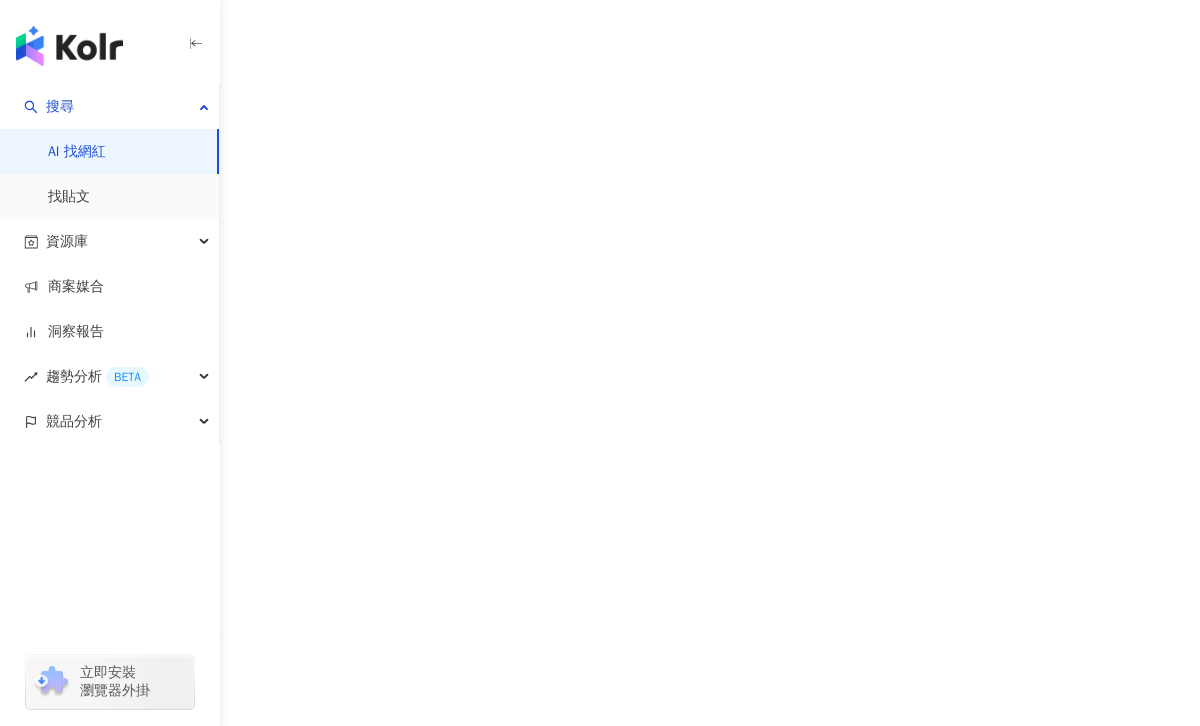 scroll, scrollTop: 0, scrollLeft: 0, axis: both 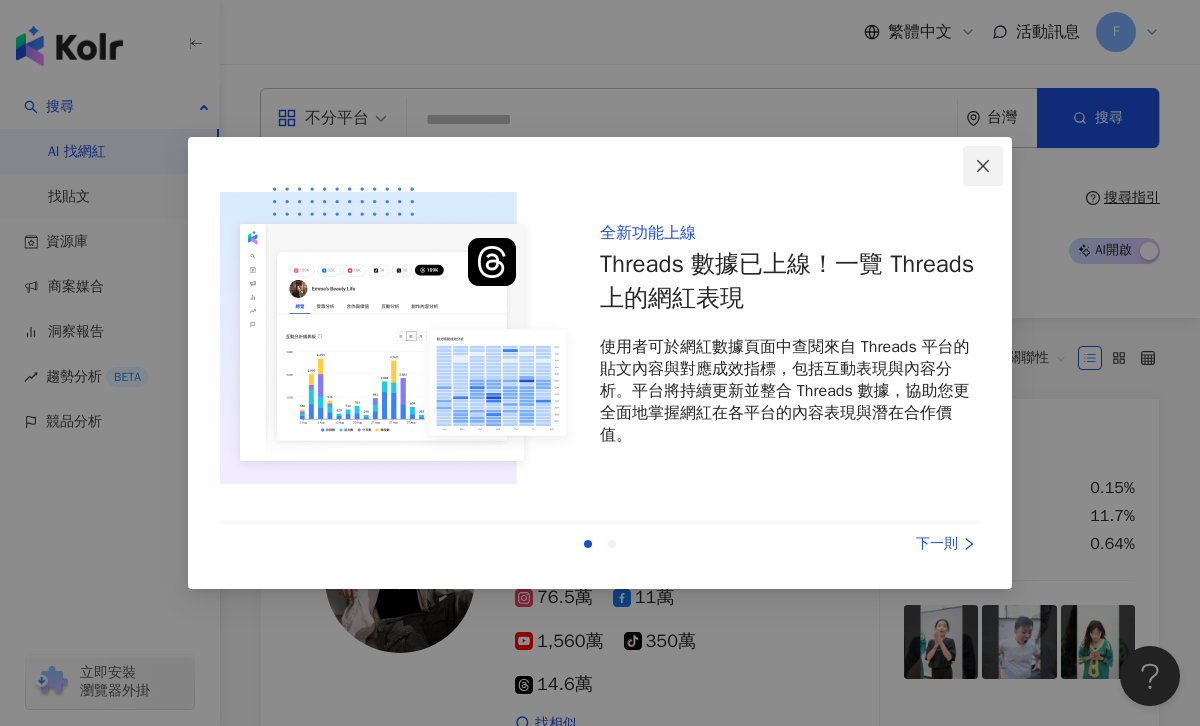 click 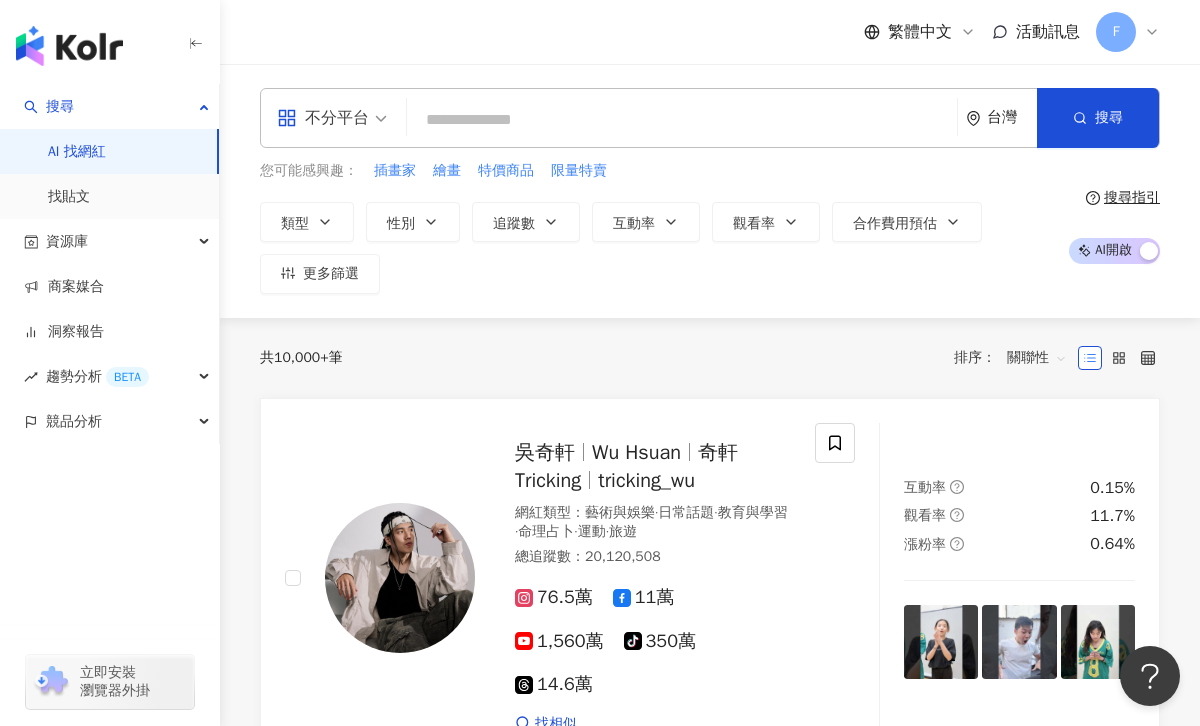 click on "F" at bounding box center (1116, 32) 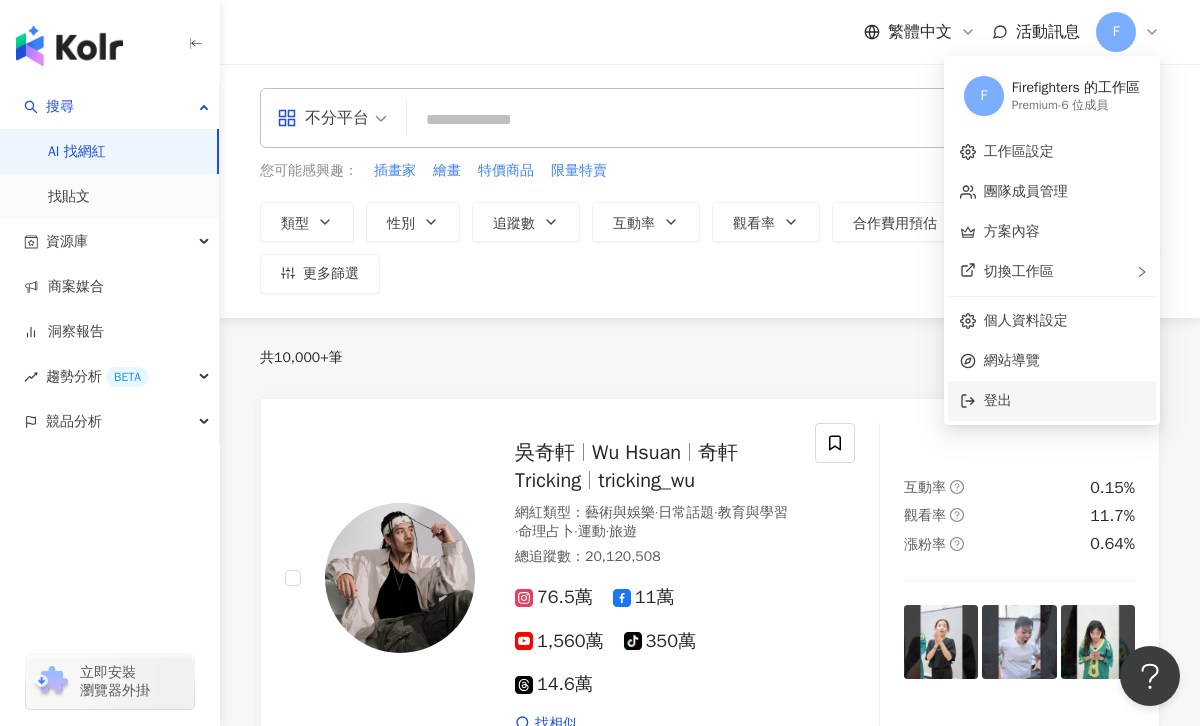 click on "登出" at bounding box center (1064, 401) 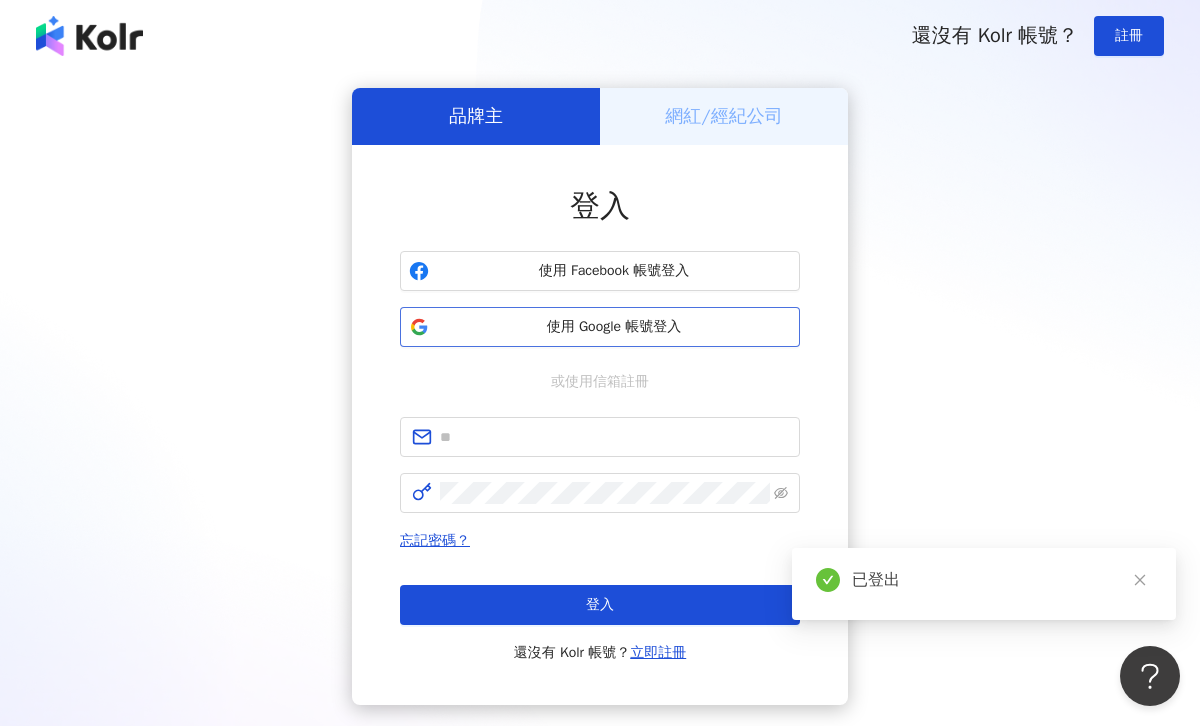 click on "使用 Google 帳號登入" at bounding box center [614, 327] 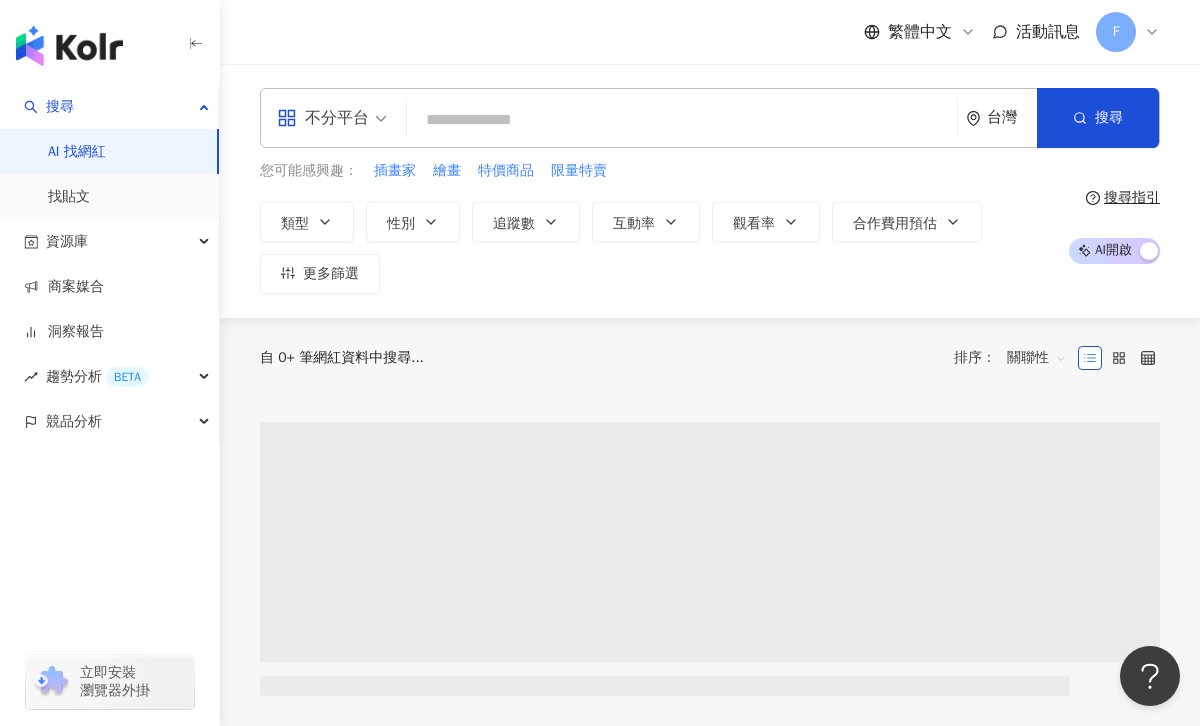 click on "F" at bounding box center (1128, 32) 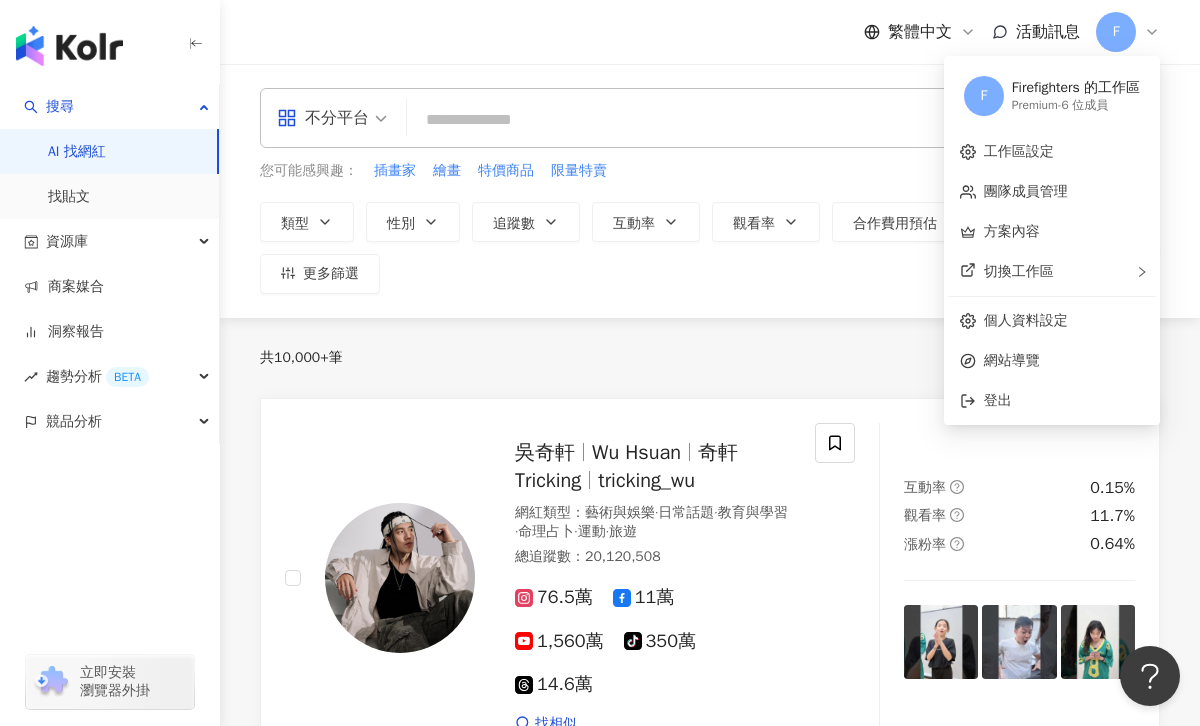 click on "類型 性別 追蹤數 互動率 觀看率 合作費用預估  更多篩選" at bounding box center [657, 248] 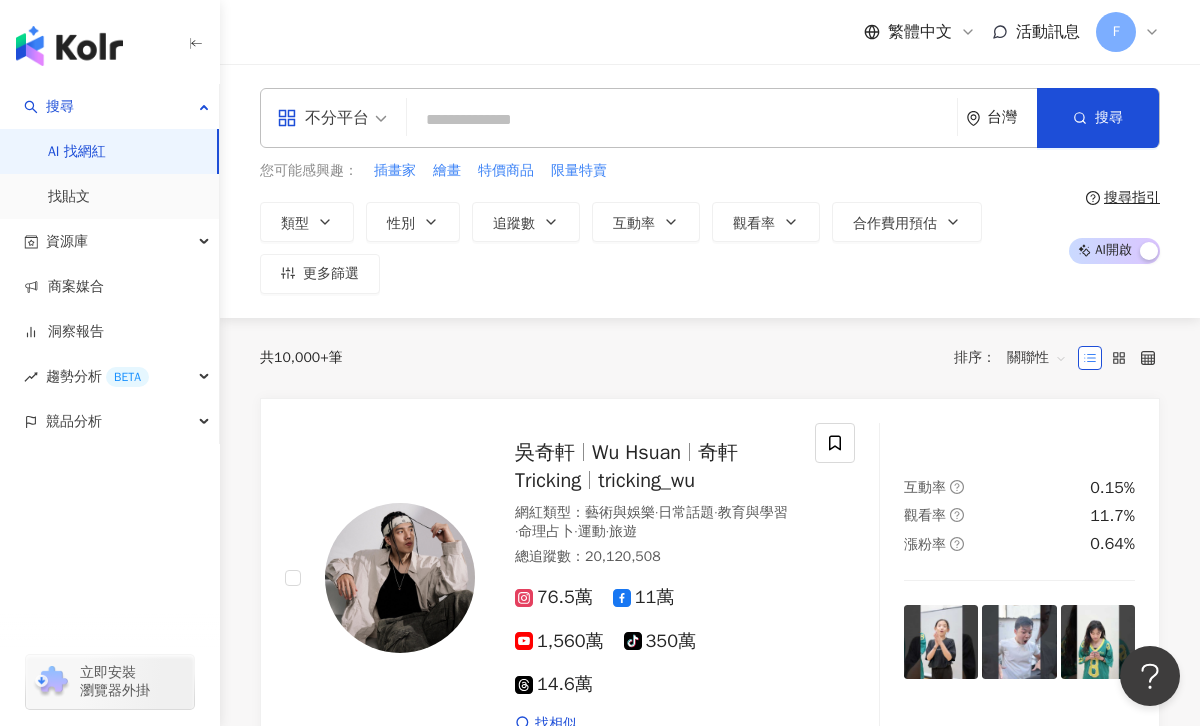 click on "不分平台" at bounding box center (323, 118) 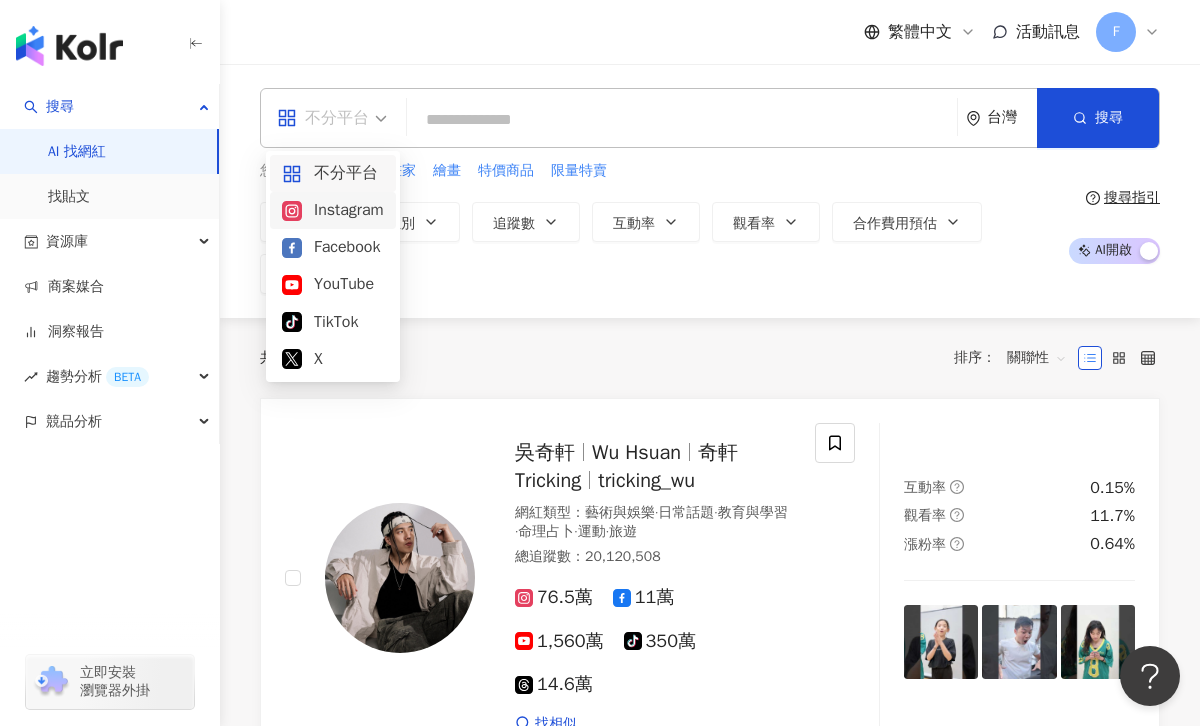 click on "Instagram" at bounding box center [333, 210] 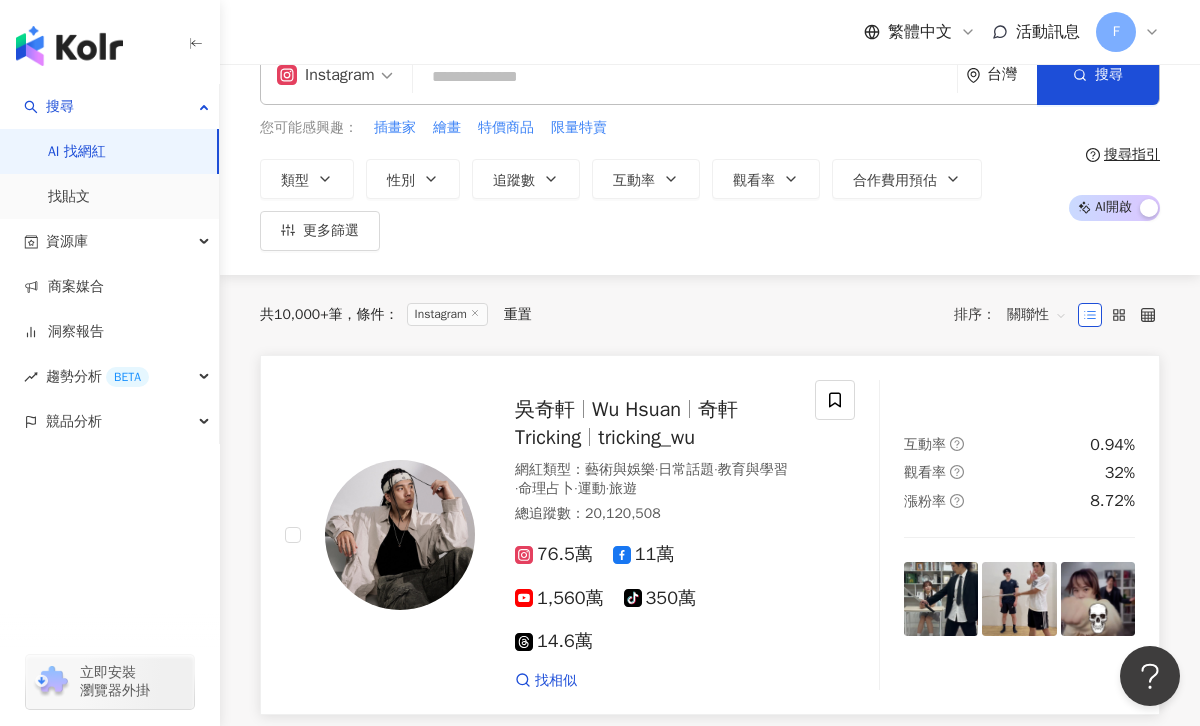 scroll, scrollTop: 0, scrollLeft: 0, axis: both 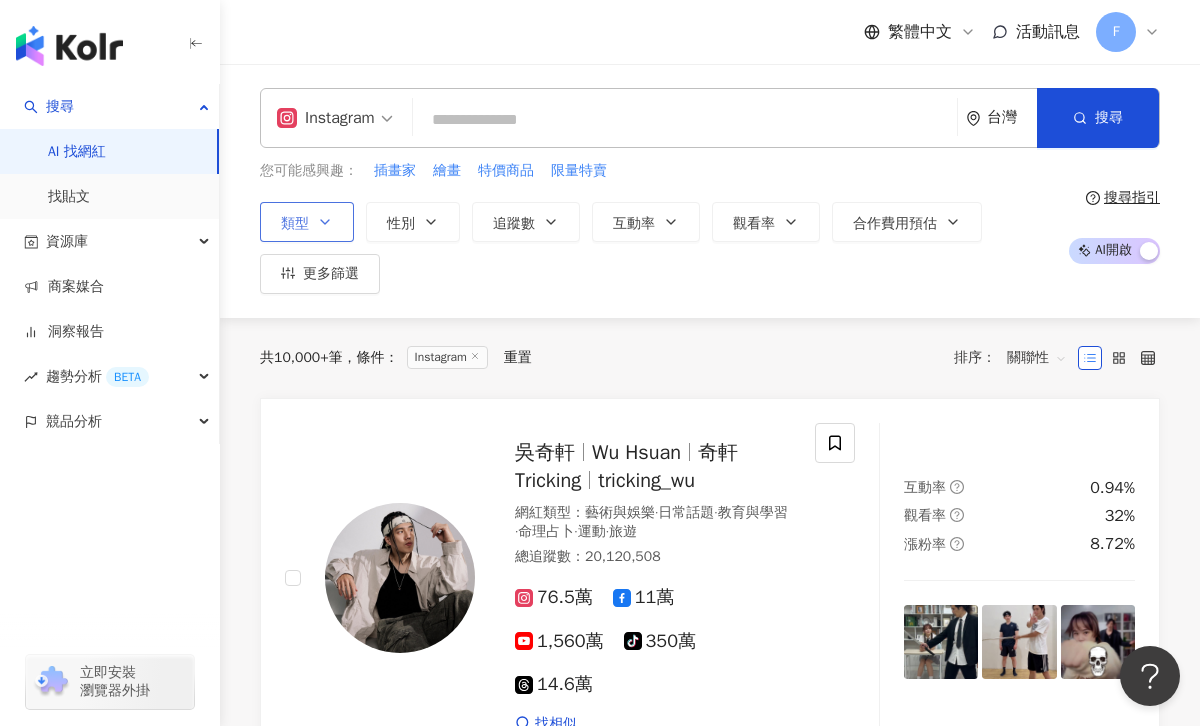 click on "類型" at bounding box center (307, 222) 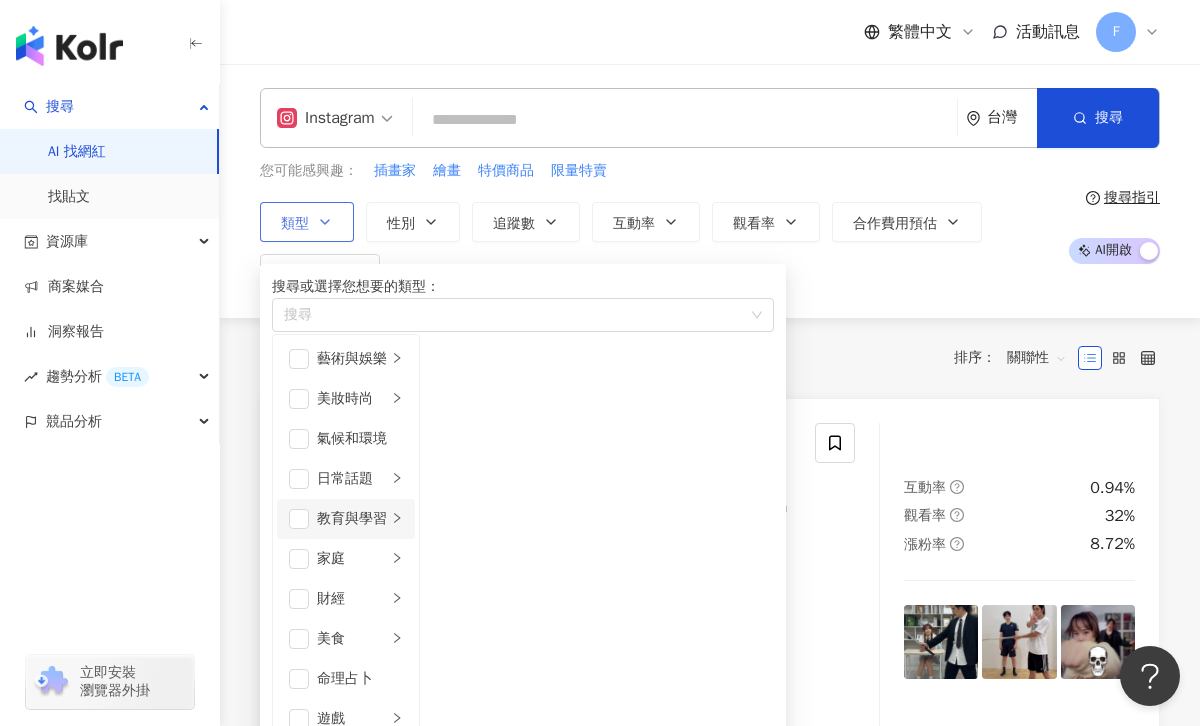 scroll, scrollTop: 693, scrollLeft: 0, axis: vertical 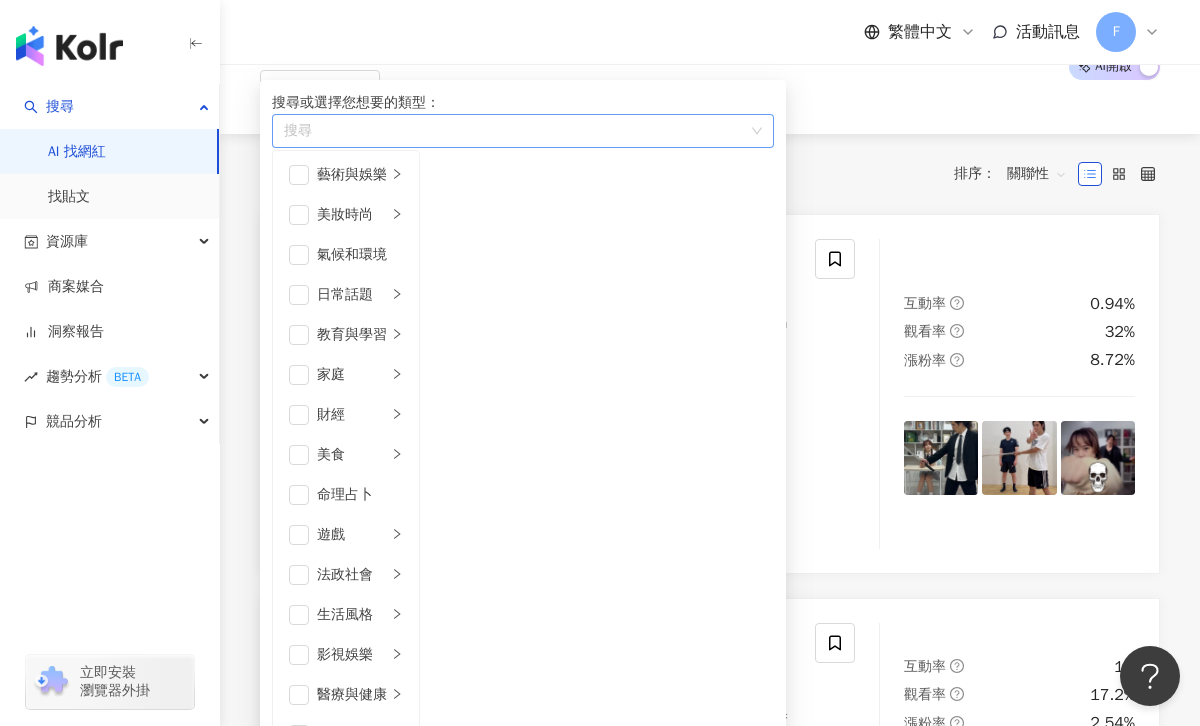 click at bounding box center [512, 130] 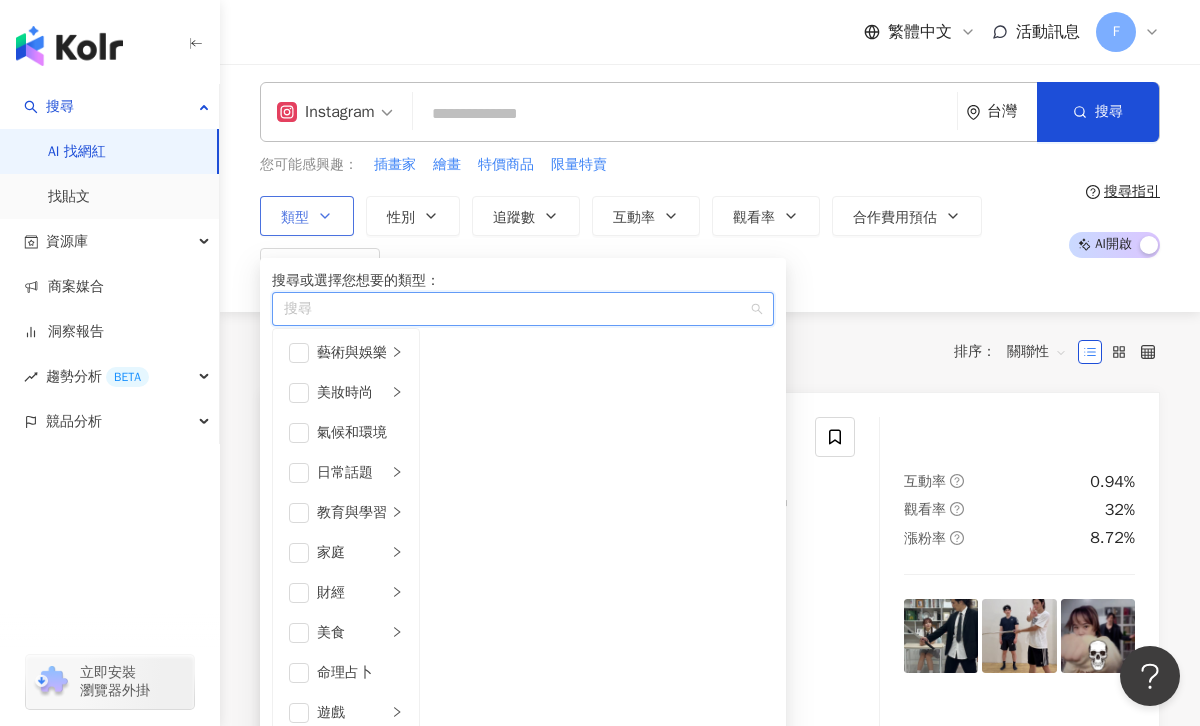 scroll, scrollTop: 0, scrollLeft: 0, axis: both 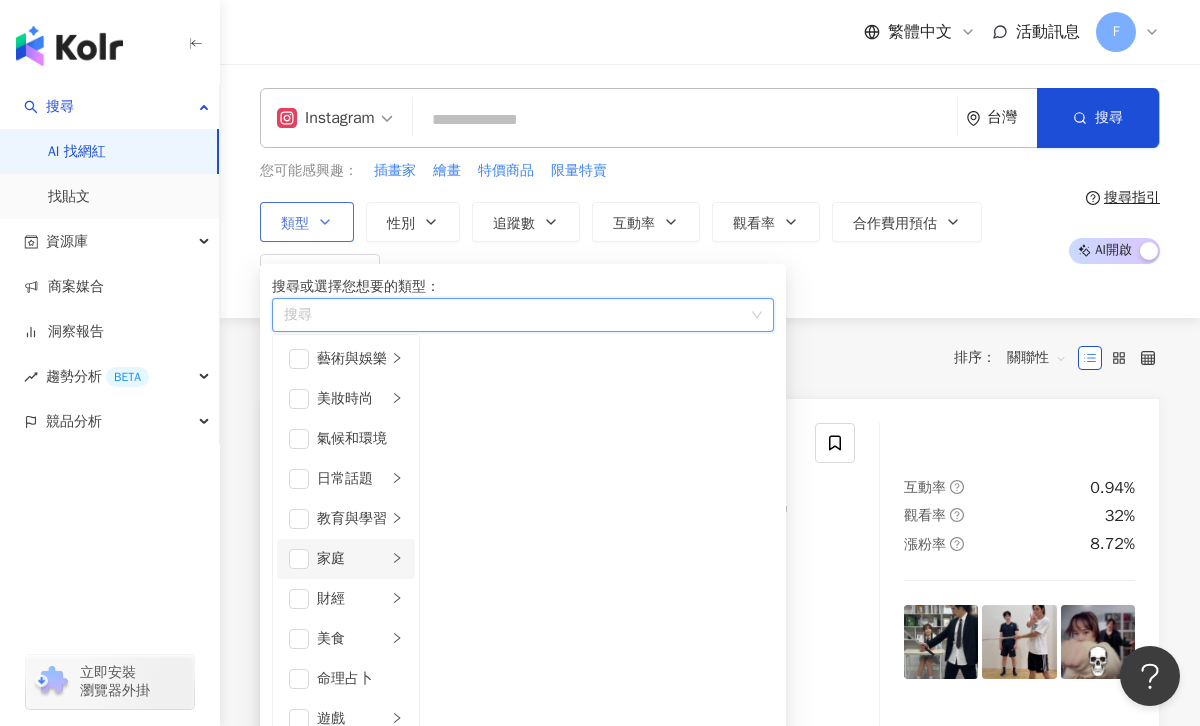 click 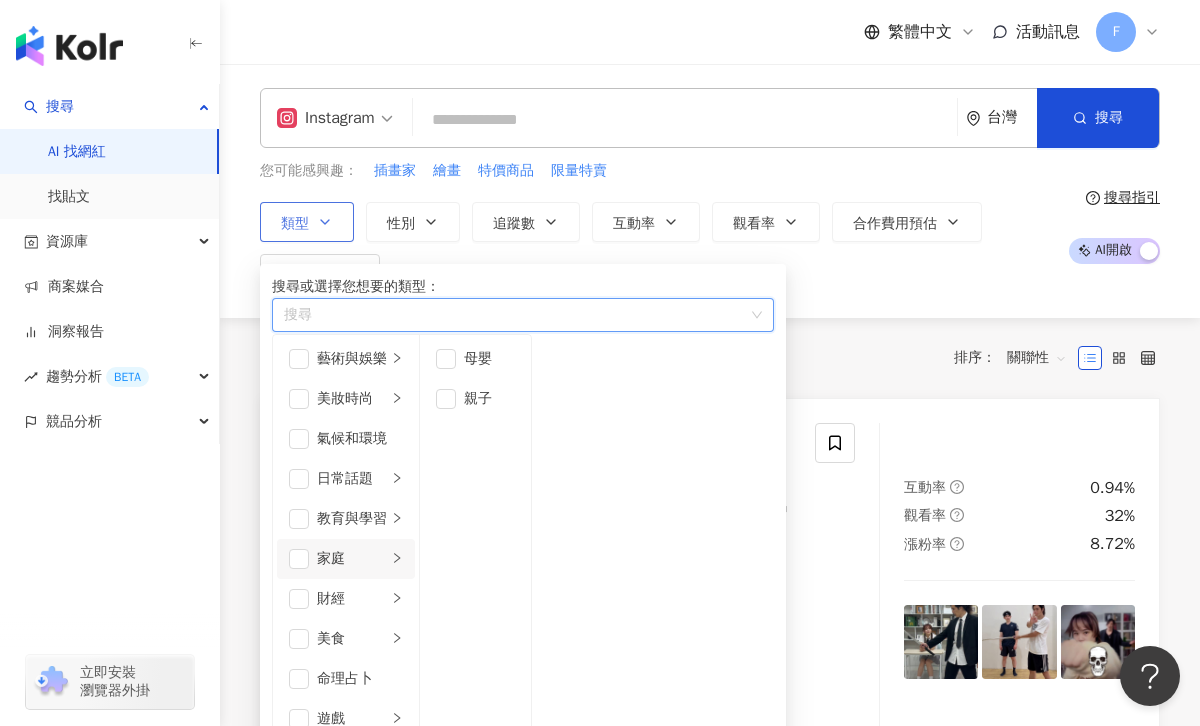 scroll, scrollTop: 590, scrollLeft: 0, axis: vertical 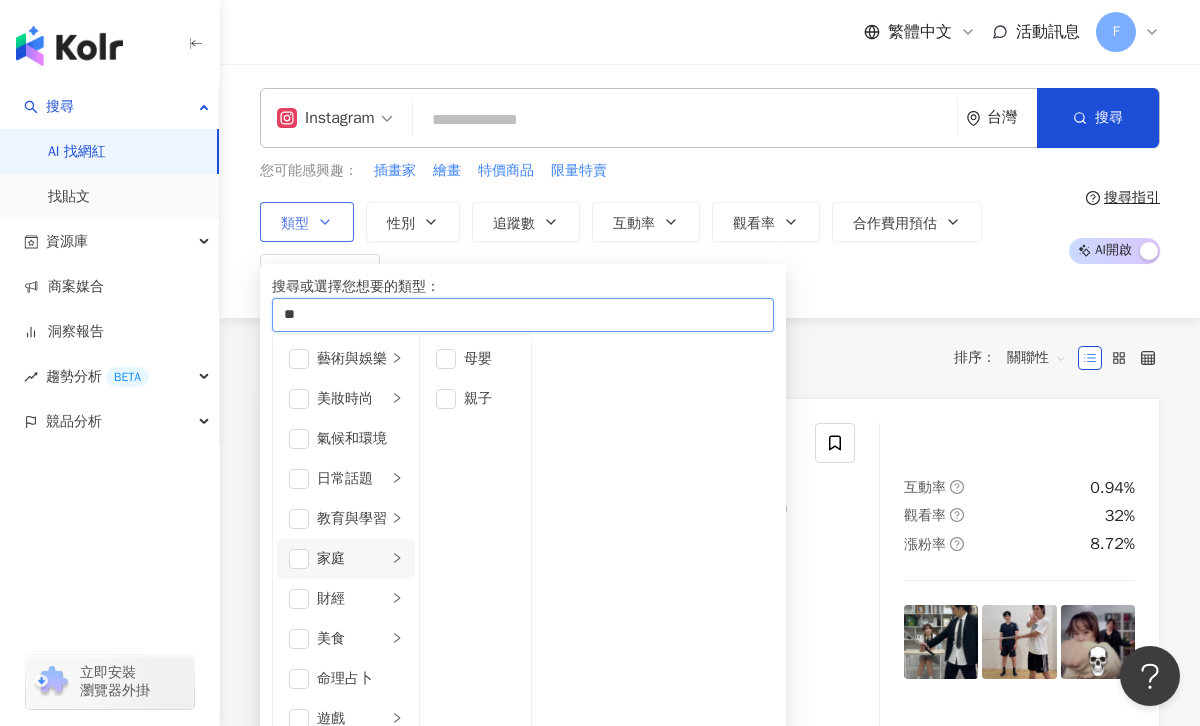 type on "*" 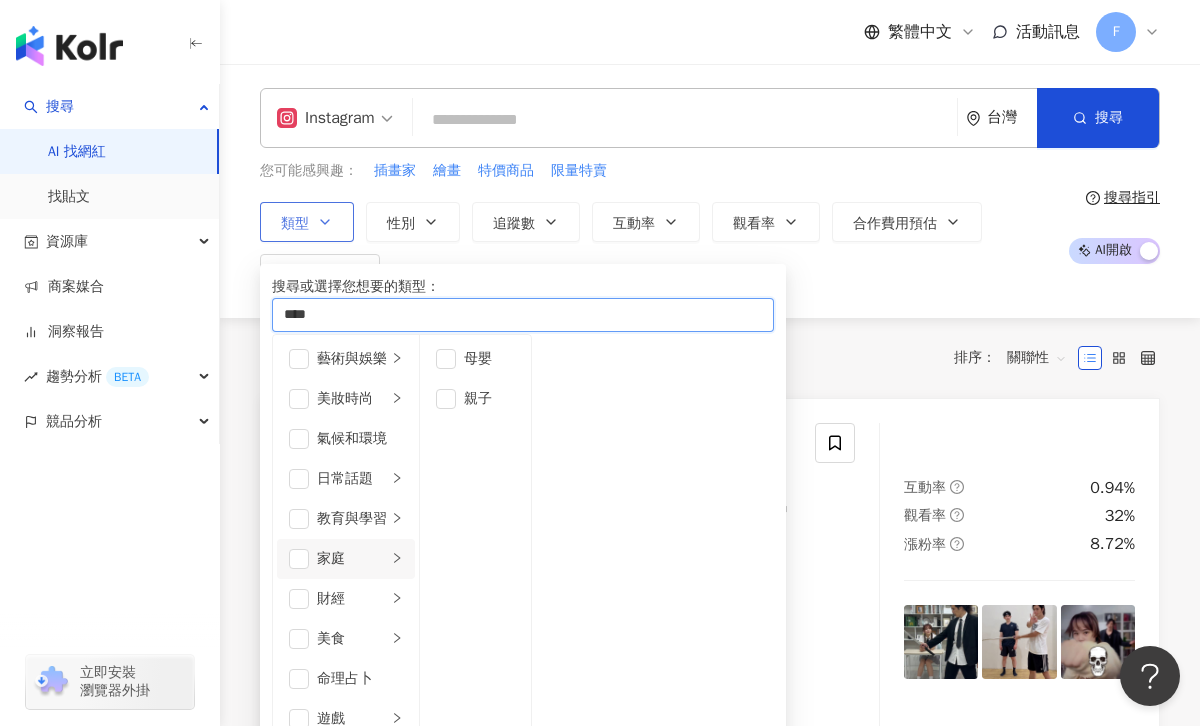 type on "***" 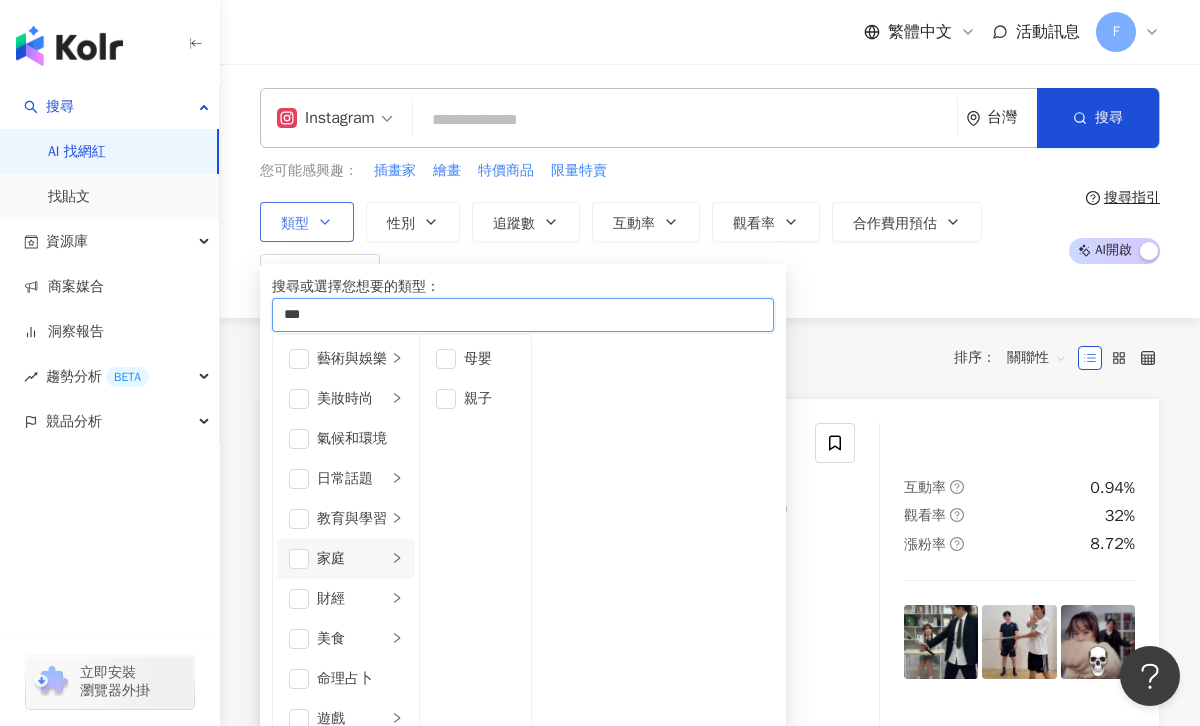 type 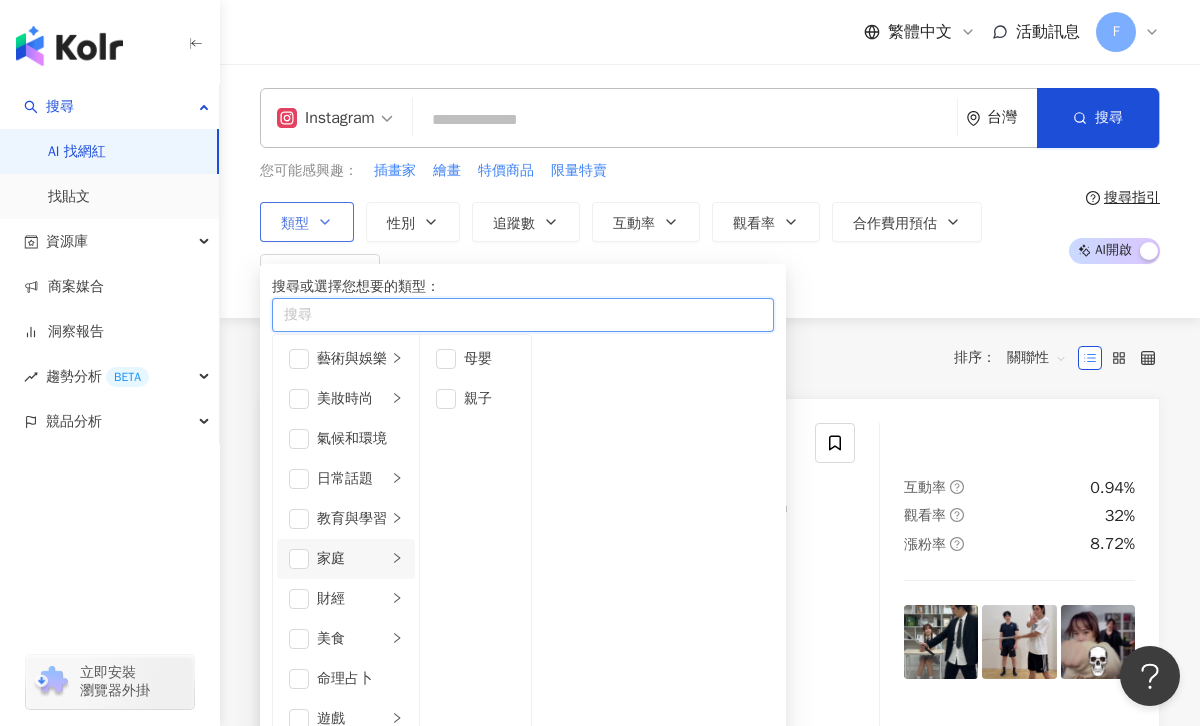 click on "搜尋" at bounding box center [523, 315] 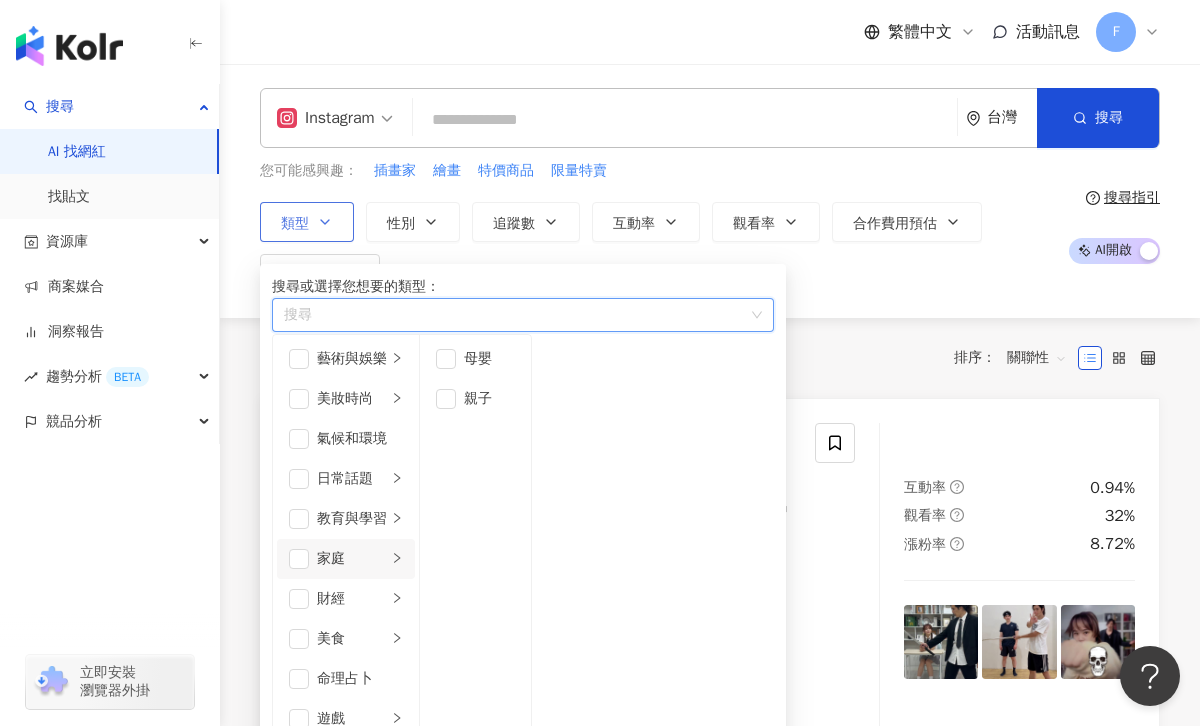 click on "搜尋或選擇您想要的類型：   搜尋 影視娛樂 /  V Tuber" at bounding box center (523, 305) 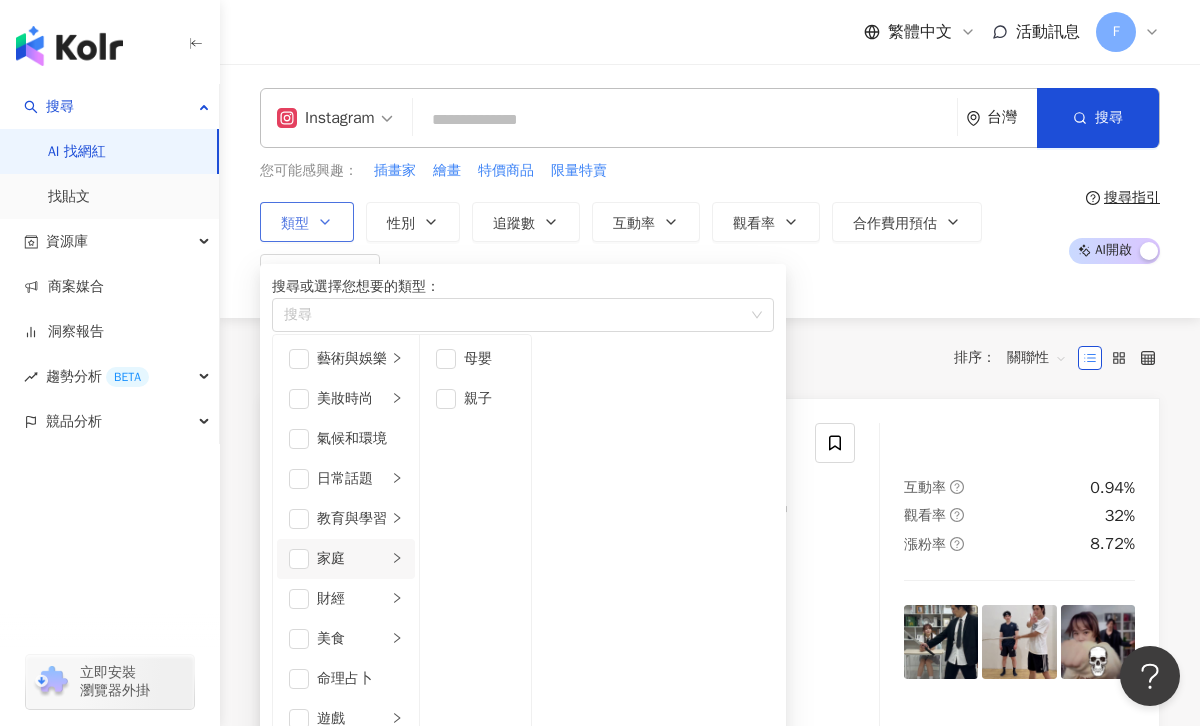 type 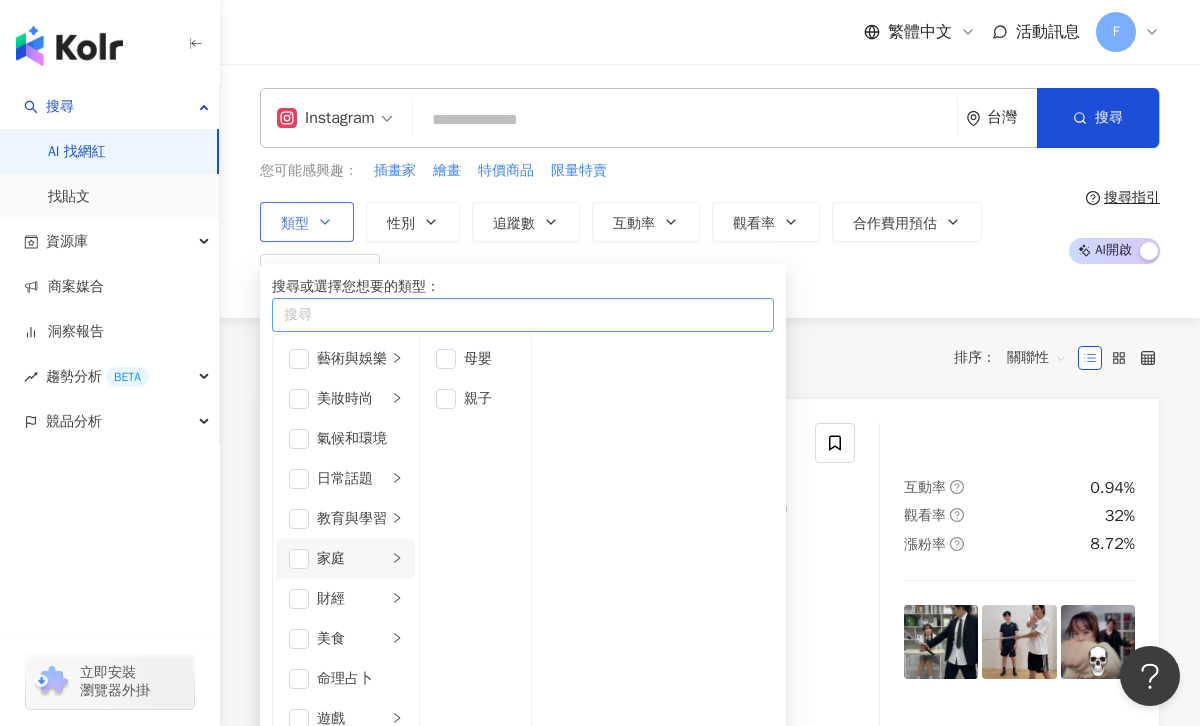 click at bounding box center (512, 314) 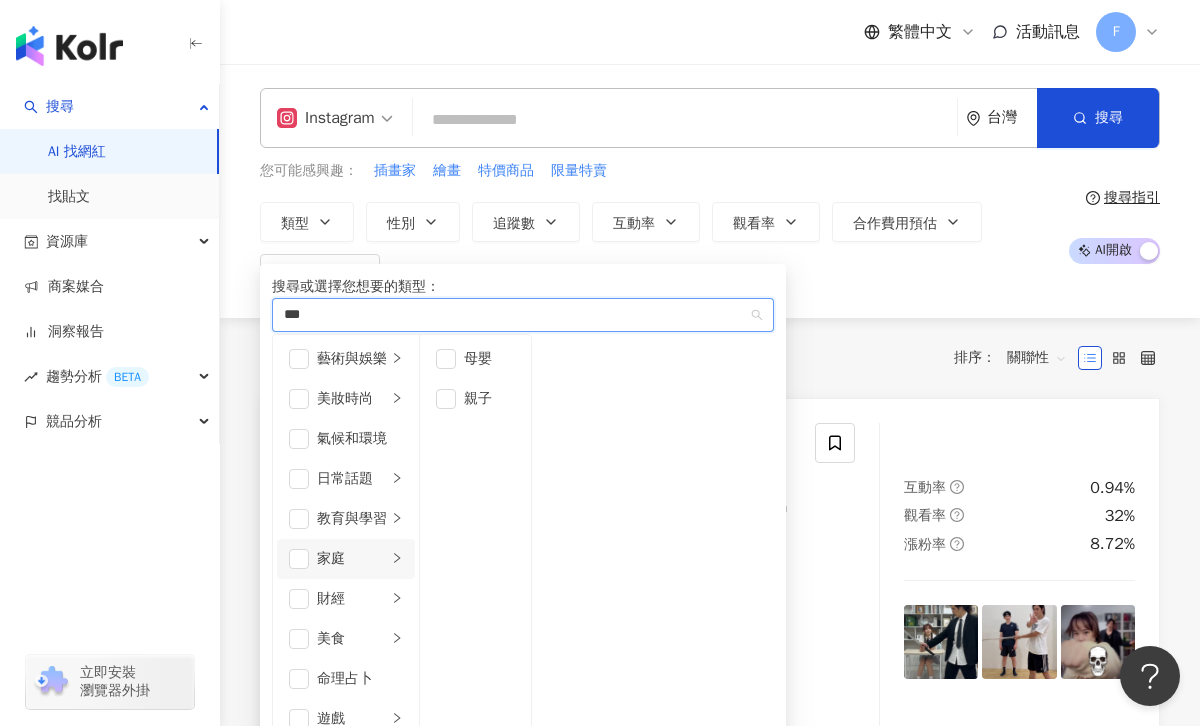 type on "***" 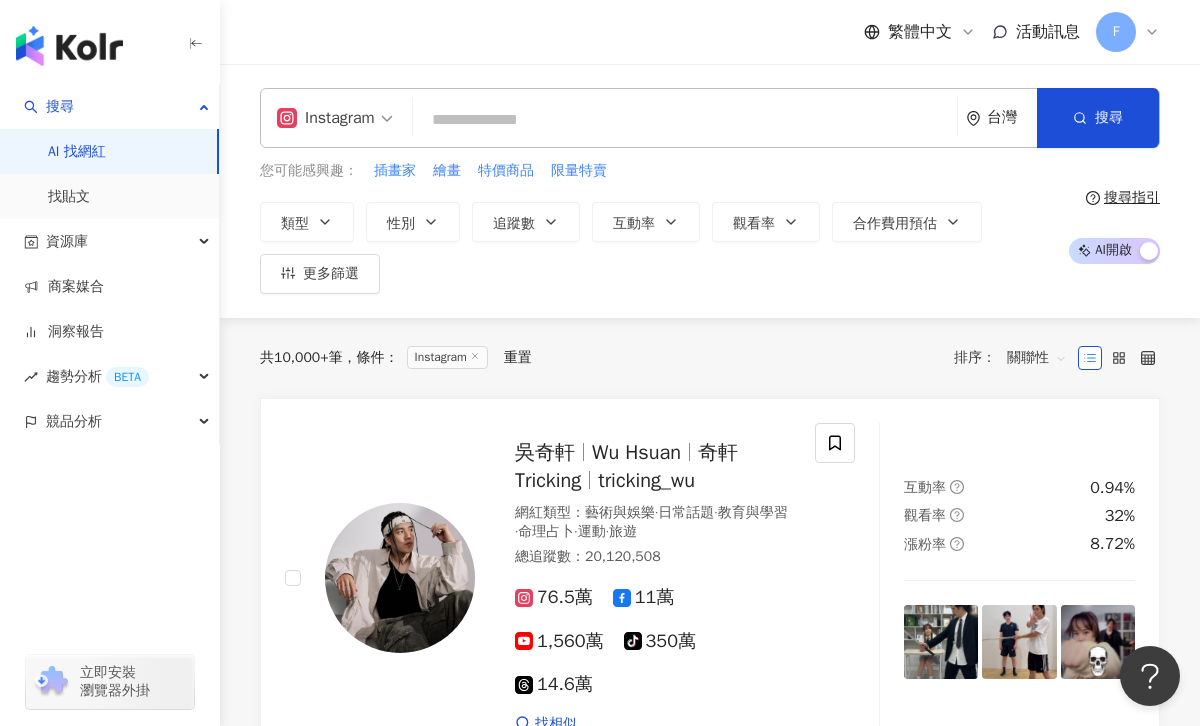 click on "共  10,000+  筆 條件 ： Instagram 重置 排序： 關聯性" at bounding box center [710, 358] 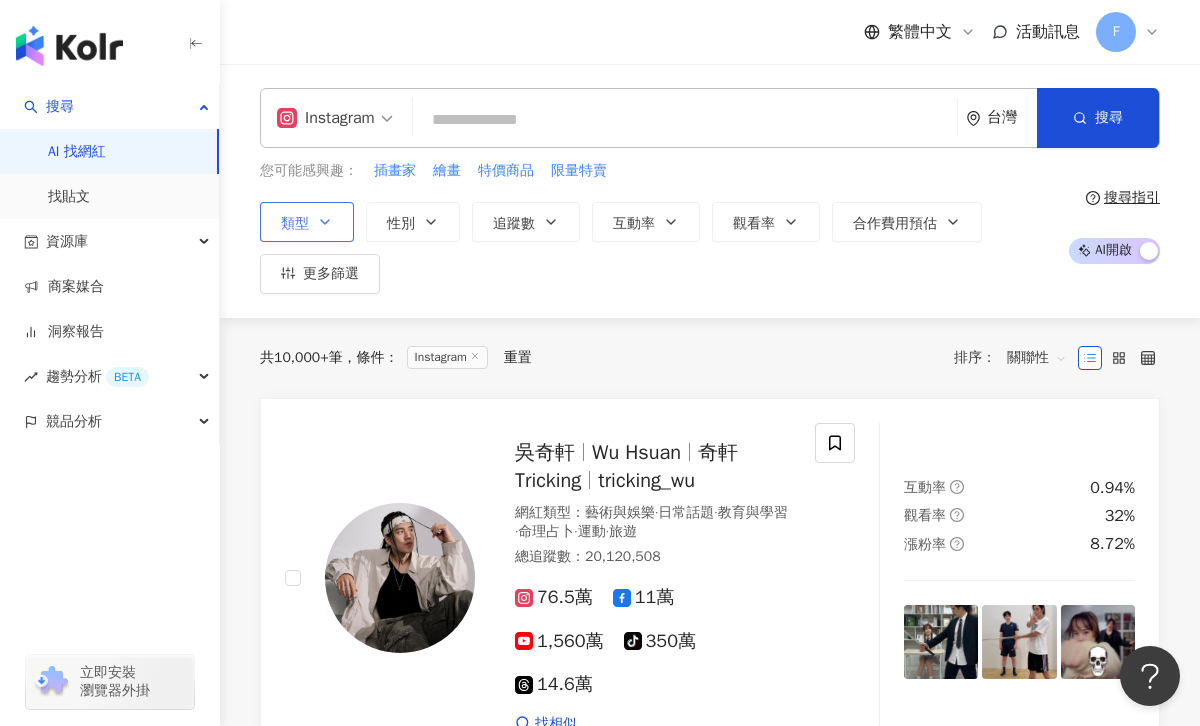 click on "類型" at bounding box center [307, 222] 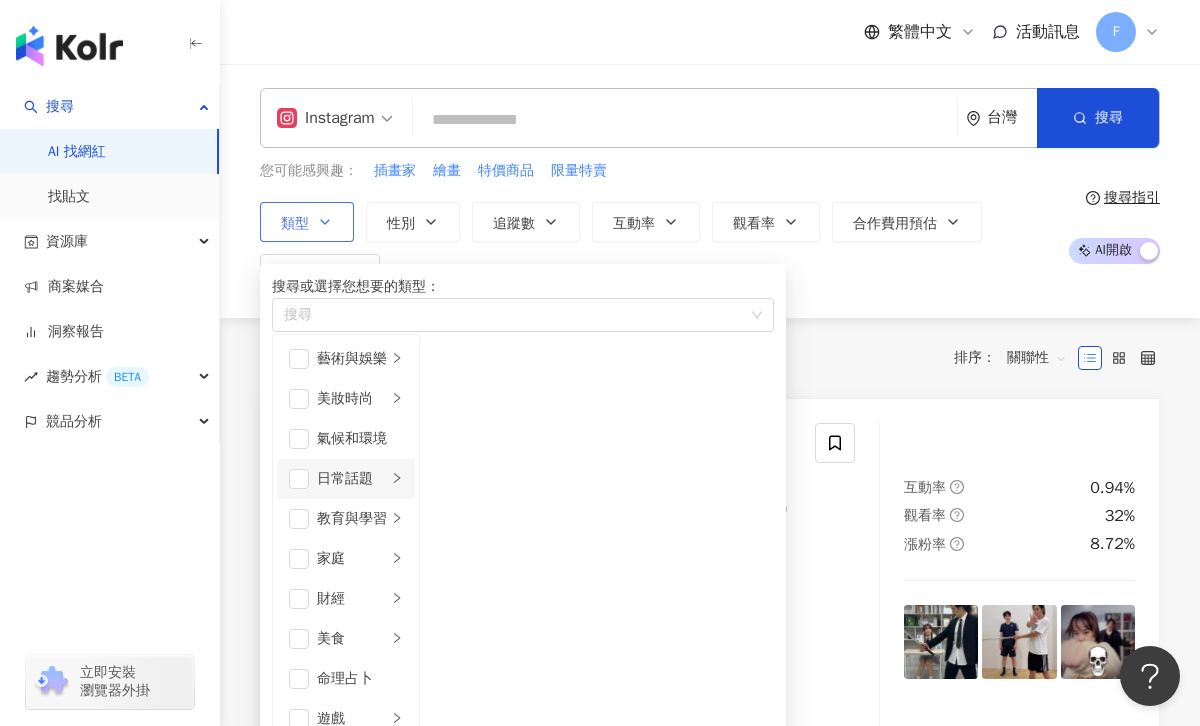 scroll, scrollTop: 1, scrollLeft: 0, axis: vertical 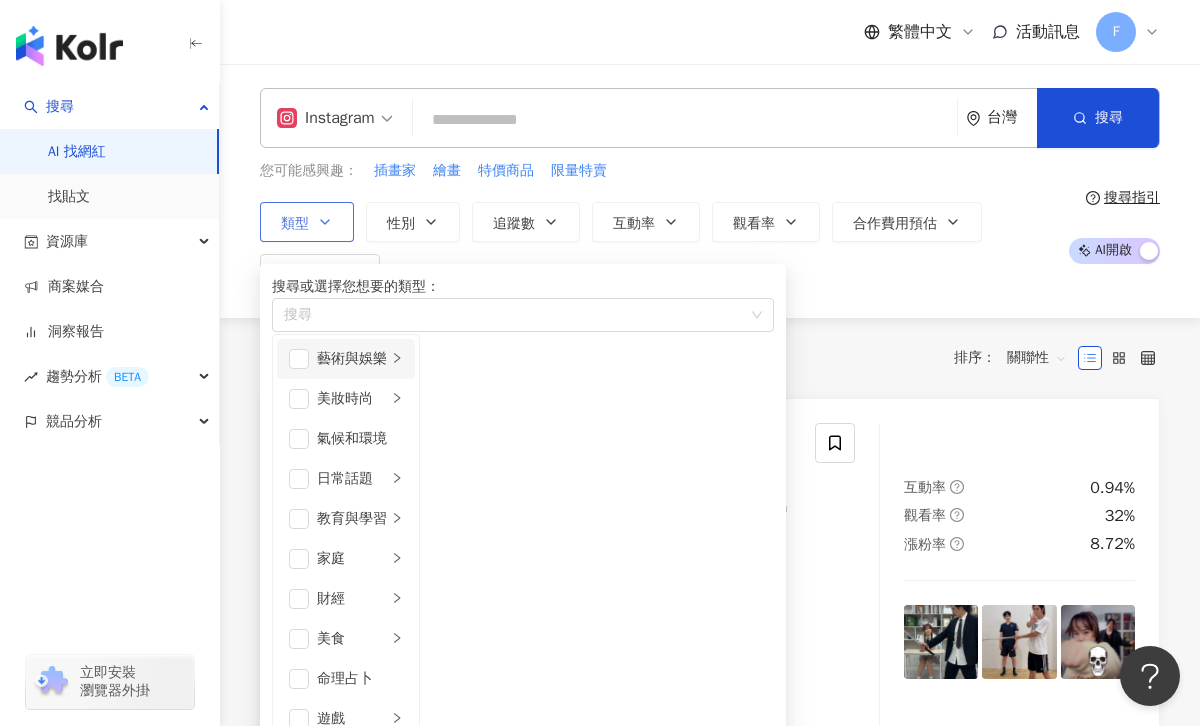 click on "藝術與娛樂" at bounding box center (346, 359) 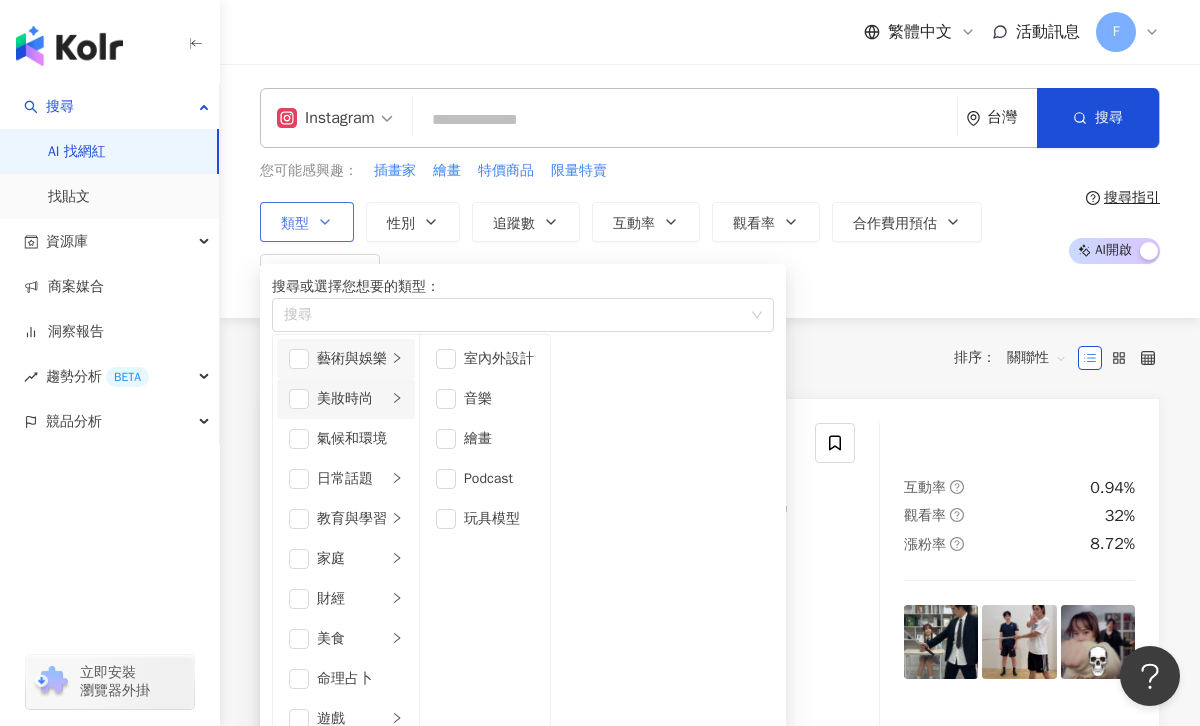 click on "美妝時尚" at bounding box center (346, 399) 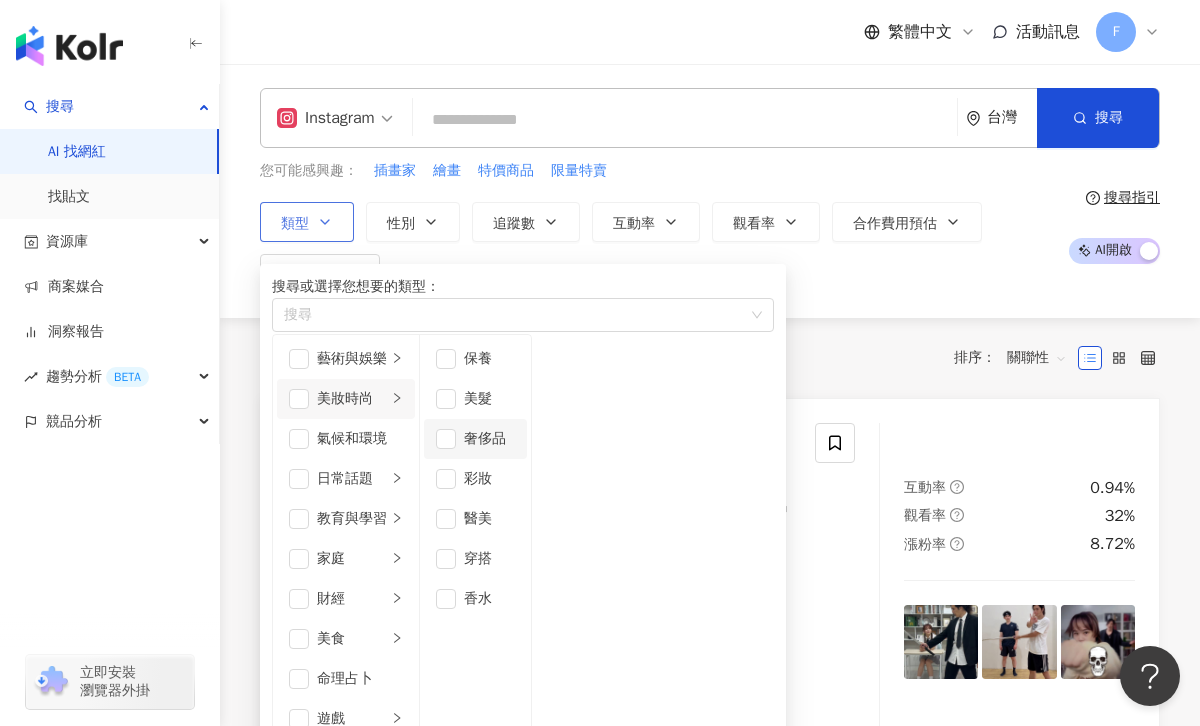 scroll, scrollTop: 13, scrollLeft: 0, axis: vertical 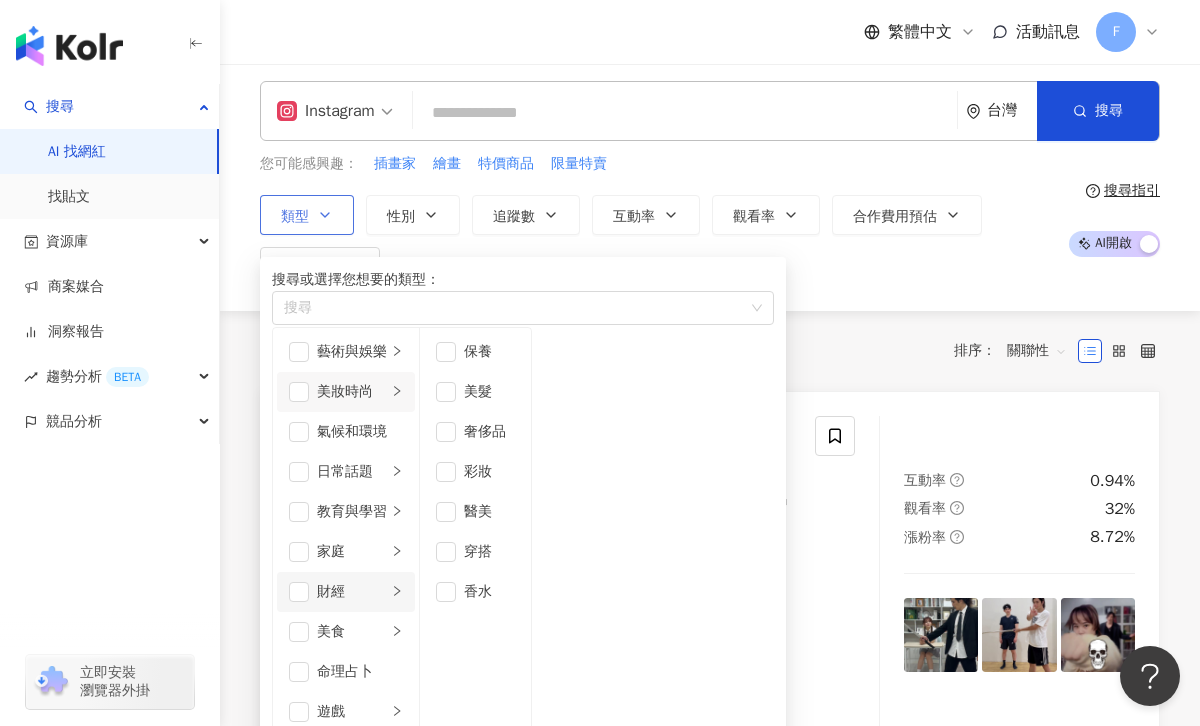 click on "財經" at bounding box center [346, 592] 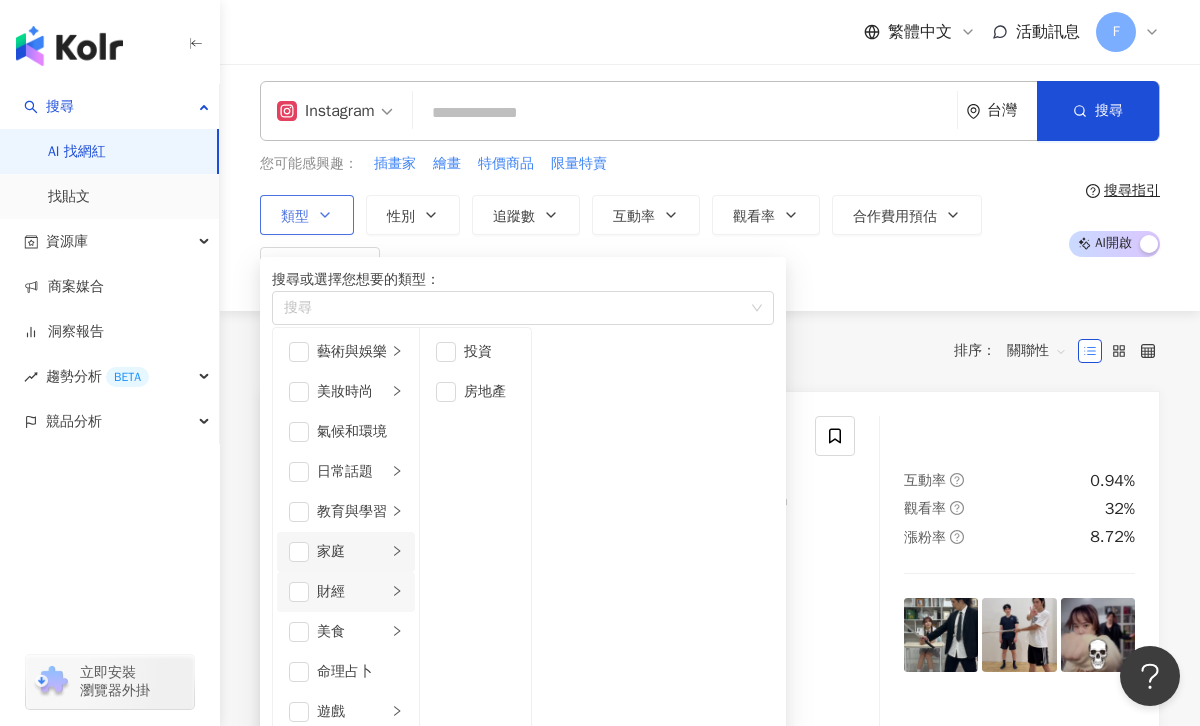 click 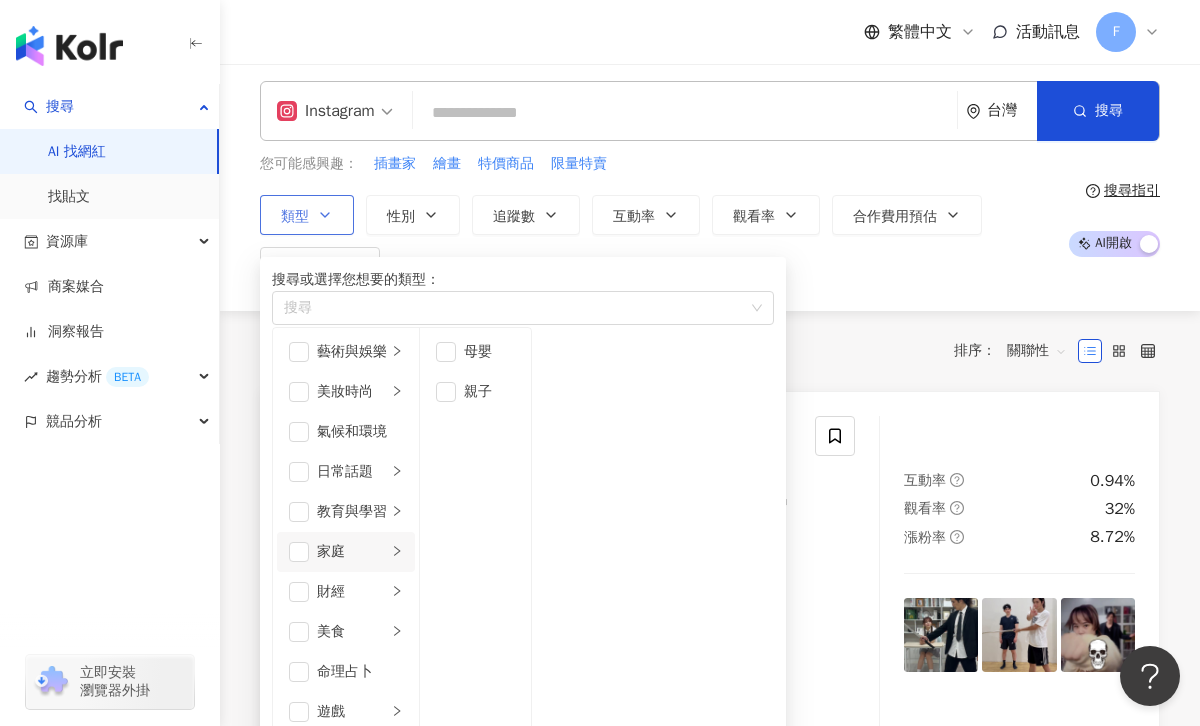 click 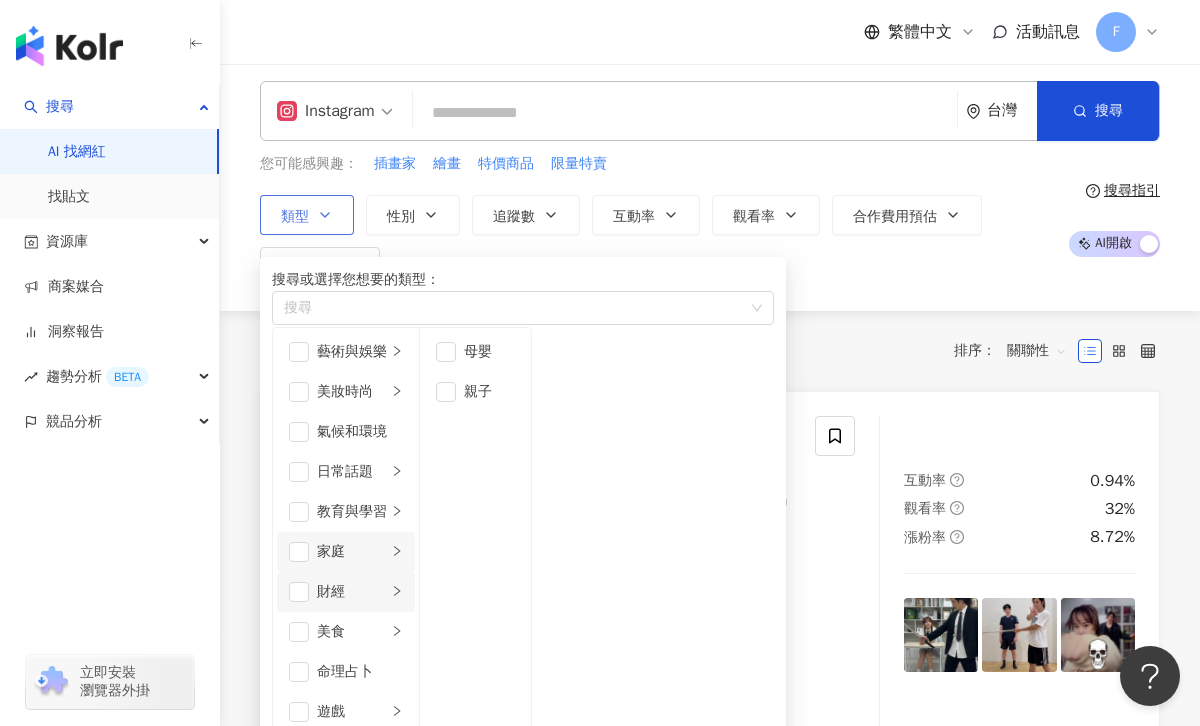 click at bounding box center [397, 591] 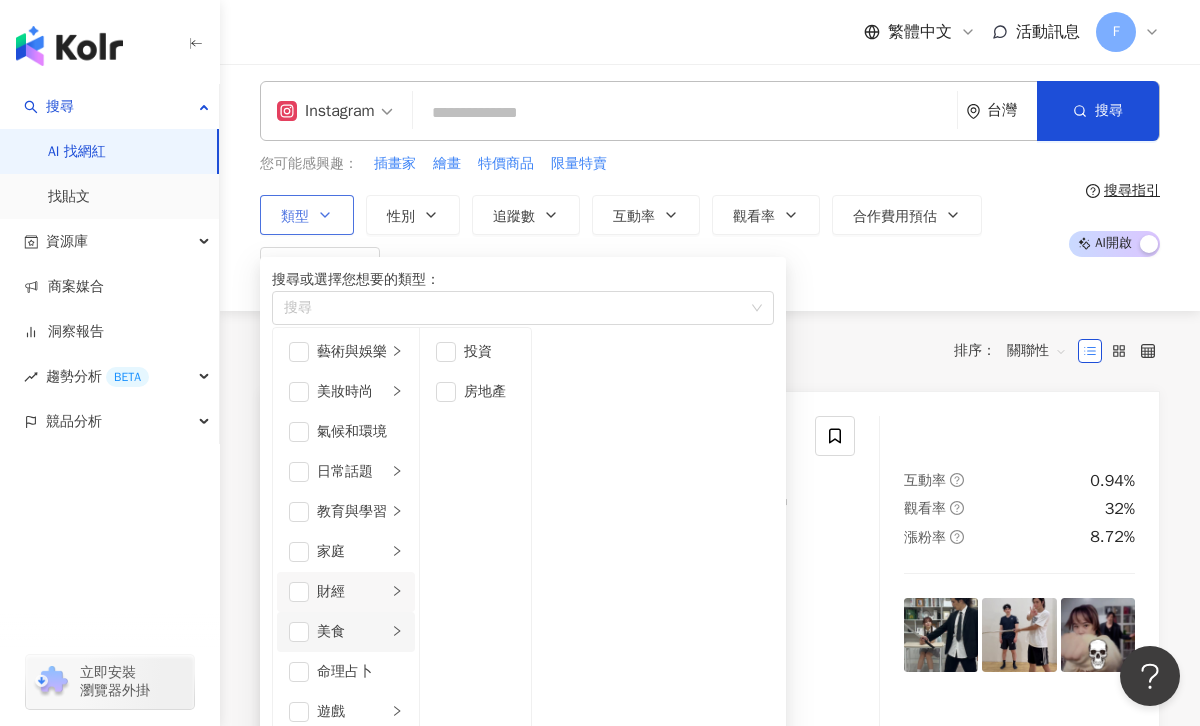 click at bounding box center (397, 631) 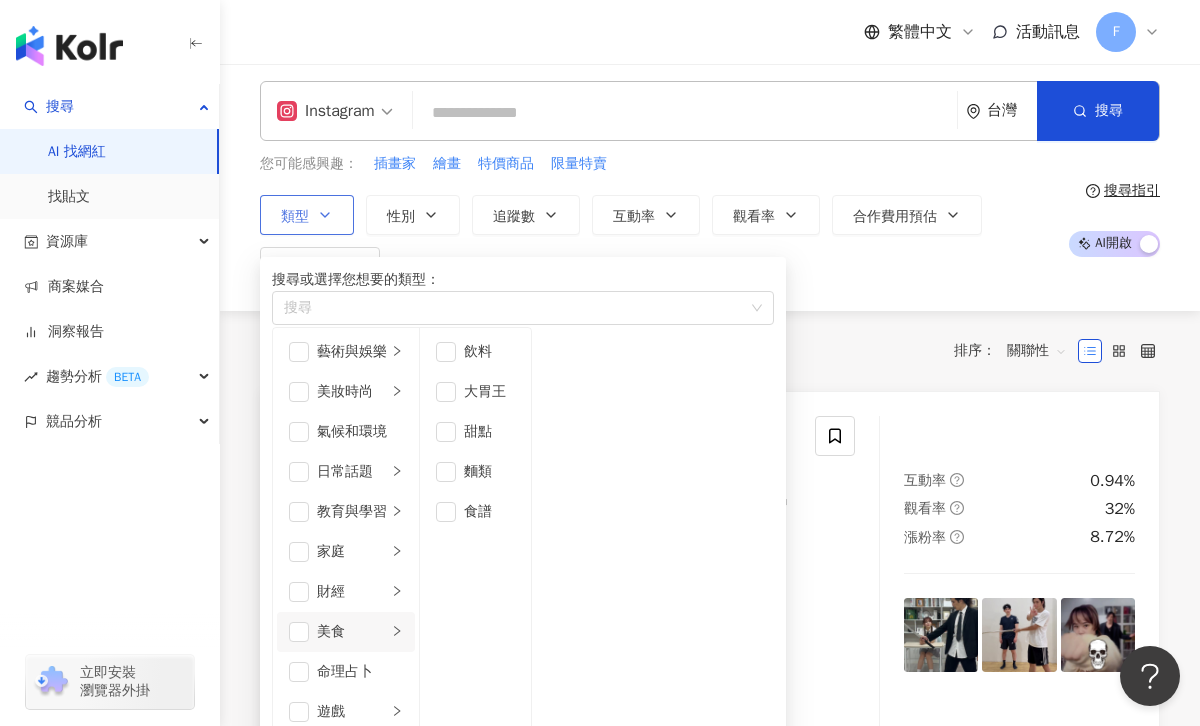 scroll, scrollTop: 693, scrollLeft: 0, axis: vertical 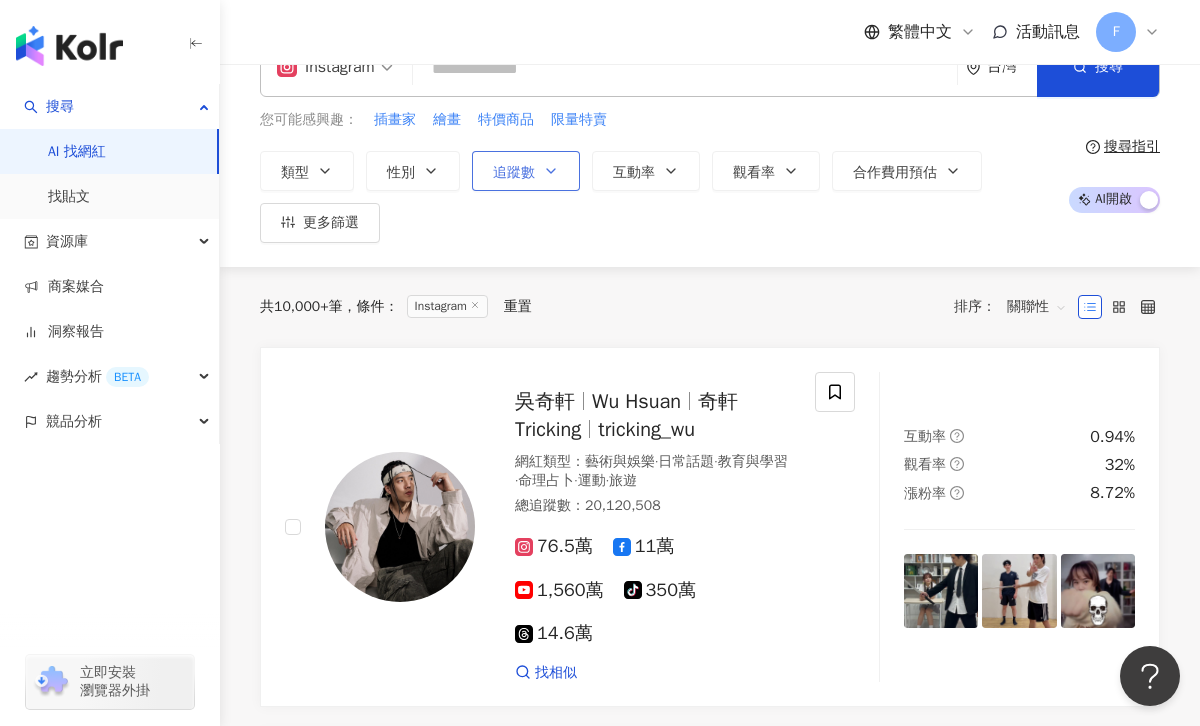 click on "您可能感興趣： 插畫家  繪畫  特價商品  限量特賣  類型 搜尋或選擇您想要的類型：   搜尋 藝術與娛樂 美妝時尚 氣候和環境 日常話題 教育與學習 家庭 財經 美食 命理占卜 遊戲 法政社會 生活風格 影視娛樂 醫療與健康 寵物 攝影 感情 宗教 促購導購 運動 科技 交通工具 旅遊 成人 飲料 大胃王 甜點 麵類 食譜 性別 追蹤數 互動率 觀看率 合作費用預估  更多篩選" at bounding box center (657, 176) 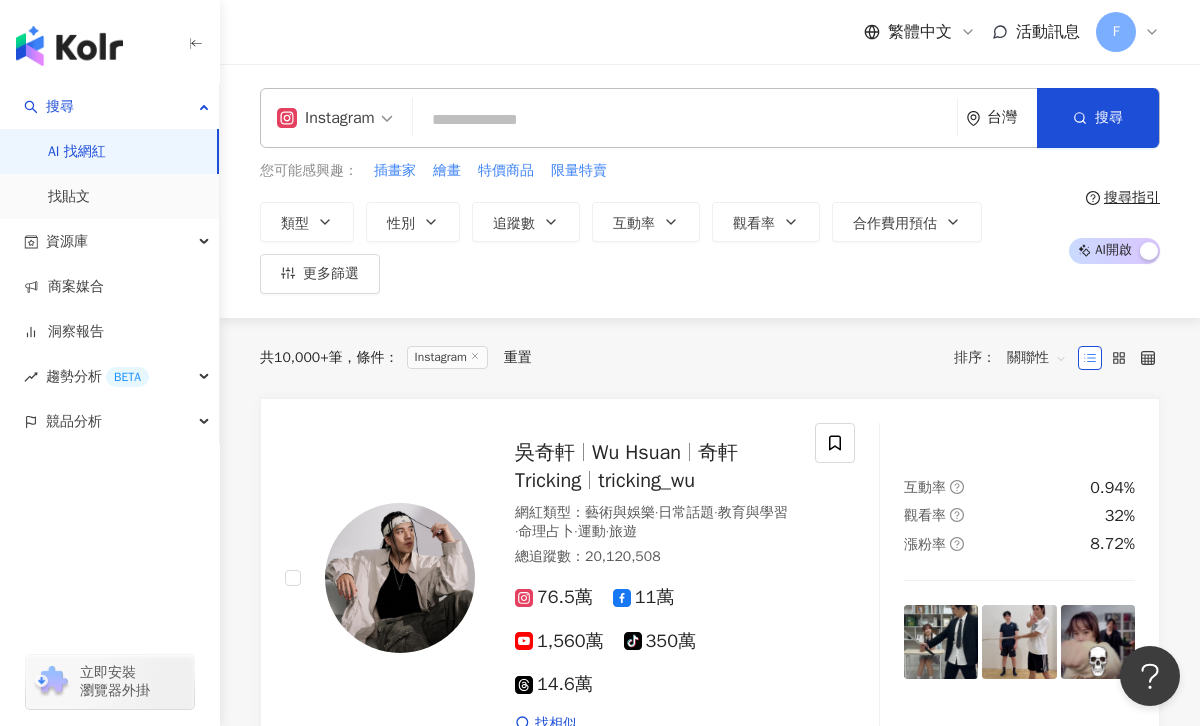 click at bounding box center [685, 120] 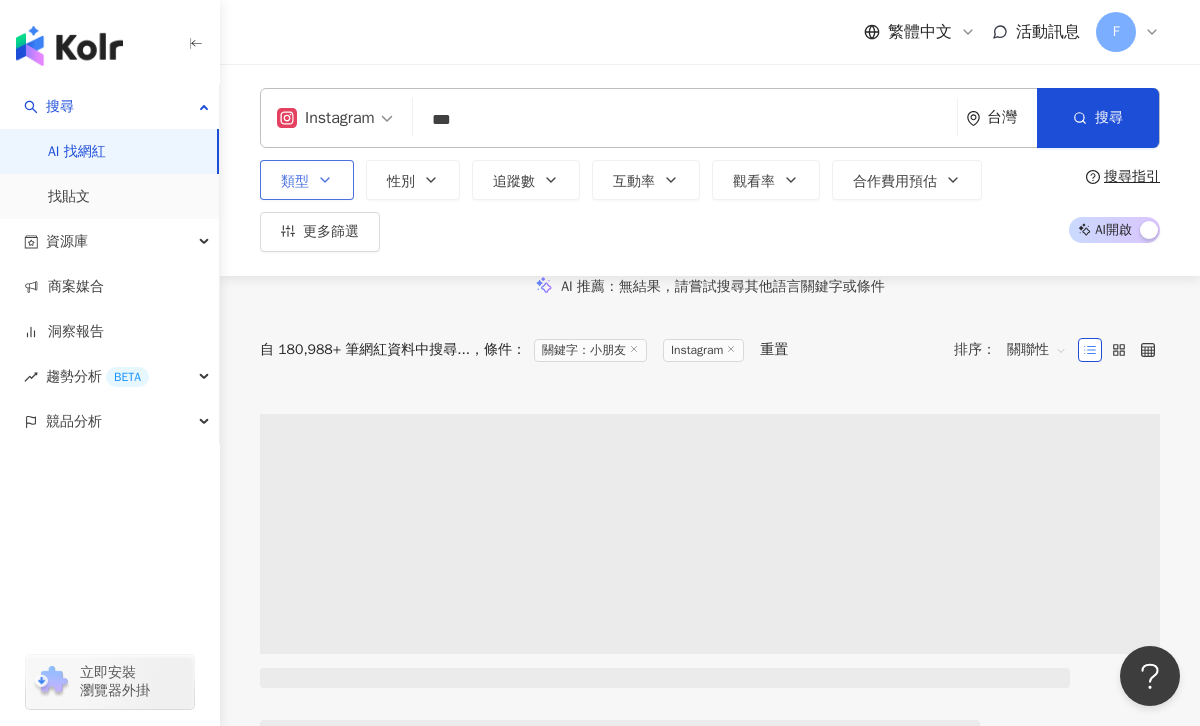 type on "***" 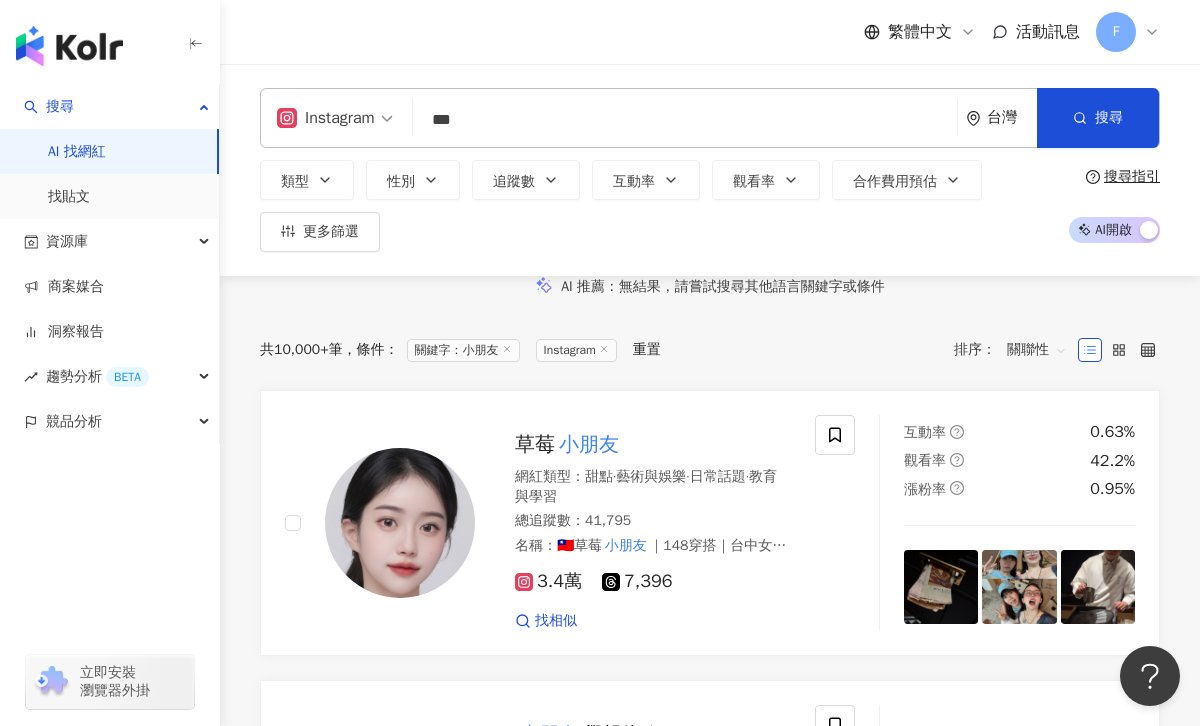click on "類型 搜尋或選擇您想要的類型：   搜尋 藝術與娛樂 美妝時尚 氣候和環境 日常話題 教育與學習 家庭 財經 美食 命理占卜 遊戲 法政社會 生活風格 影視娛樂 醫療與健康 寵物 攝影 感情 宗教 促購導購 運動 科技 交通工具 旅遊 成人 性別 追蹤數 互動率 觀看率 合作費用預估  更多篩選" at bounding box center (657, 206) 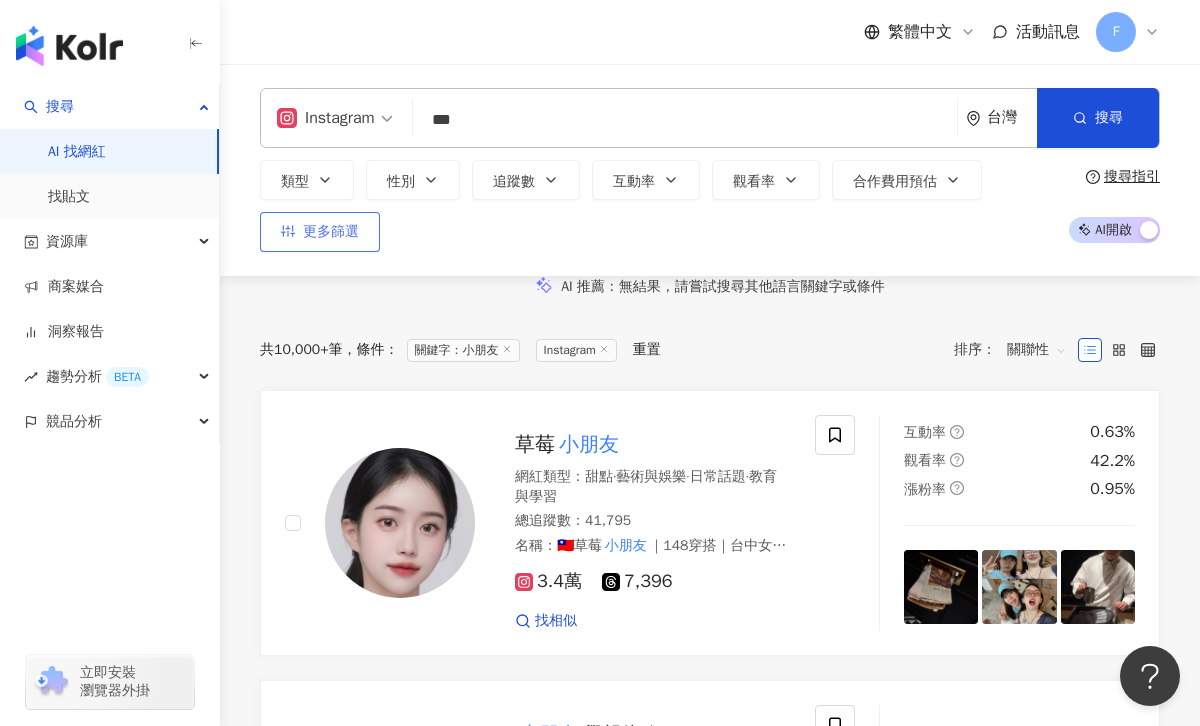 click on "更多篩選" at bounding box center (320, 232) 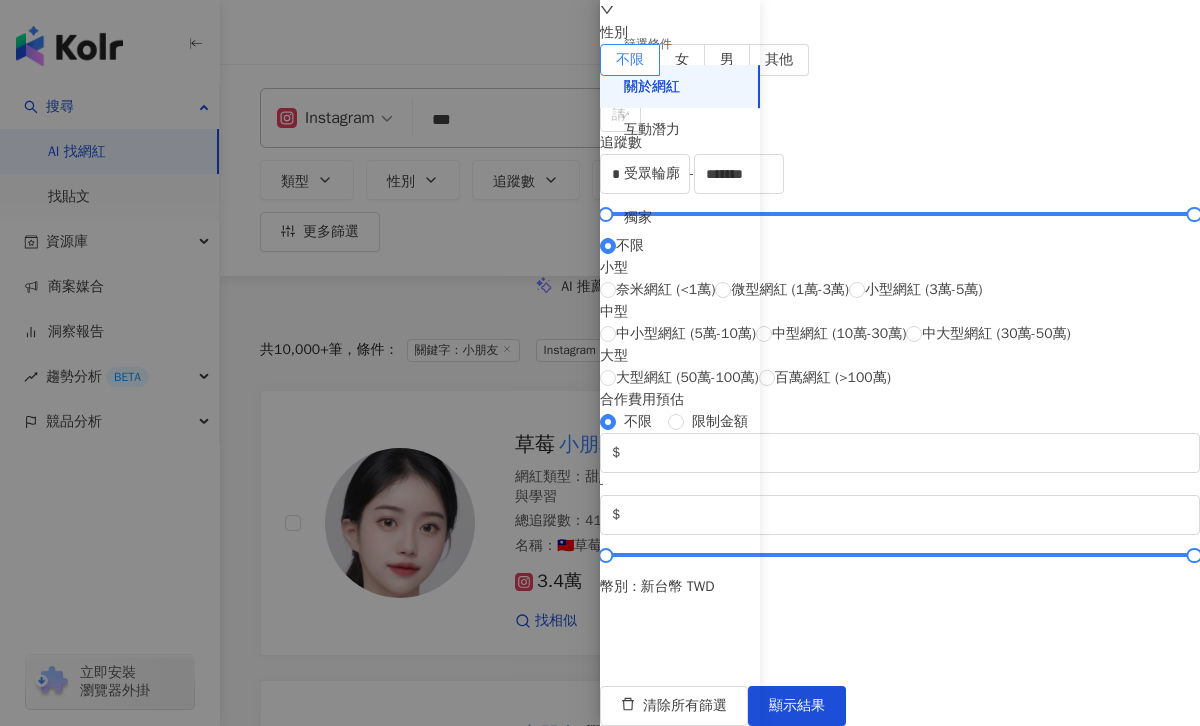 scroll, scrollTop: 243, scrollLeft: 0, axis: vertical 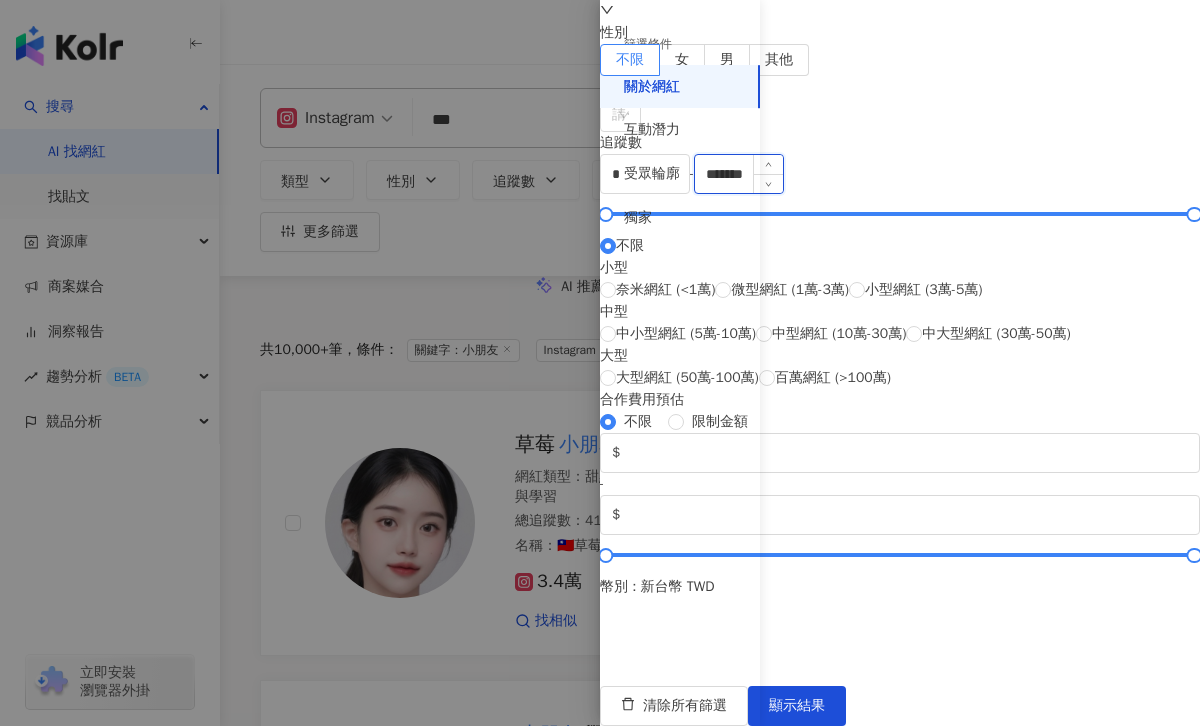 click on "*******" at bounding box center [739, 174] 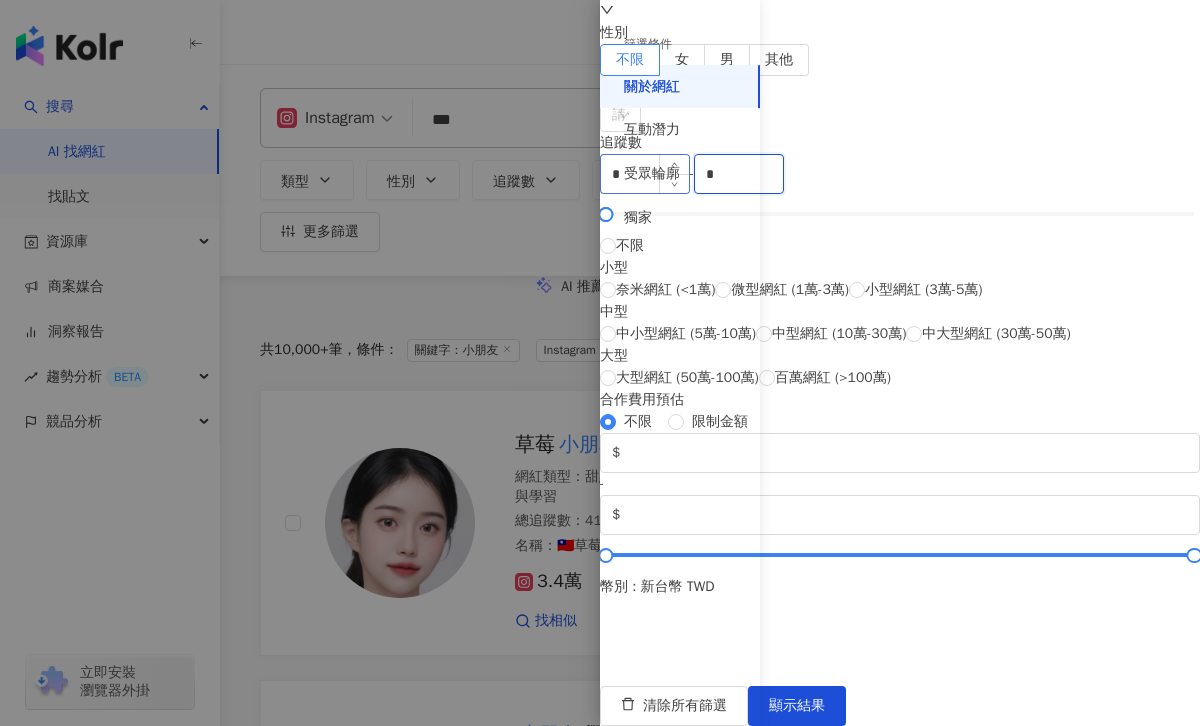 type on "*" 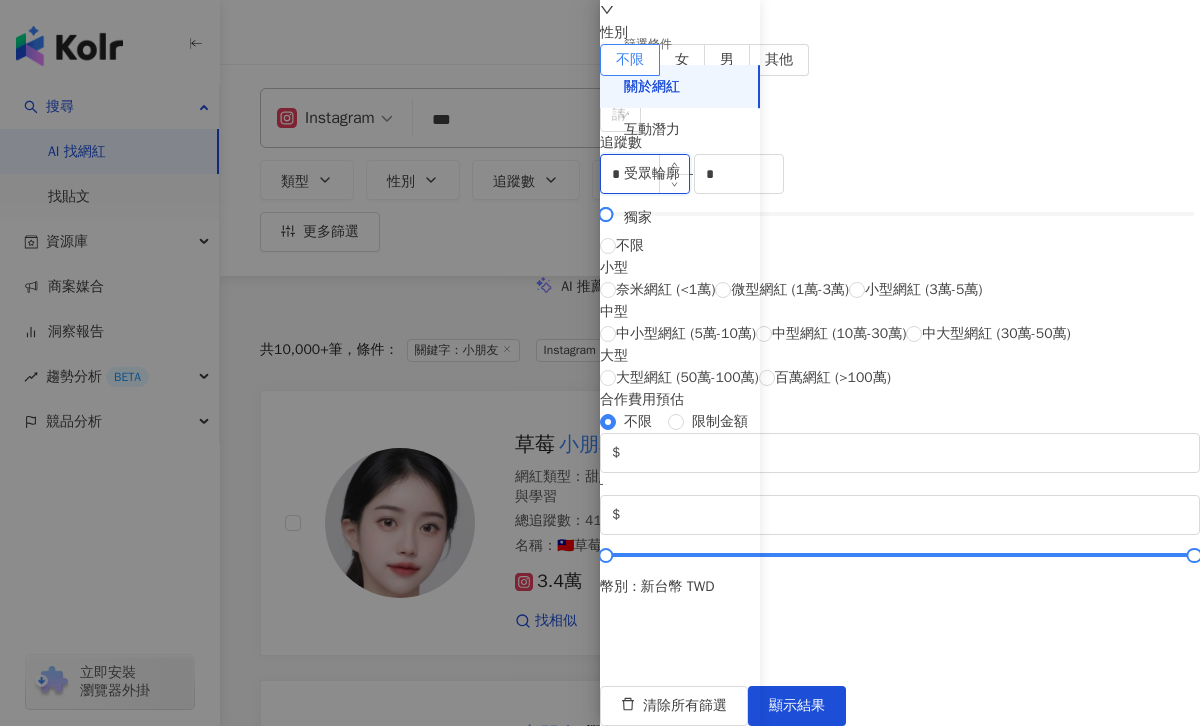 click on "*" at bounding box center (645, 174) 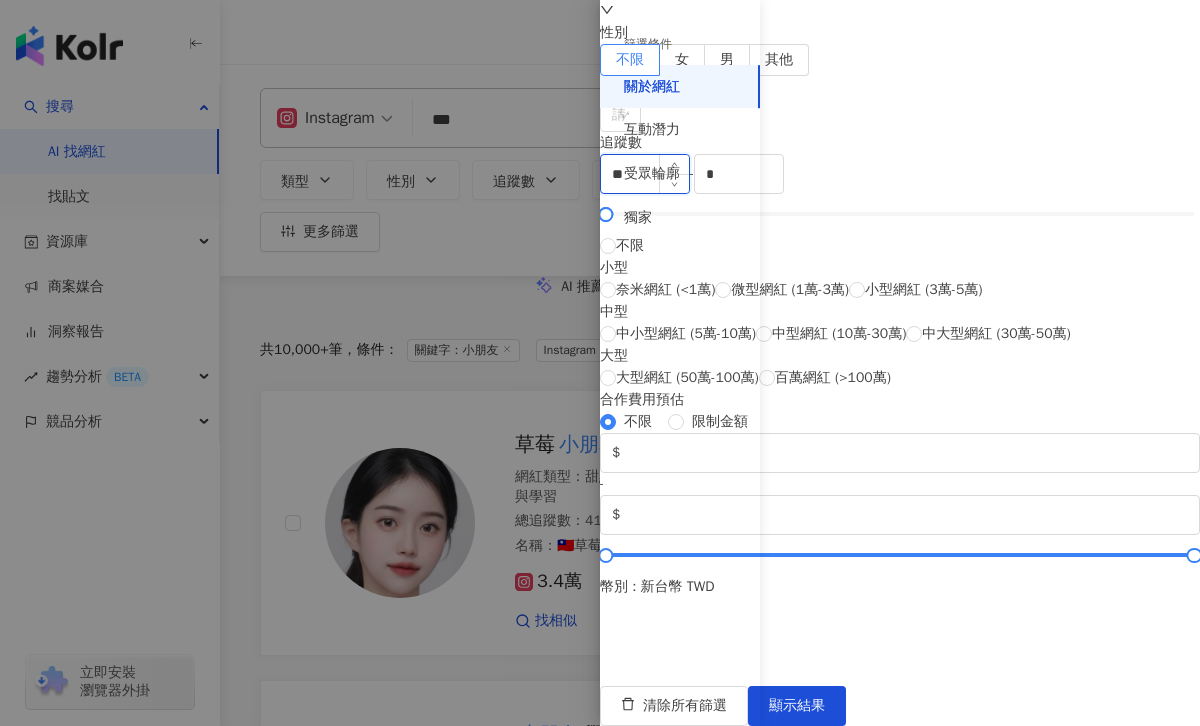 type on "*" 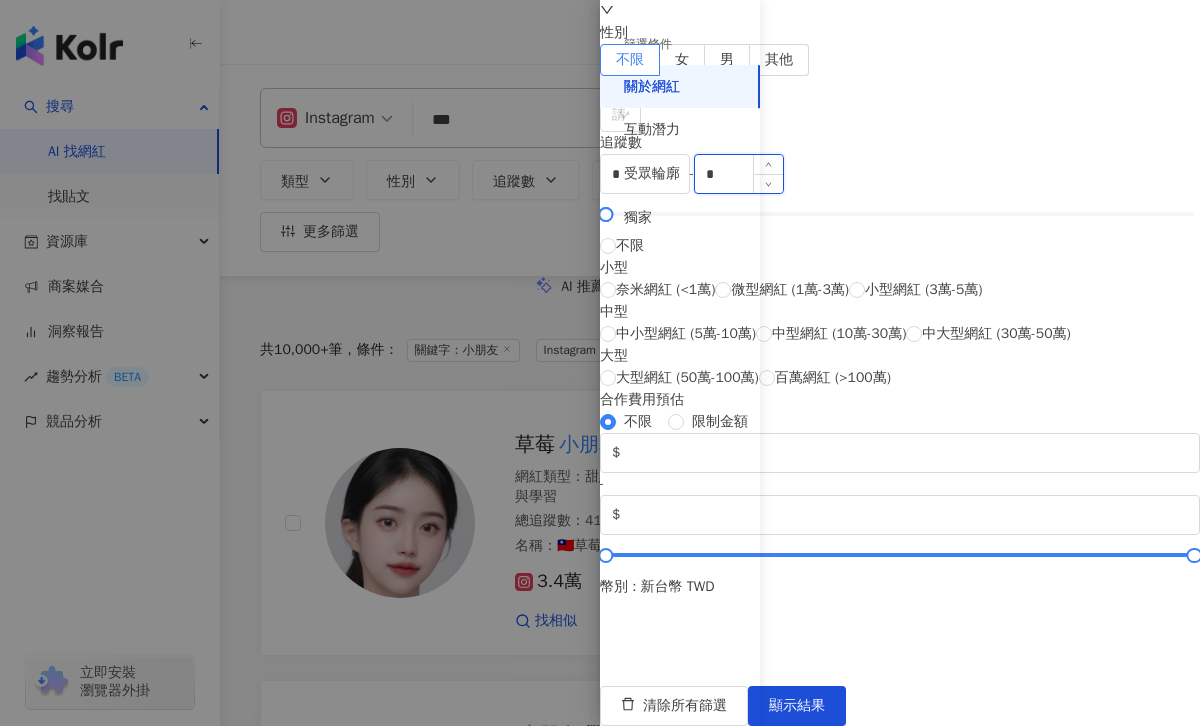 click on "*" at bounding box center [739, 174] 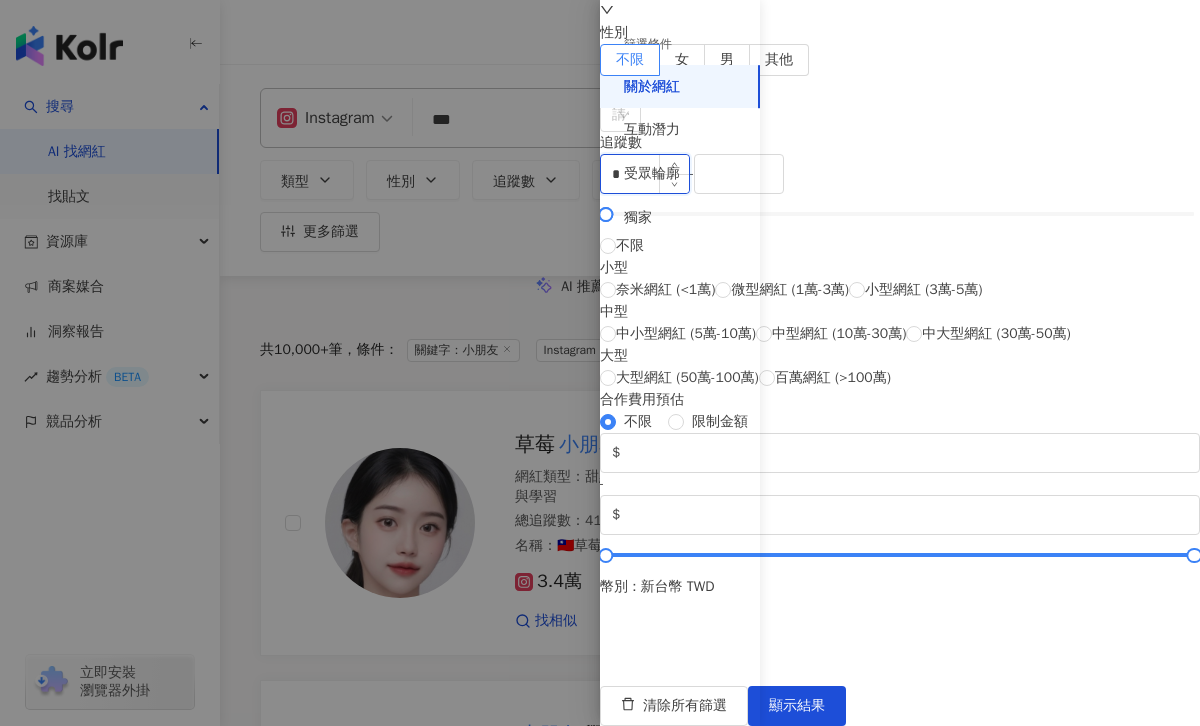type on "*" 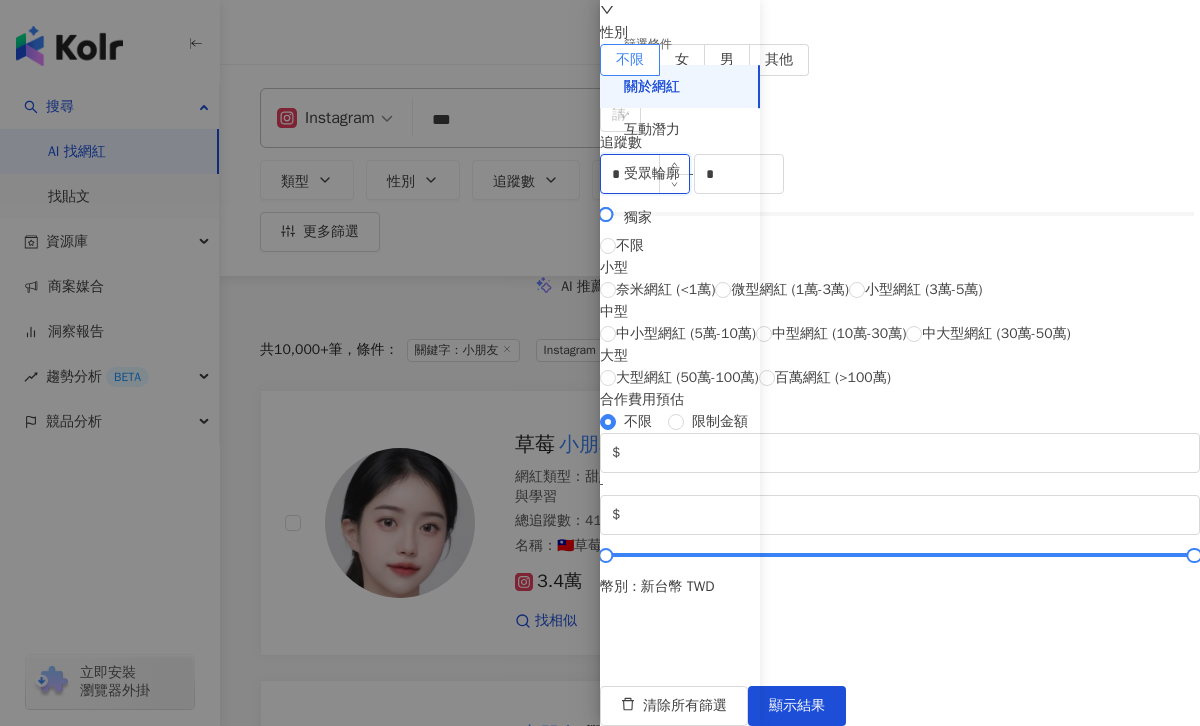 click on "*" at bounding box center [645, 174] 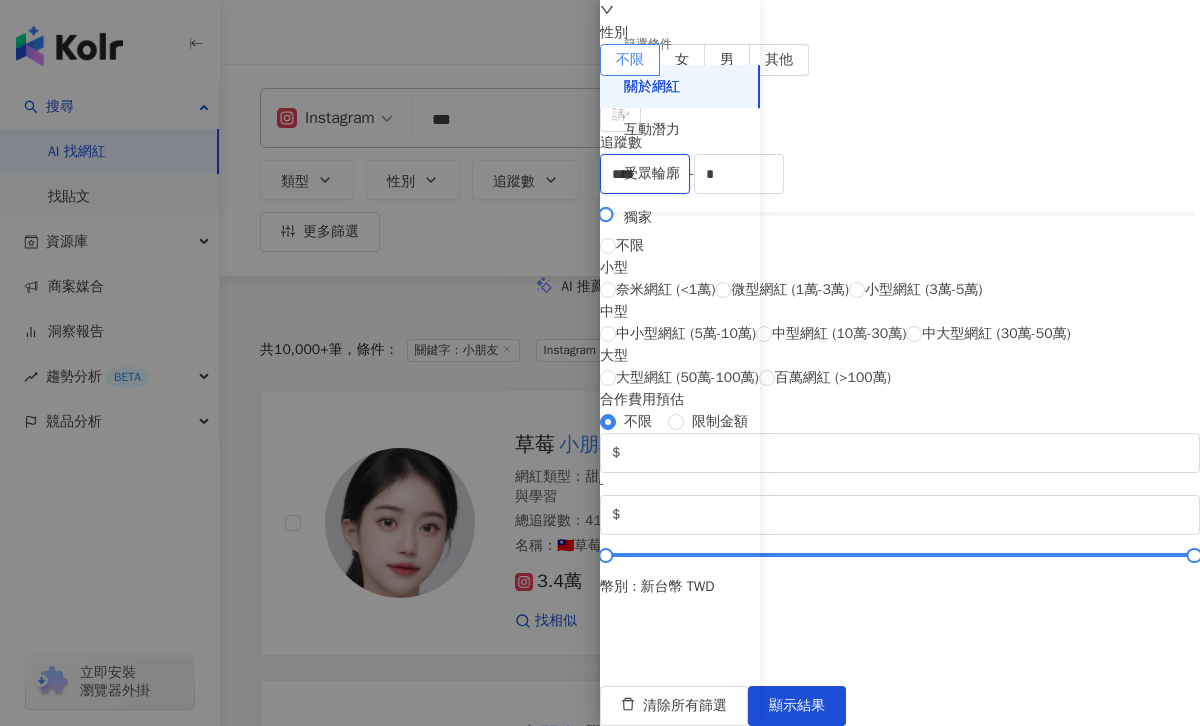 scroll, scrollTop: 0, scrollLeft: 0, axis: both 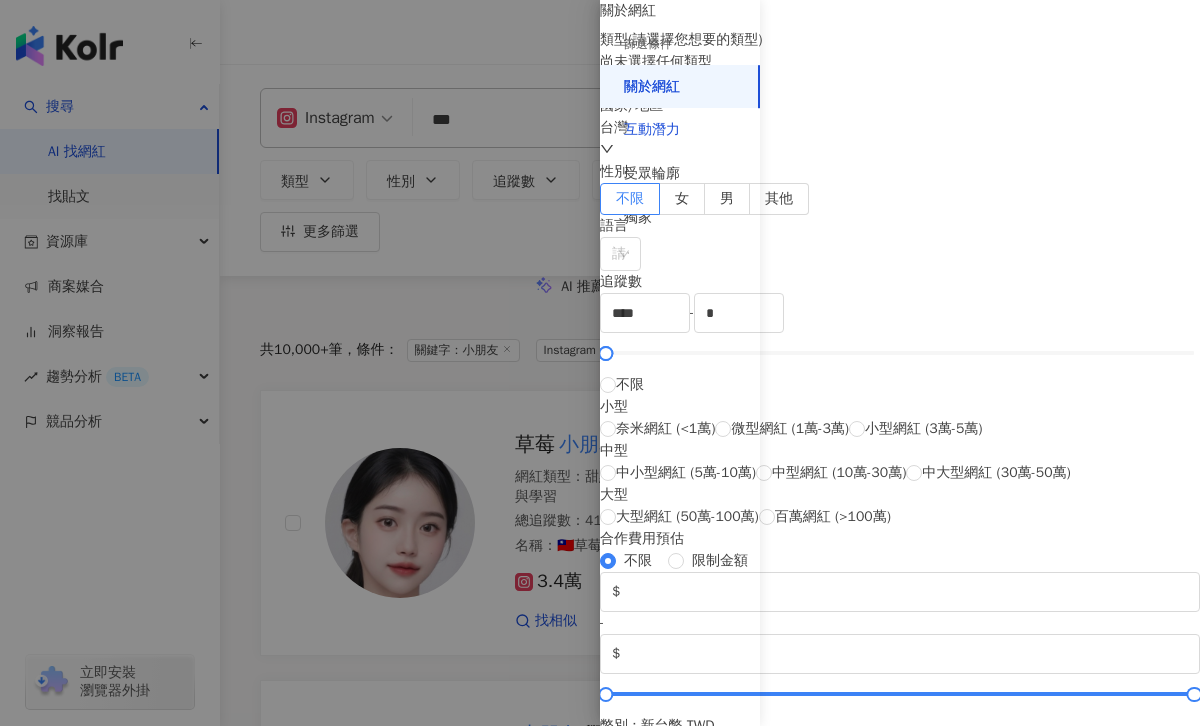 type on "*" 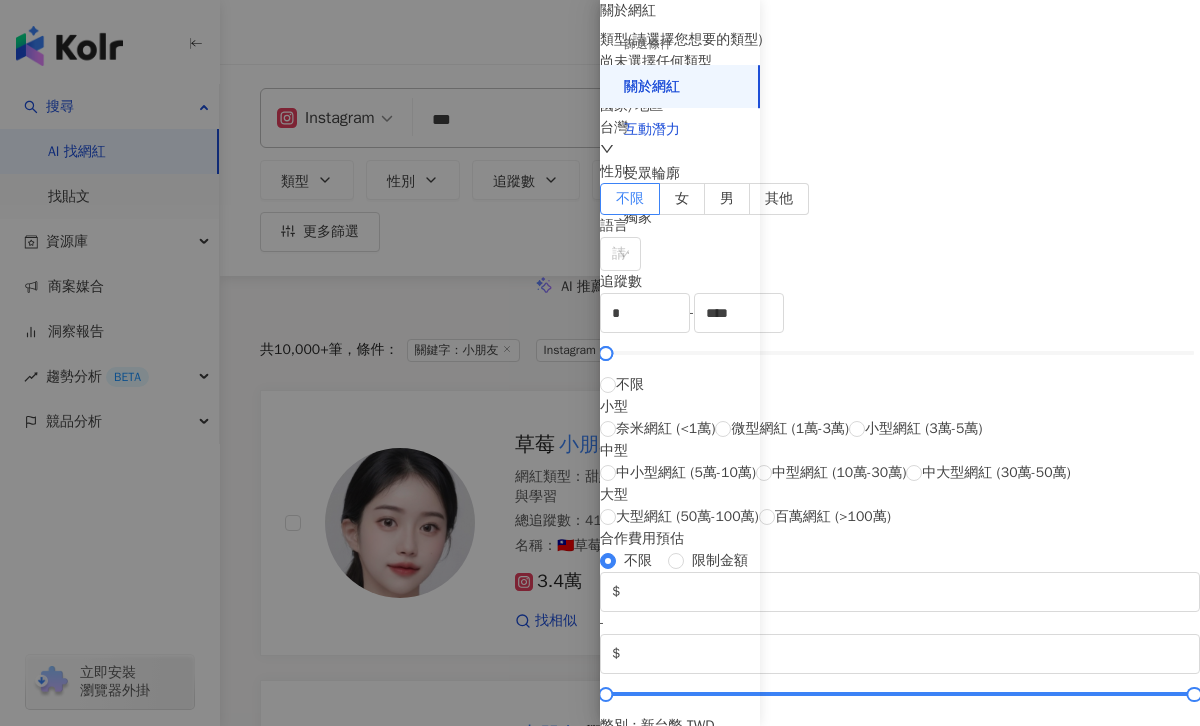 click on "互動潛力" at bounding box center [652, 130] 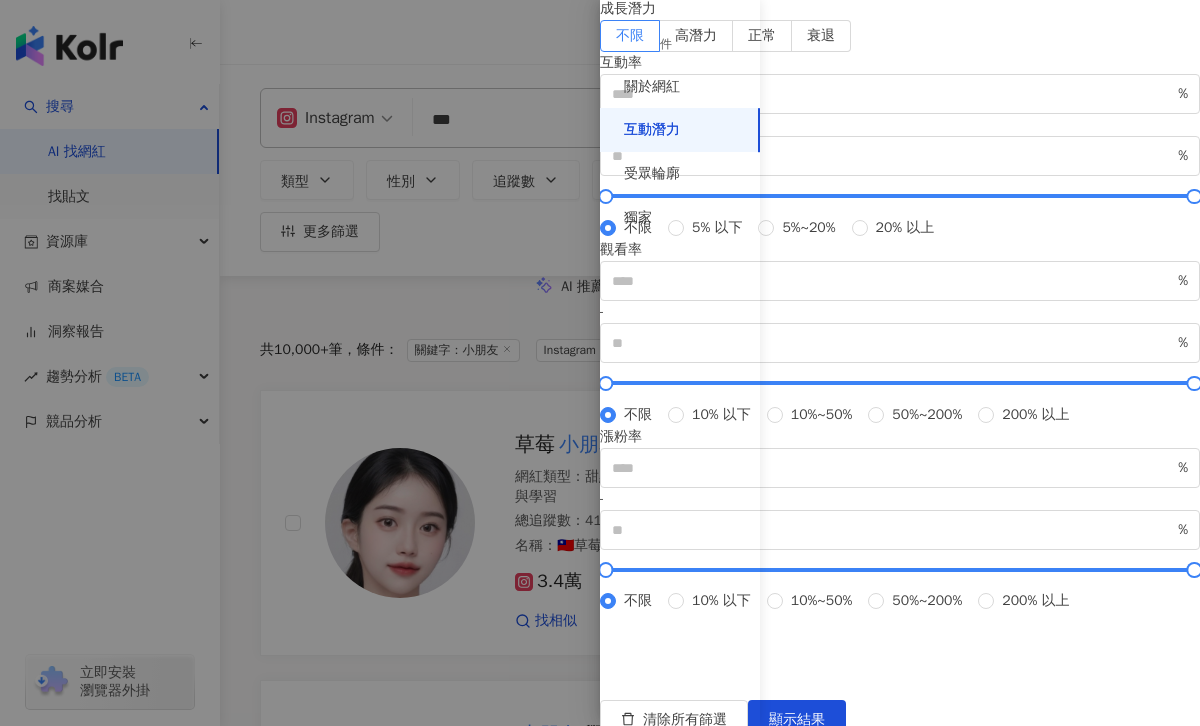 scroll, scrollTop: 0, scrollLeft: 0, axis: both 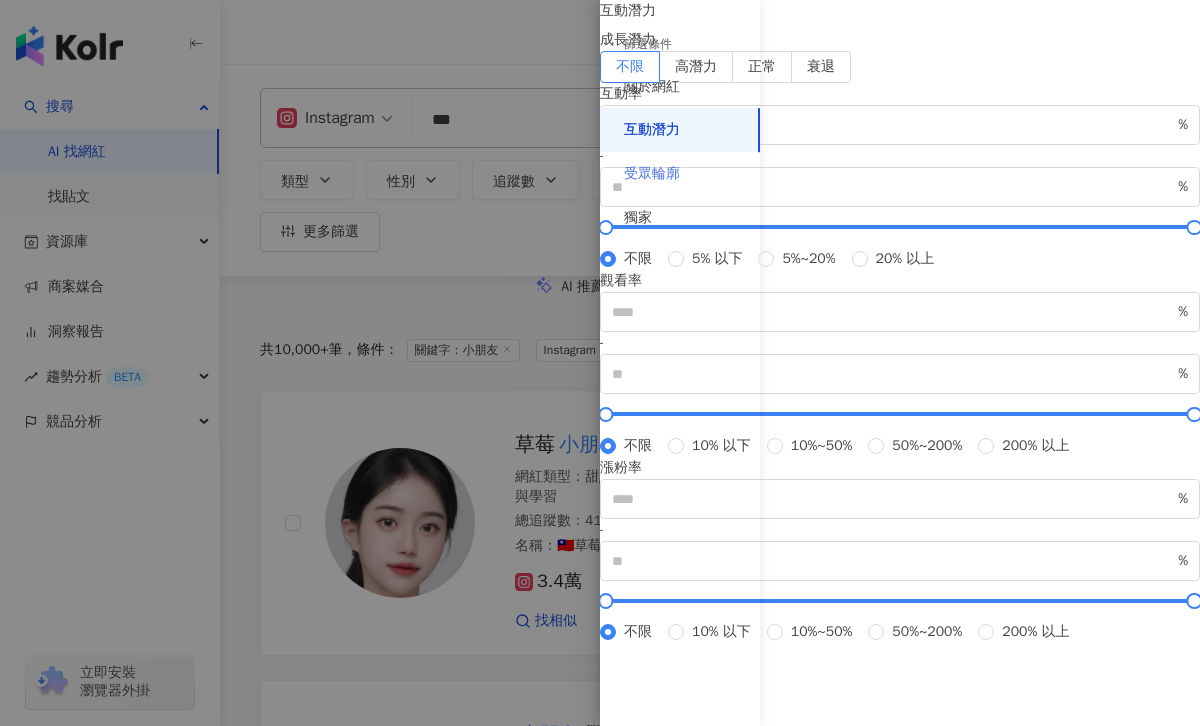 click on "受眾輪廓" at bounding box center [680, 174] 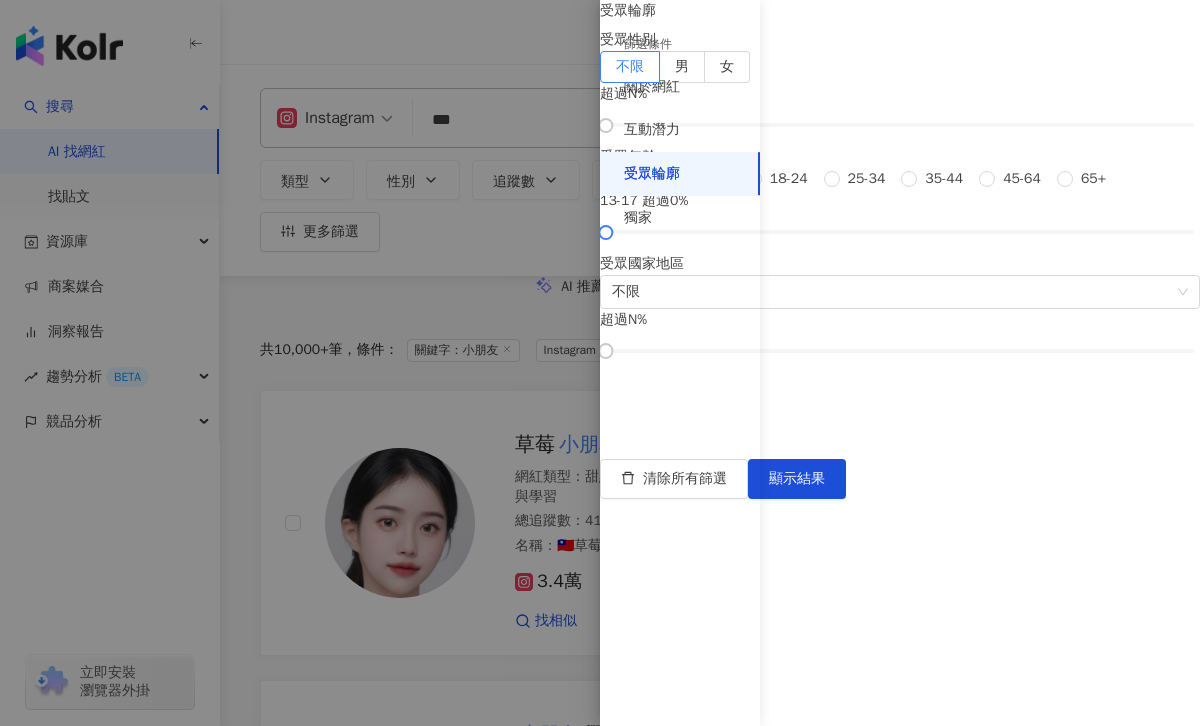 scroll, scrollTop: 46, scrollLeft: 0, axis: vertical 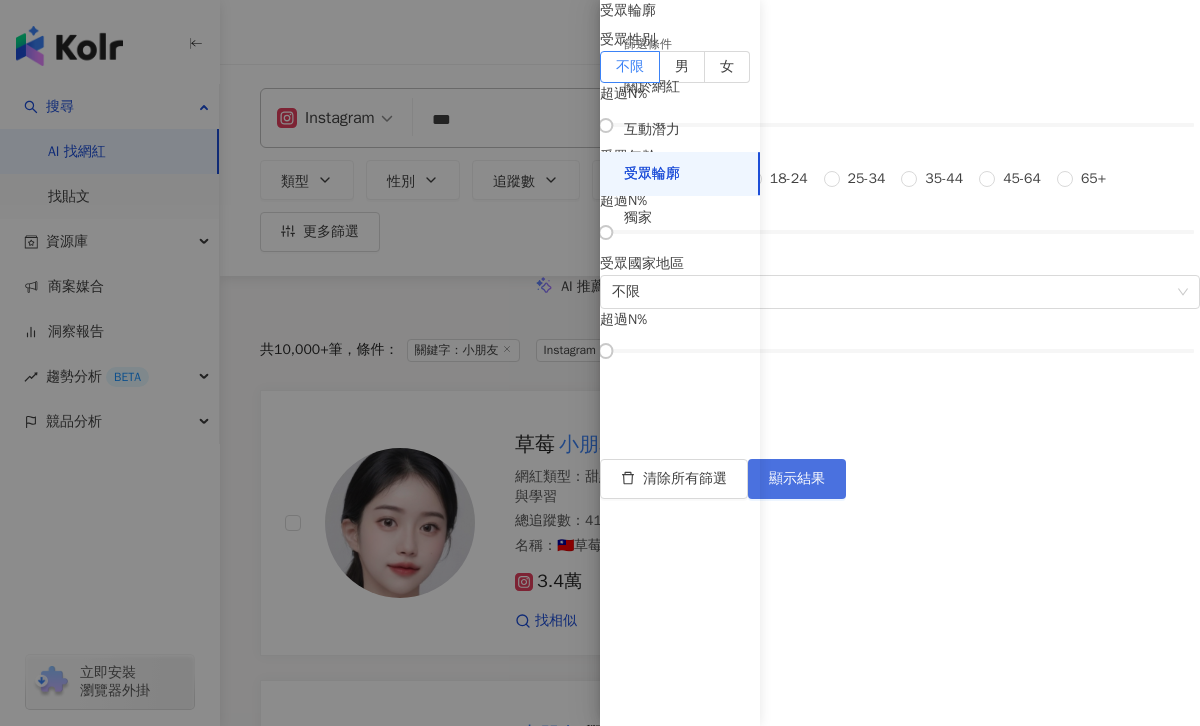 click on "顯示結果" at bounding box center (797, 479) 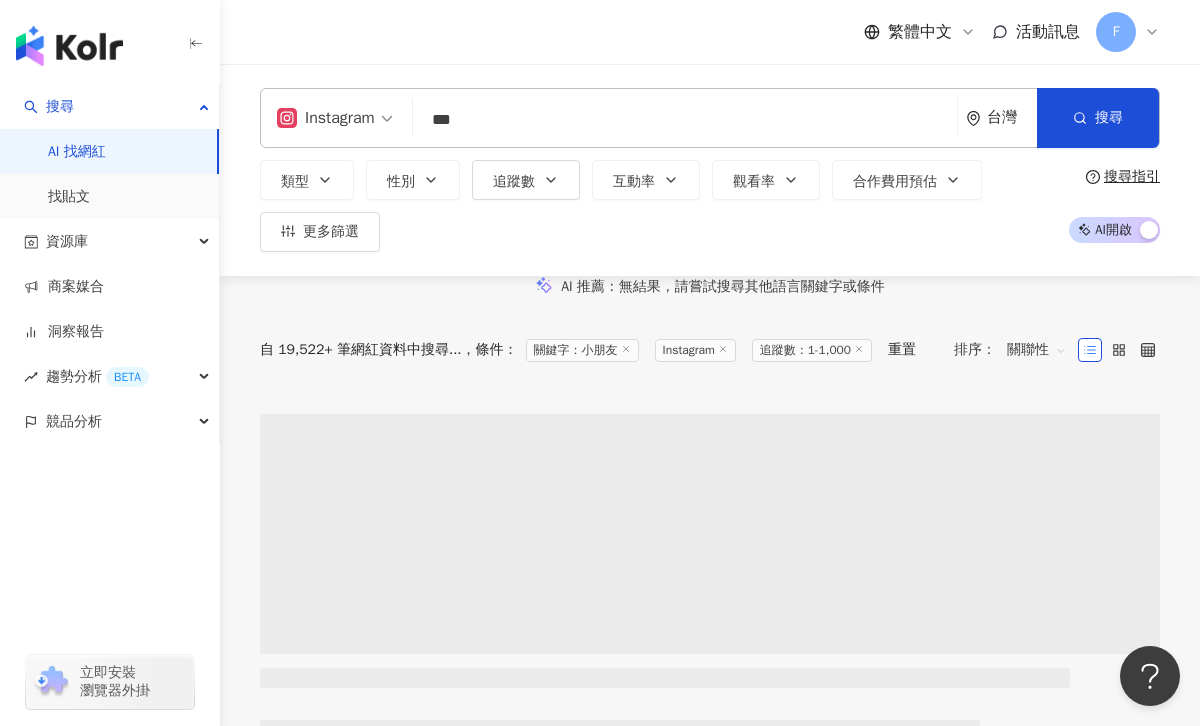 click on "***" at bounding box center (685, 120) 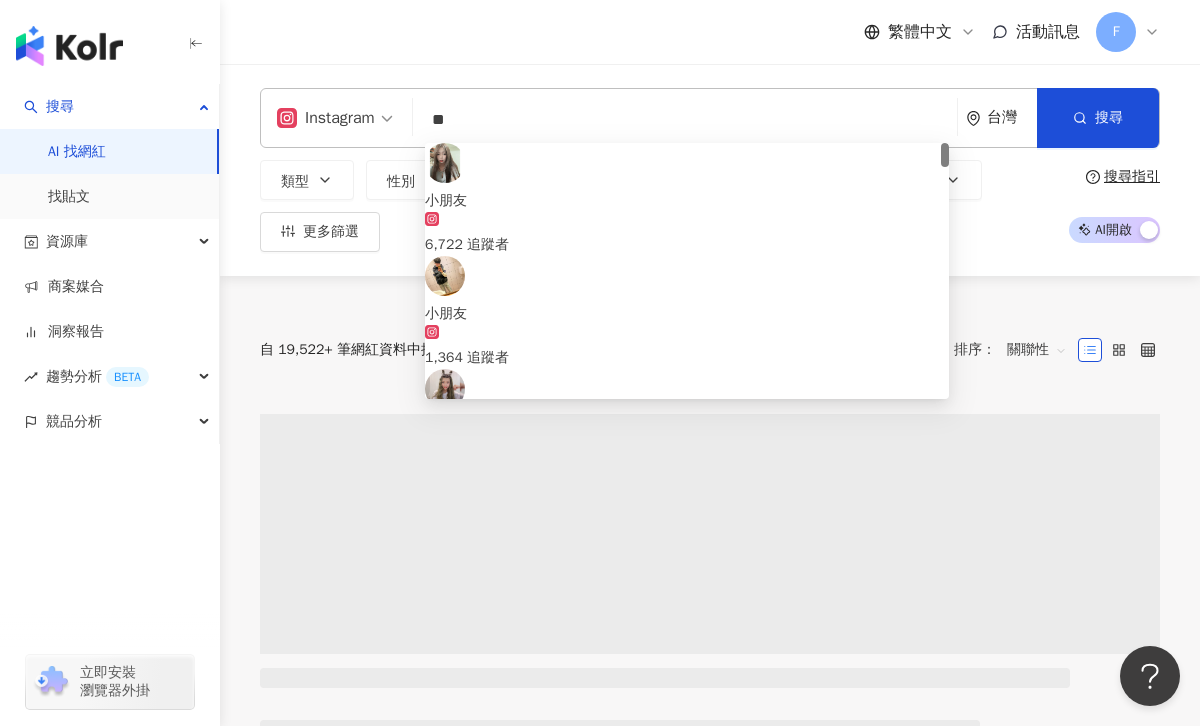 type on "*" 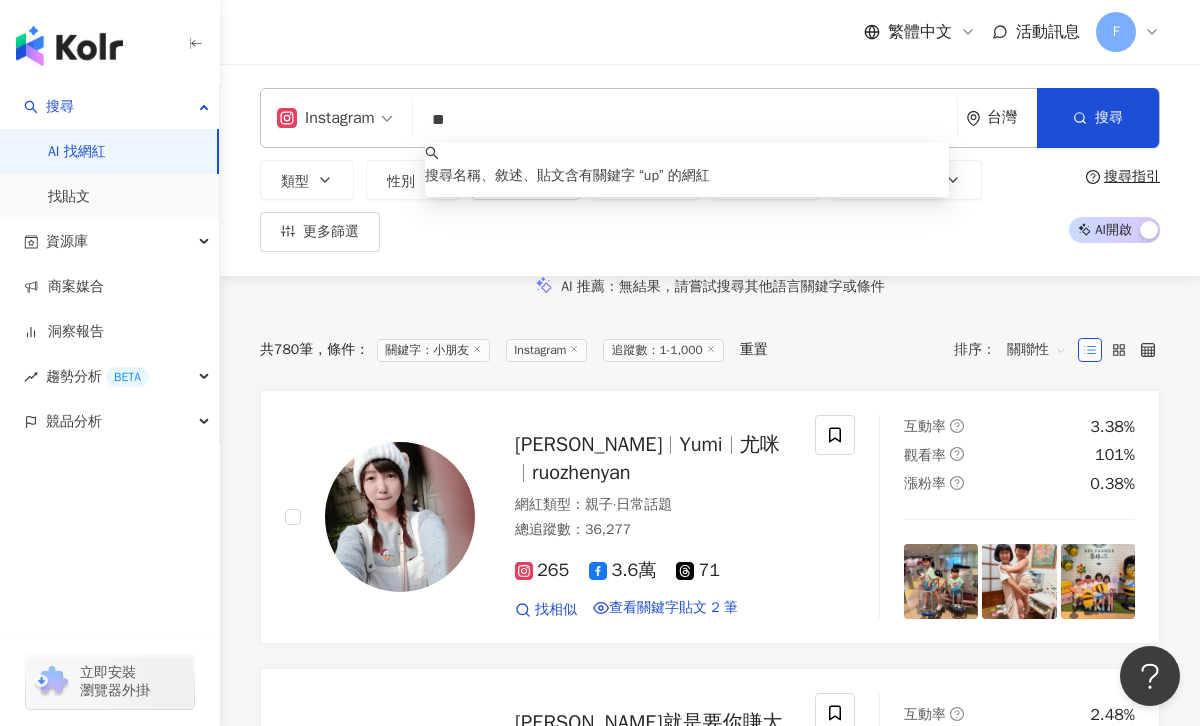 type on "*" 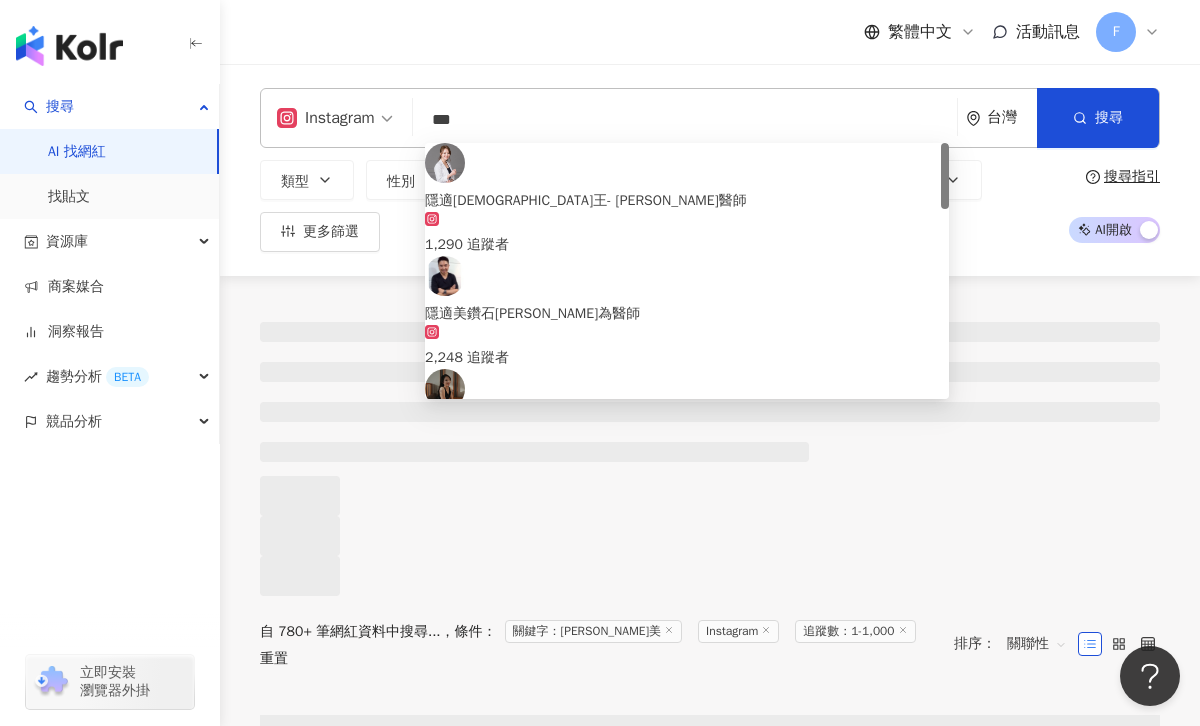 type on "***" 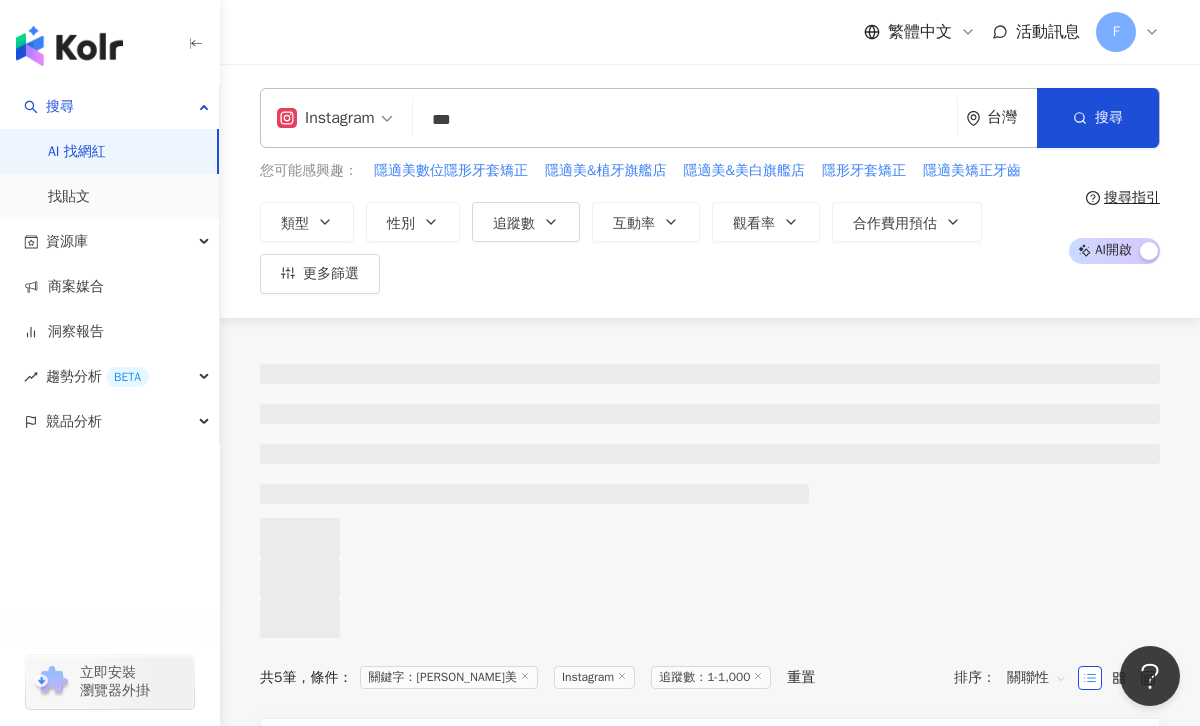 click on "Instagram *** 台灣 搜尋 2c756c80-e433-4599-a460-5d45852bb5f3 隱適美女王- 陳筠婷醫師 1,290   追蹤者 隱適美鑽石楊大為醫師 2,248   追蹤者 Pei An Wu 2,101   追蹤者 隱適美 數位隱形牙套 invisalignTW 6,639   追蹤者 Invisalign HK 隱適美香港 隱形牙箍 4,917   追蹤者 您可能感興趣： 隱適美數位隱形牙套矯正  隱適美&植牙旗艦店  隱適美&美白旗艦店  隱形牙套矯正  隱適美矯正牙齒  類型 性別 追蹤數 互動率 觀看率 合作費用預估  更多篩選 篩選條件 關於網紅 互動潛力 受眾輪廓 獨家 關於網紅 類型  ( 請選擇您想要的類型 ) 尚未選擇任何類型 國家/地區 台灣 性別 不限 女 男 其他 語言     請選擇或搜尋 追蹤數 *  -  **** 不限 小型 奈米網紅 (<1萬) 微型網紅 (1萬-3萬) 小型網紅 (3萬-5萬) 中型 中小型網紅 (5萬-10萬) 中型網紅 (10萬-30萬) 中大型網紅 (30萬-50萬) 大型 大型網紅 (50萬-100萬) 百萬網紅 (>100萬) $ *" at bounding box center [710, 191] 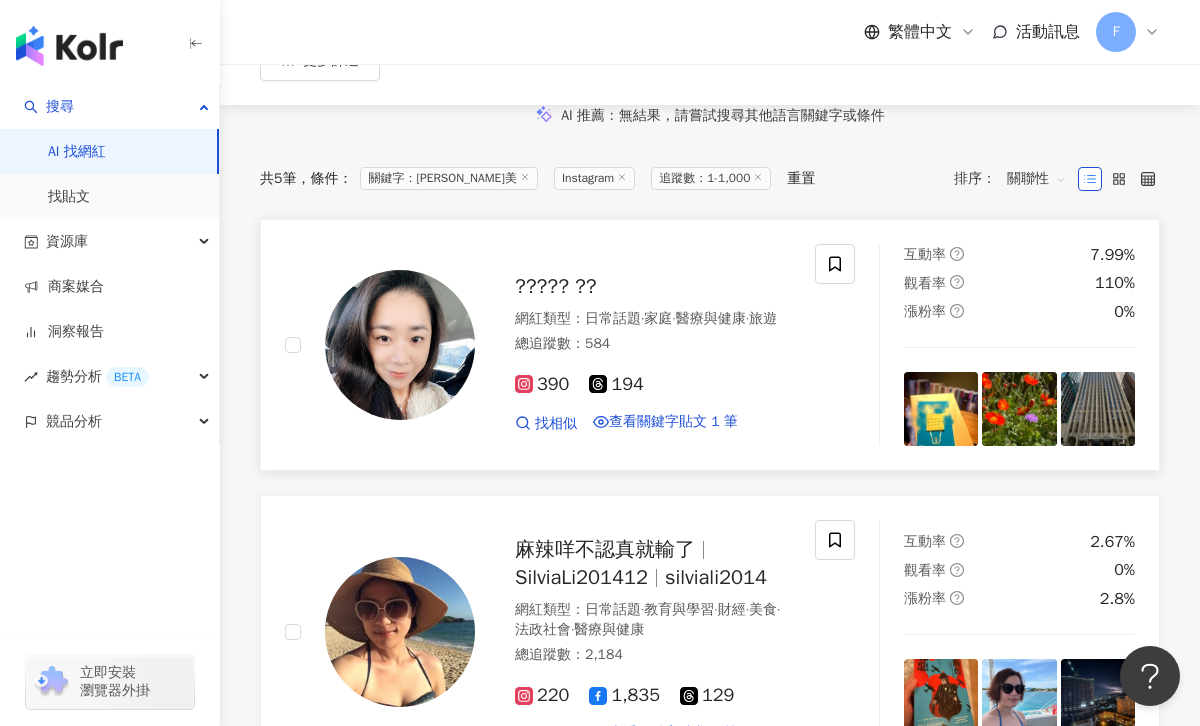 scroll, scrollTop: 185, scrollLeft: 0, axis: vertical 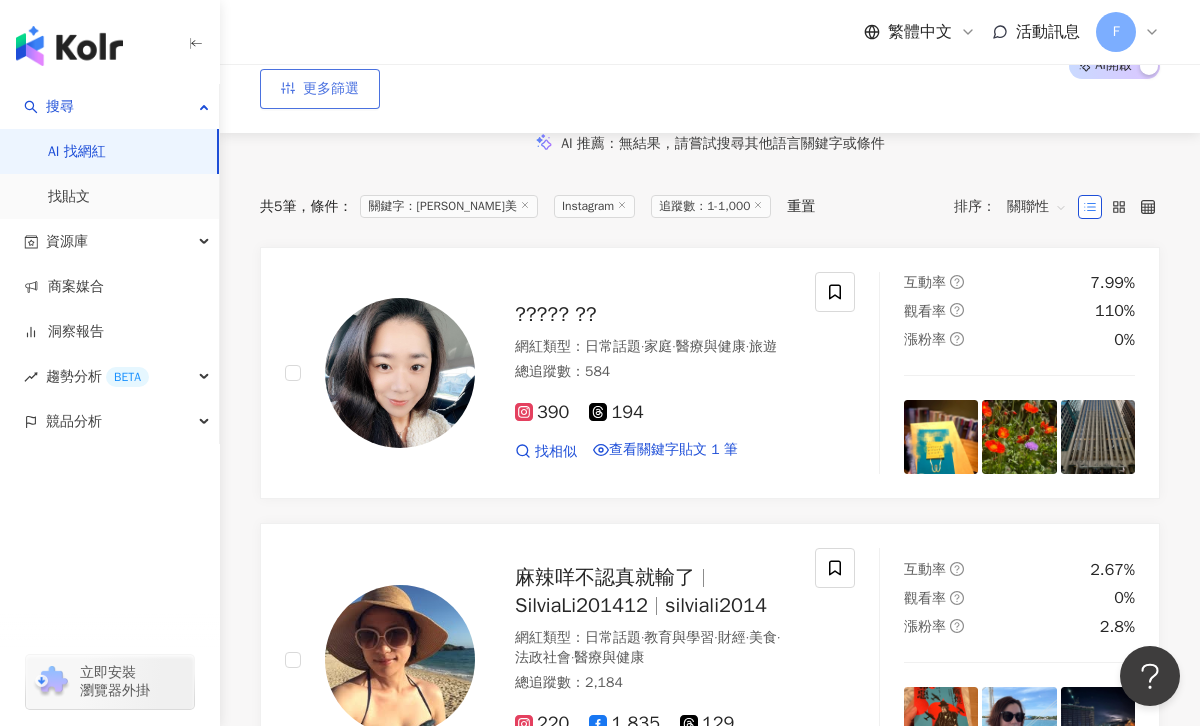 click on "更多篩選" at bounding box center [320, 89] 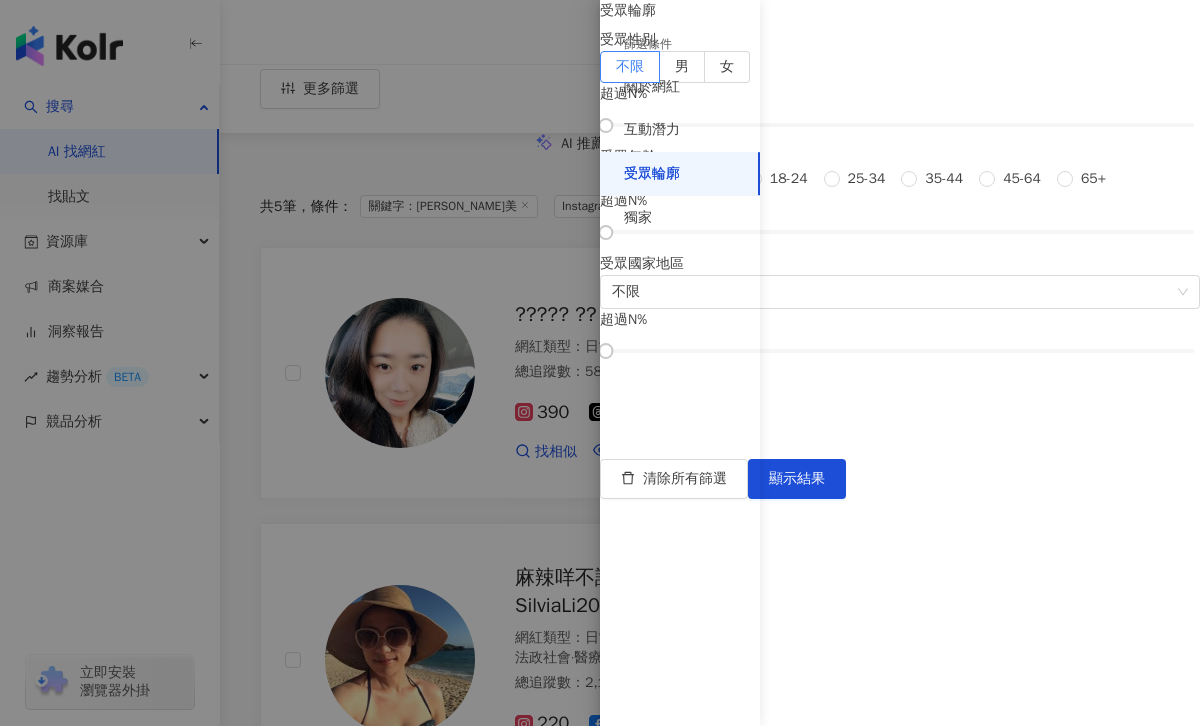 click on "13-17" at bounding box center (711, 179) 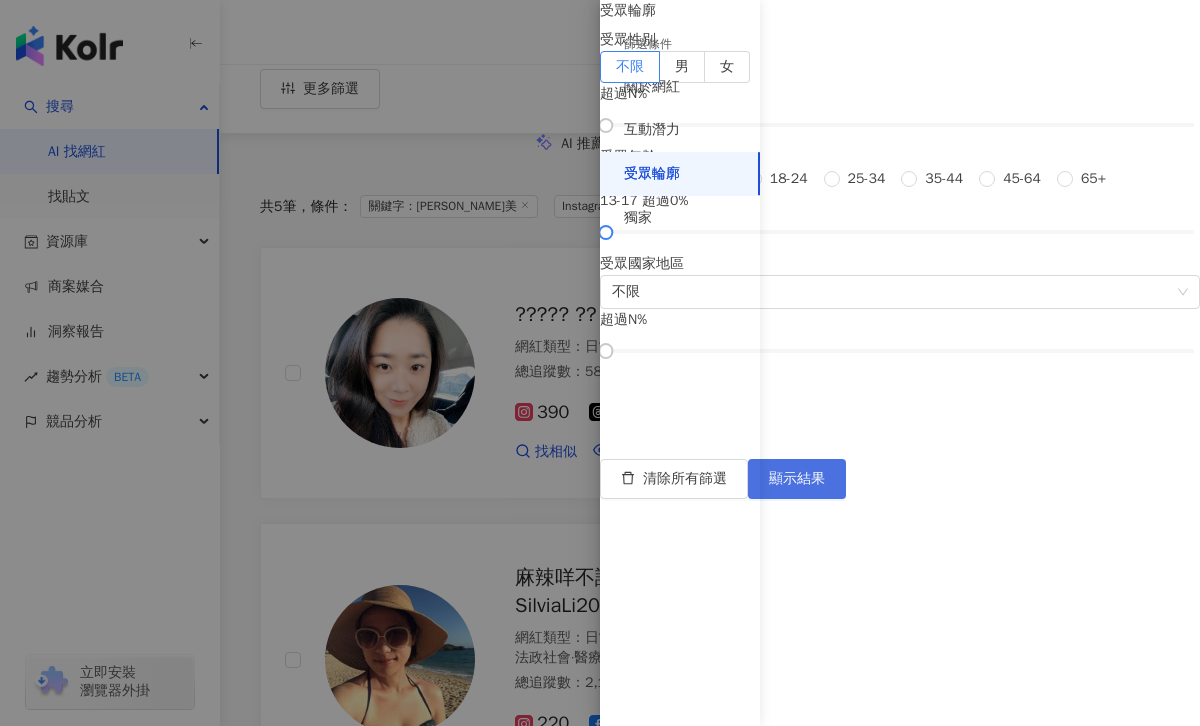 click on "顯示結果" at bounding box center (797, 479) 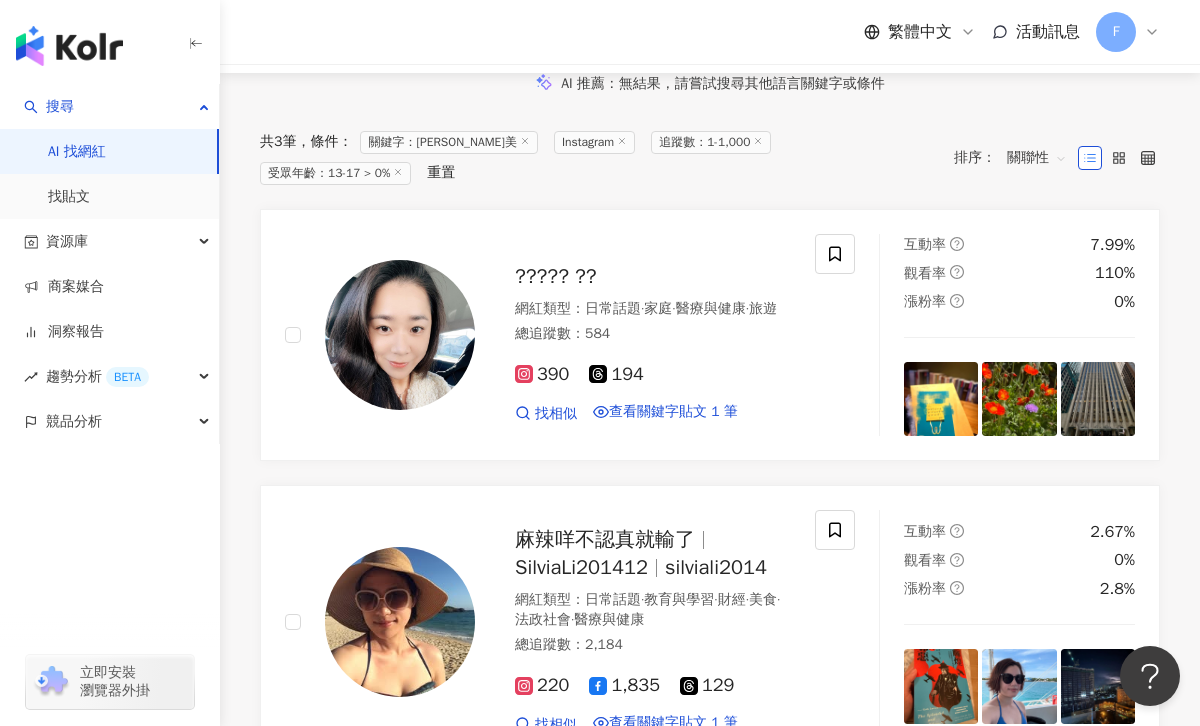 scroll, scrollTop: 85, scrollLeft: 0, axis: vertical 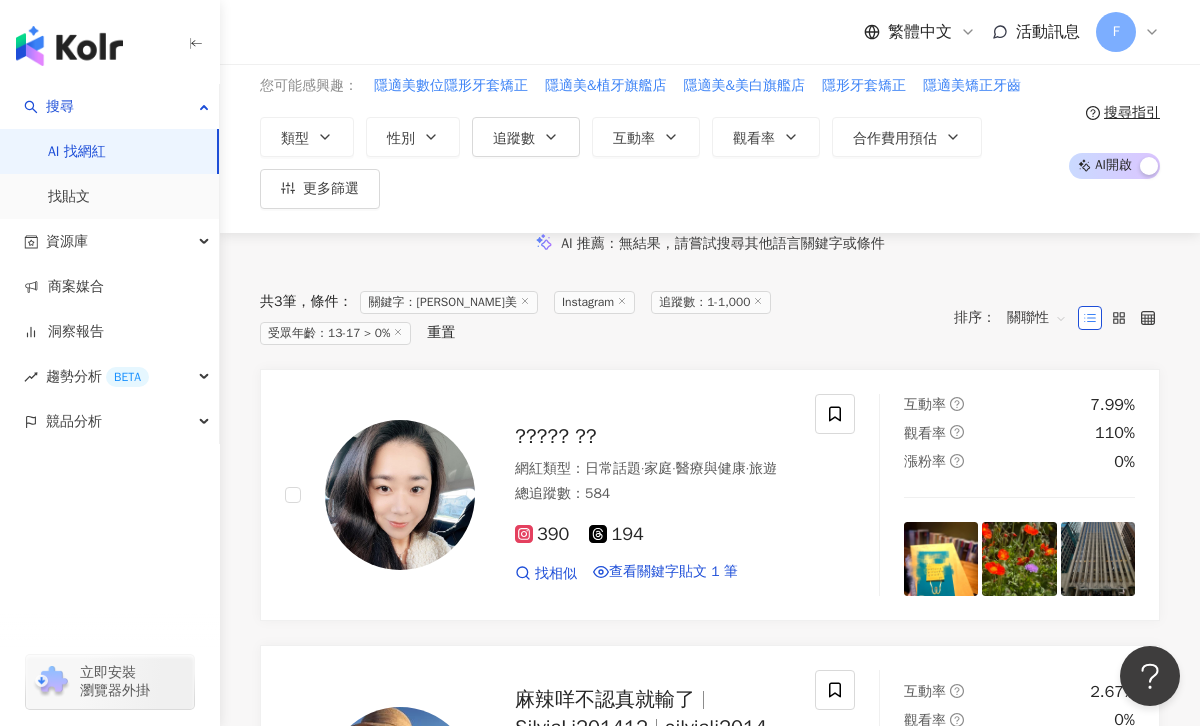 click on "追蹤數：1-1,000" at bounding box center [711, 302] 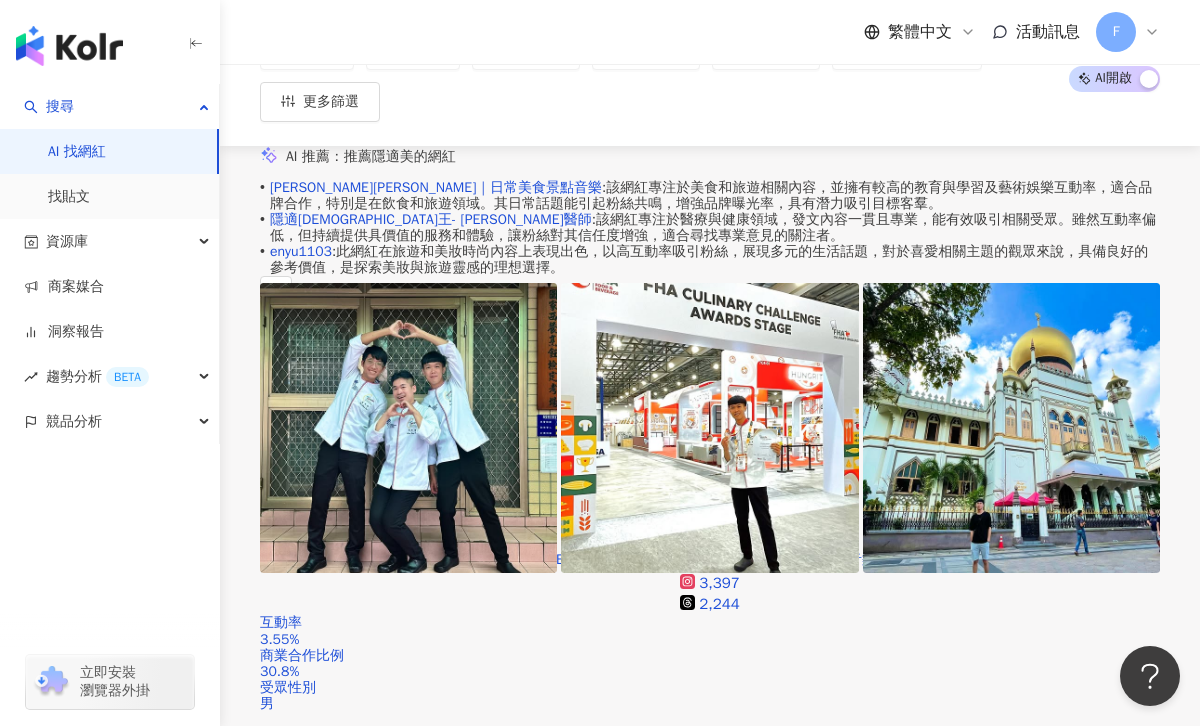 scroll, scrollTop: 0, scrollLeft: 0, axis: both 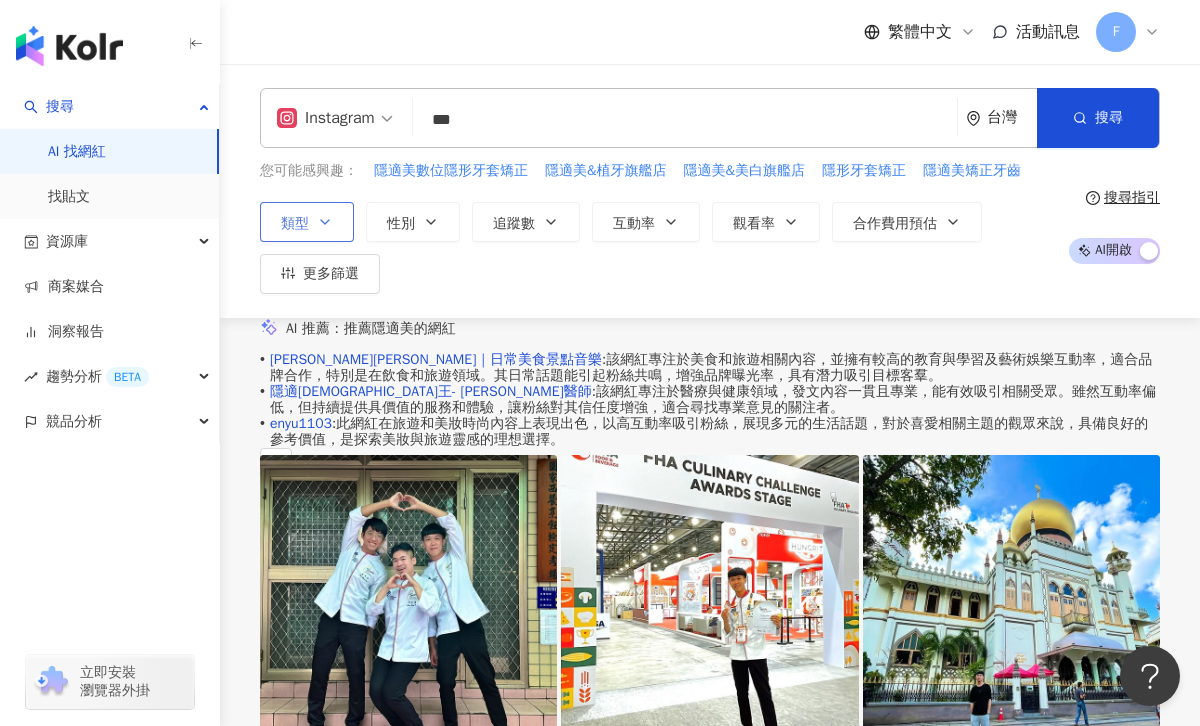 click on "類型" at bounding box center [307, 222] 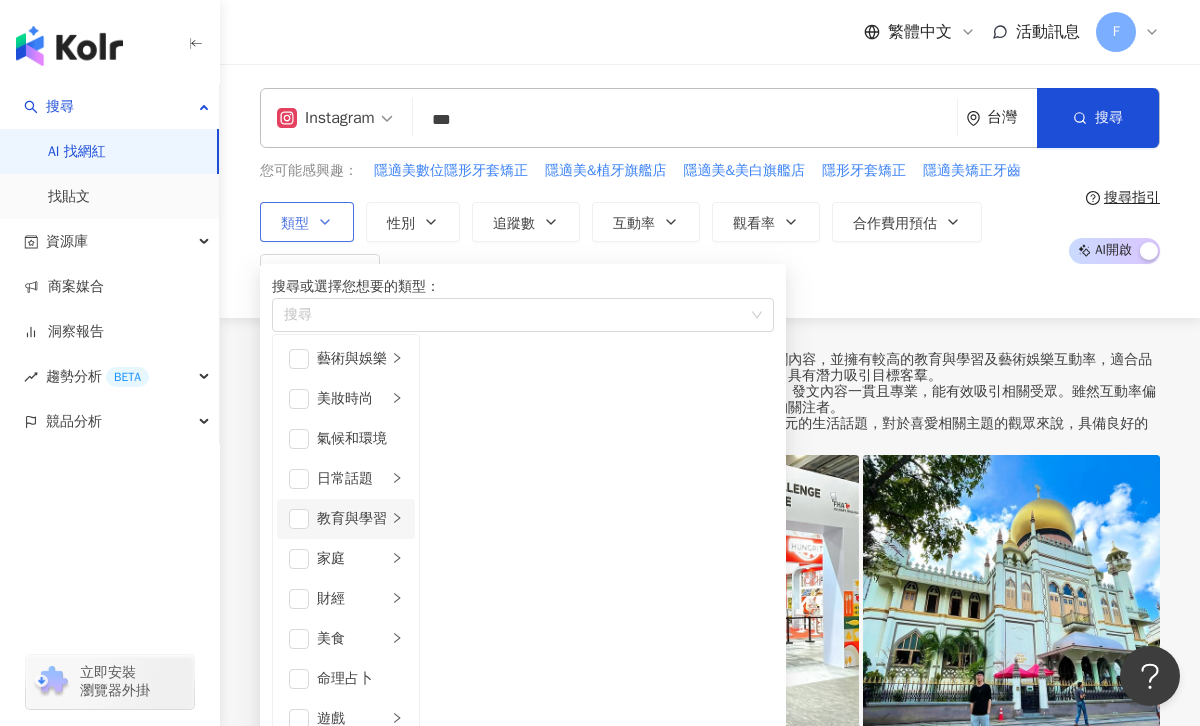scroll, scrollTop: 693, scrollLeft: 0, axis: vertical 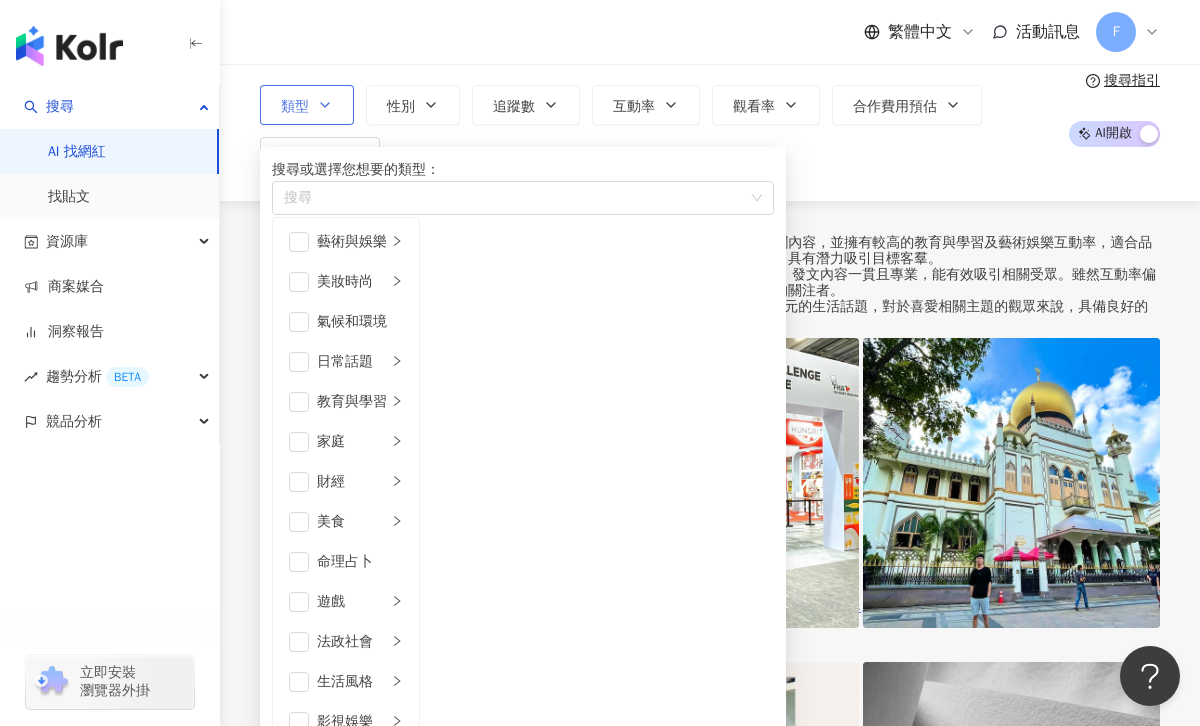 click on "搜尋或選擇您想要的類型：   搜尋 藝術與娛樂 美妝時尚 氣候和環境 日常話題 教育與學習 家庭 財經 美食 命理占卜 遊戲 法政社會 生活風格 影視娛樂 醫療與健康 寵物 攝影 感情 宗教 促購導購 運動 科技 交通工具 旅遊 成人" at bounding box center [523, 673] 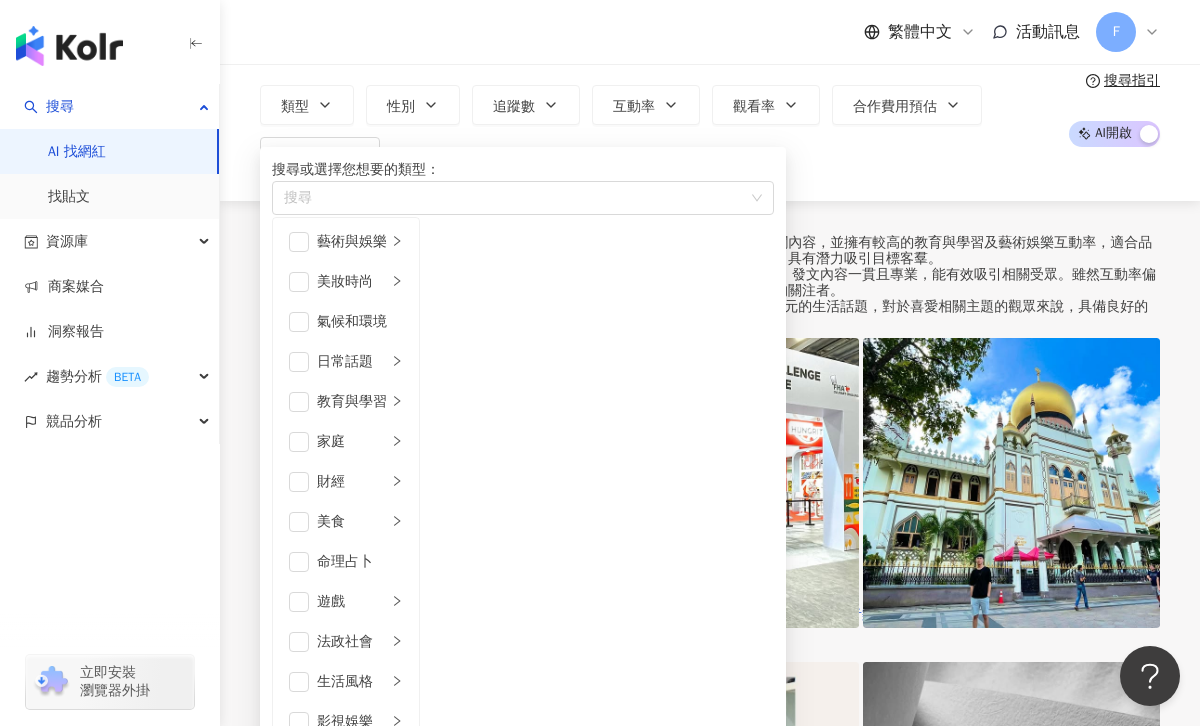 click on "Instagram *** 台灣 搜尋 2c756c80-e433-4599-a460-5d45852bb5f3 隱適美女王- 陳筠婷醫師 1,290   追蹤者 隱適美鑽石楊大為醫師 2,248   追蹤者 Pei An Wu 2,101   追蹤者 隱適美 數位隱形牙套 invisalignTW 6,639   追蹤者 Invisalign HK 隱適美香港 隱形牙箍 4,917   追蹤者 您可能感興趣： 隱適美數位隱形牙套矯正  隱適美&植牙旗艦店  隱適美&美白旗艦店  隱形牙套矯正  隱適美矯正牙齒  類型 搜尋或選擇您想要的類型：   搜尋 藝術與娛樂 美妝時尚 氣候和環境 日常話題 教育與學習 家庭 財經 美食 命理占卜 遊戲 法政社會 生活風格 影視娛樂 醫療與健康 寵物 攝影 感情 宗教 促購導購 運動 科技 交通工具 旅遊 成人 性別 追蹤數 互動率 觀看率 合作費用預估  更多篩選 篩選條件 關於網紅 互動潛力 受眾輪廓 獨家 關於網紅 類型  ( 請選擇您想要的類型 ) 尚未選擇任何類型 國家/地區 台灣 性別 不限 女 男" at bounding box center (710, 74) 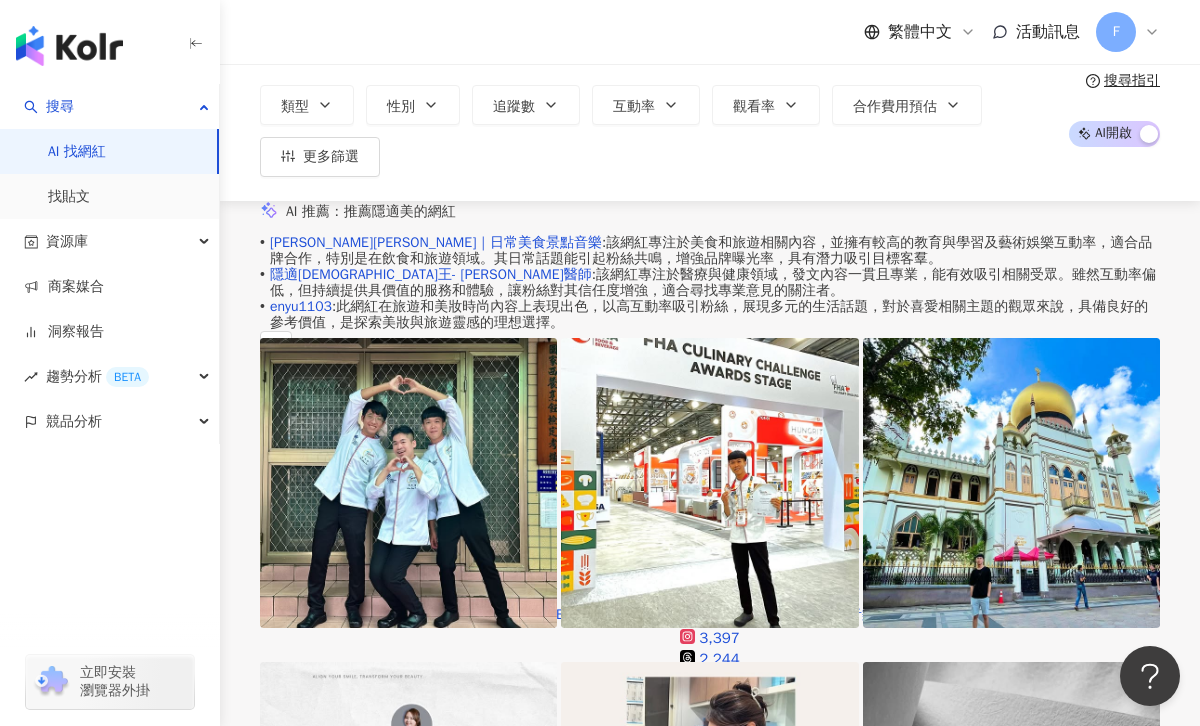 scroll, scrollTop: 0, scrollLeft: 0, axis: both 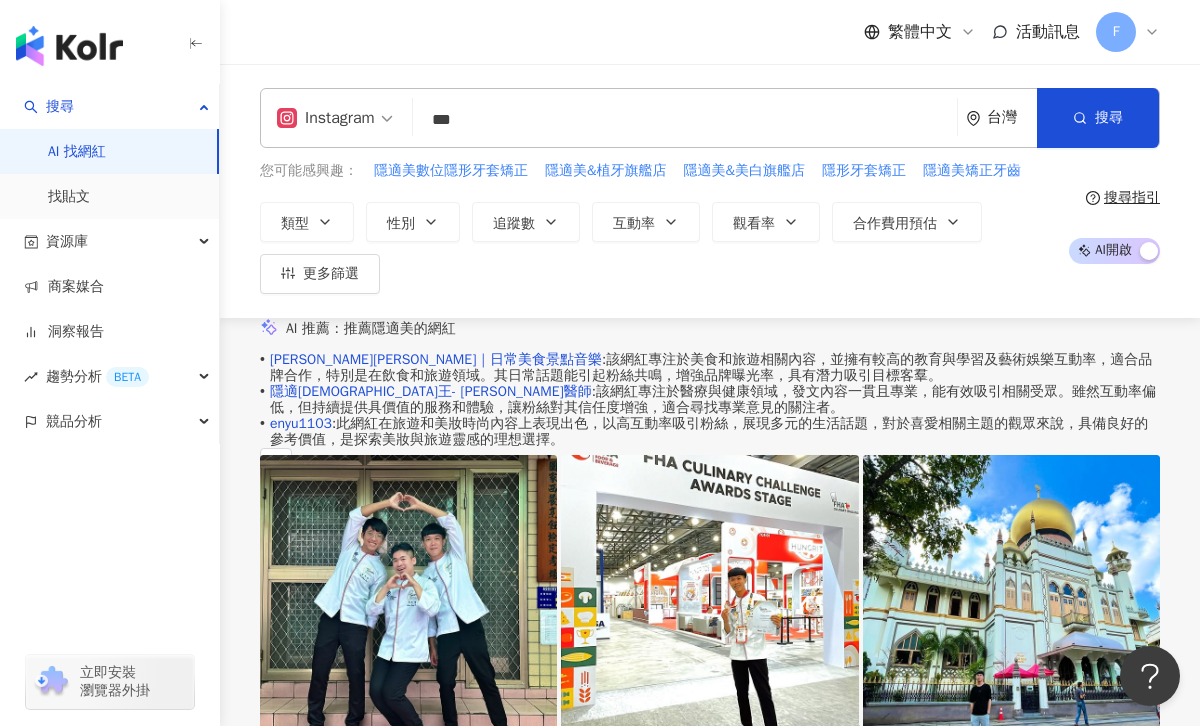 click on "Instagram *** 台灣 搜尋 2c756c80-e433-4599-a460-5d45852bb5f3 隱適美女王- 陳筠婷醫師 1,290   追蹤者 隱適美鑽石楊大為醫師 2,248   追蹤者 Pei An Wu 2,101   追蹤者 隱適美 數位隱形牙套 invisalignTW 6,639   追蹤者 Invisalign HK 隱適美香港 隱形牙箍 4,917   追蹤者 您可能感興趣： 隱適美數位隱形牙套矯正  隱適美&植牙旗艦店  隱適美&美白旗艦店  隱形牙套矯正  隱適美矯正牙齒  類型 性別 追蹤數 互動率 觀看率 合作費用預估  更多篩選 篩選條件 關於網紅 互動潛力 受眾輪廓 獨家 關於網紅 類型  ( 請選擇您想要的類型 ) 尚未選擇任何類型 國家/地區 台灣 性別 不限 女 男 其他 語言     請選擇或搜尋 追蹤數 *  -  ******* 不限 小型 奈米網紅 (<1萬) 微型網紅 (1萬-3萬) 小型網紅 (3萬-5萬) 中型 中小型網紅 (5萬-10萬) 中型網紅 (10萬-30萬) 中大型網紅 (30萬-50萬) 大型 大型網紅 (50萬-100萬) 百萬網紅 (>100萬) $" at bounding box center (710, 191) 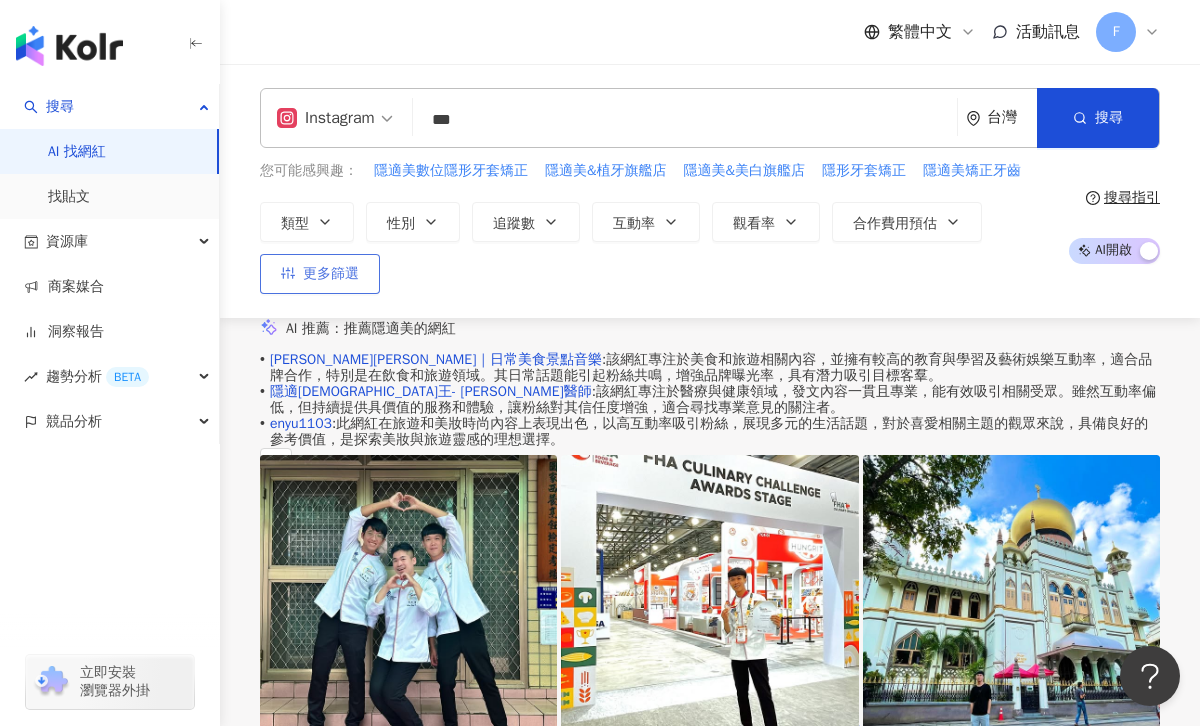click on "更多篩選" at bounding box center (331, 274) 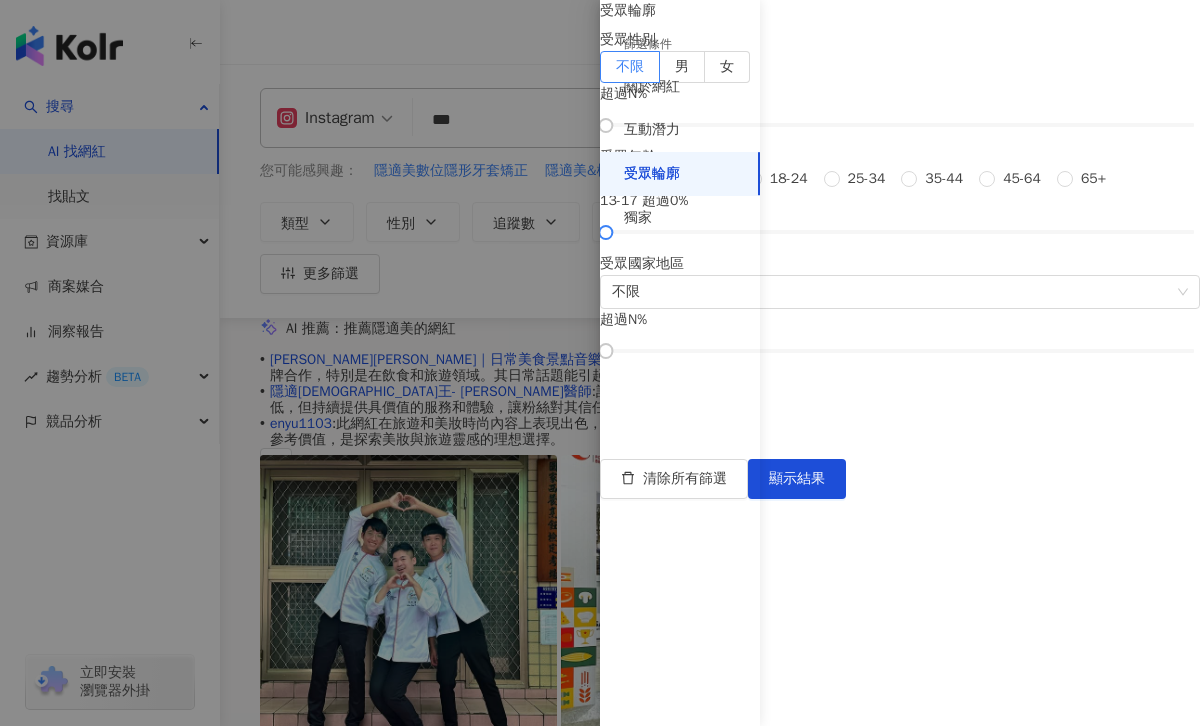 click on "篩選條件" at bounding box center [648, 44] 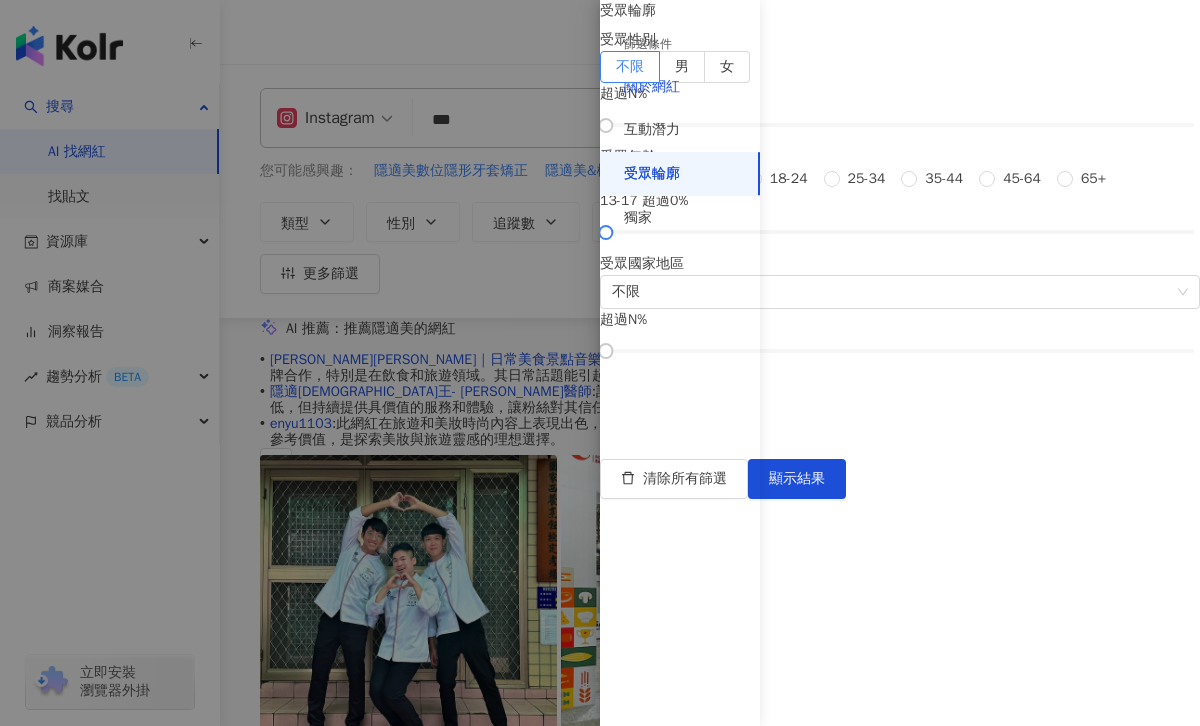 click on "關於網紅" at bounding box center (652, 87) 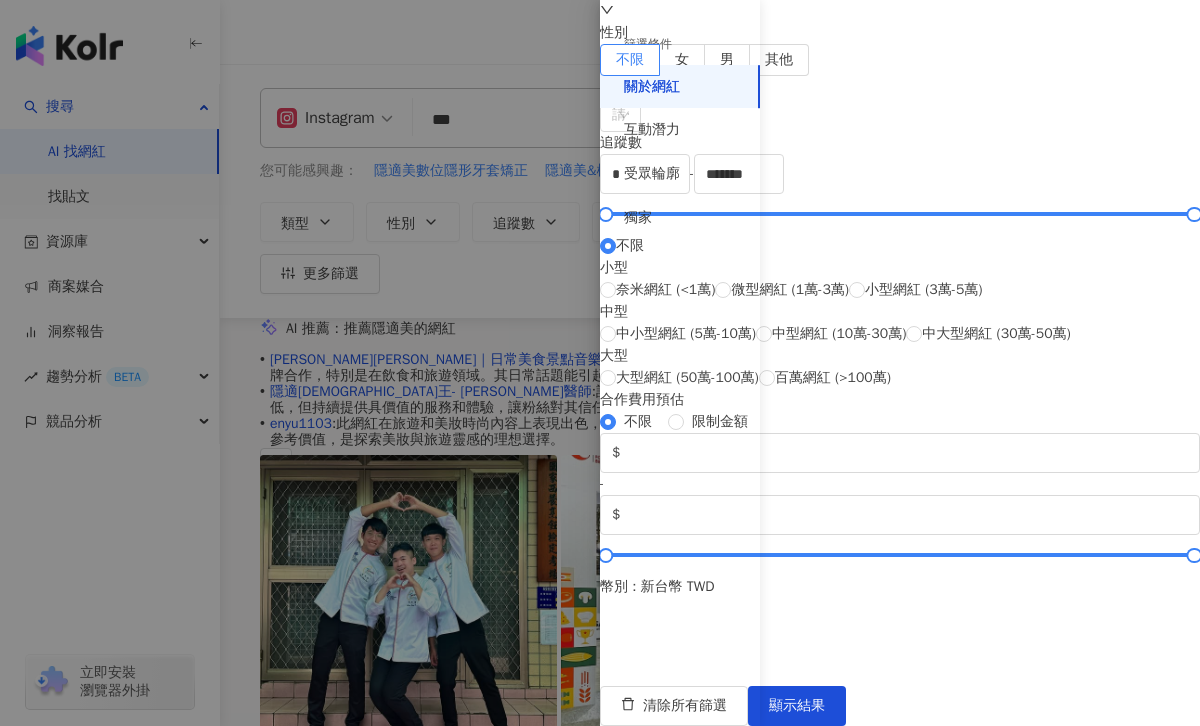 scroll, scrollTop: 282, scrollLeft: 0, axis: vertical 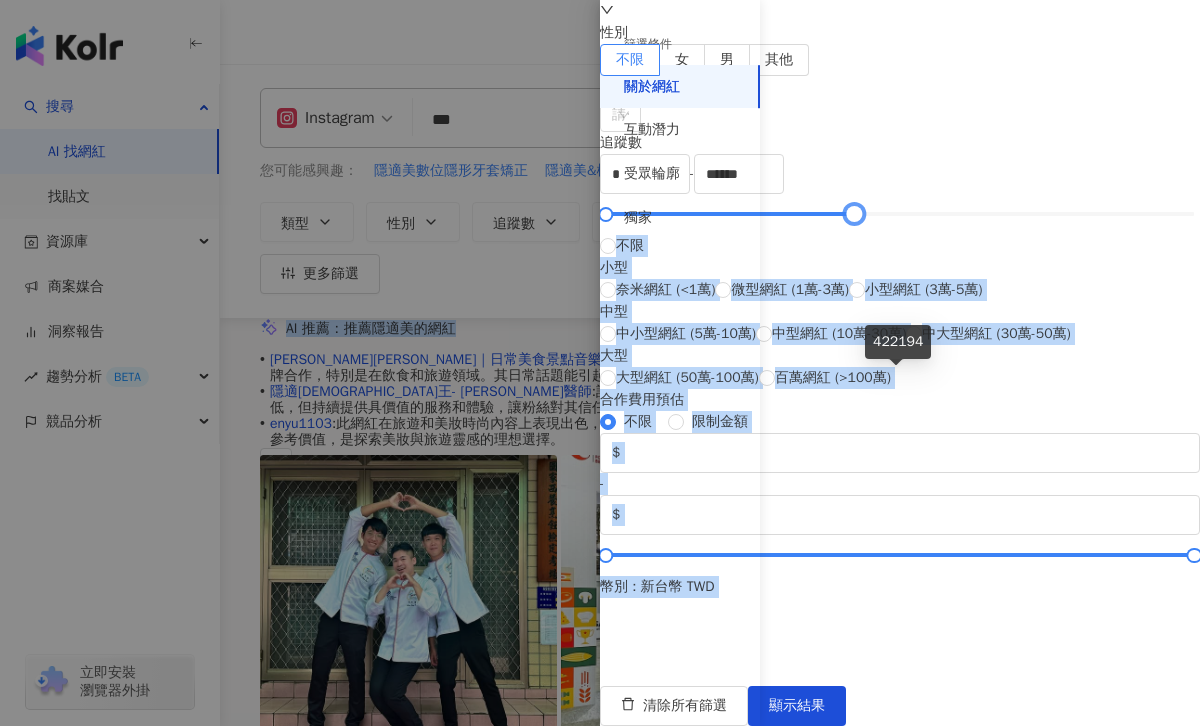 type on "*******" 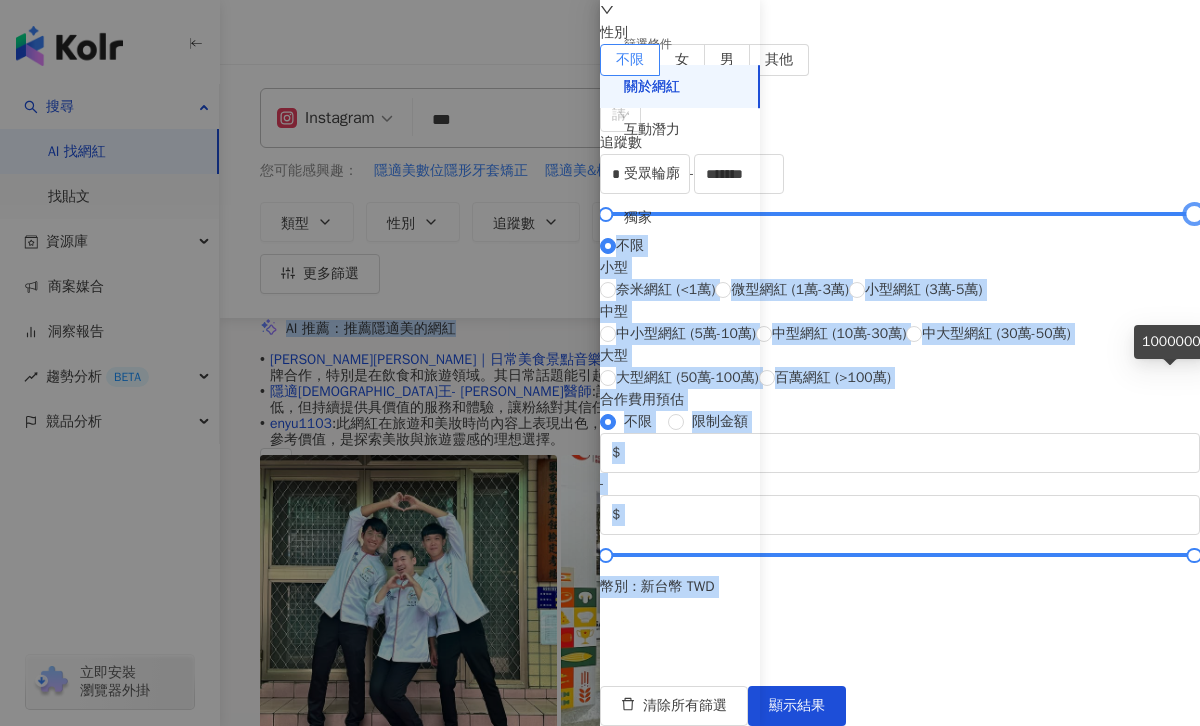 drag, startPoint x: 1172, startPoint y: 377, endPoint x: 1277, endPoint y: 379, distance: 105.01904 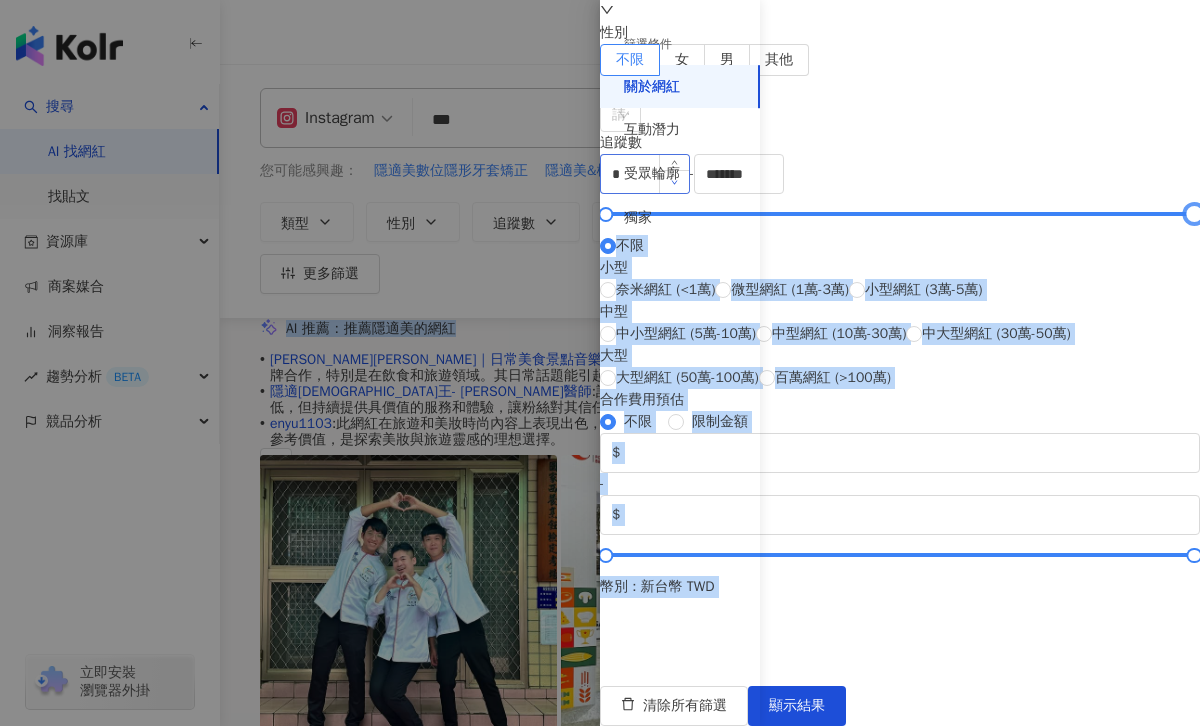 click 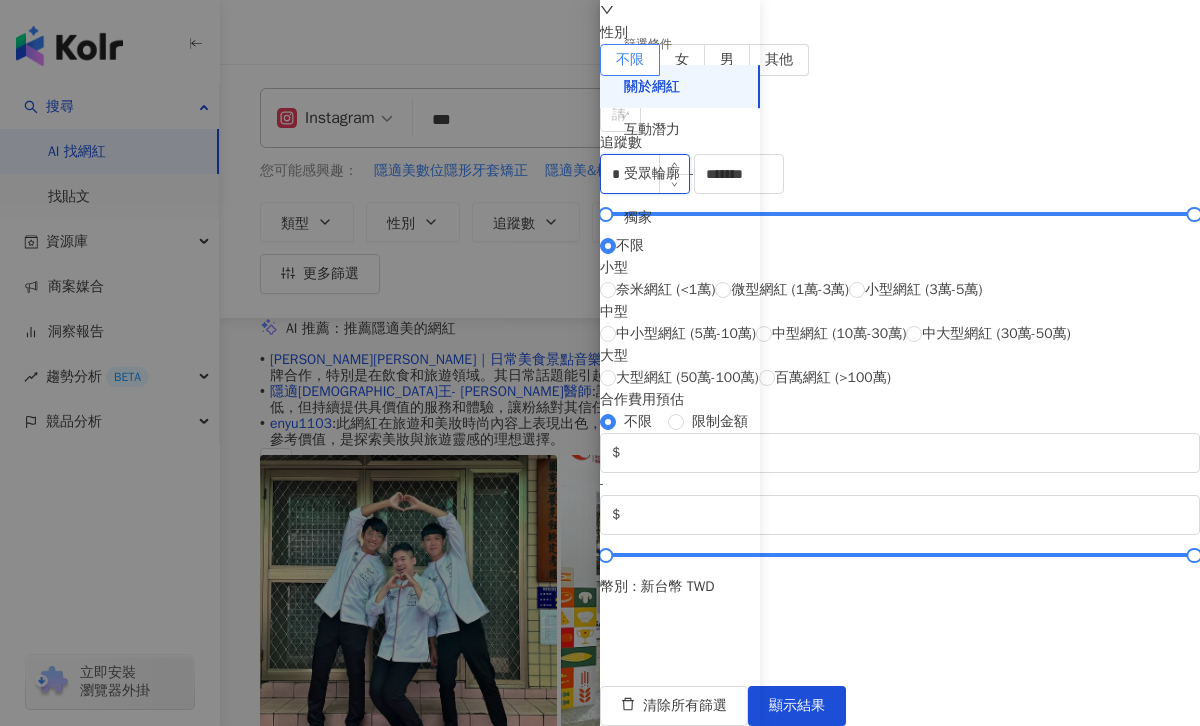 click on "*" at bounding box center [645, 174] 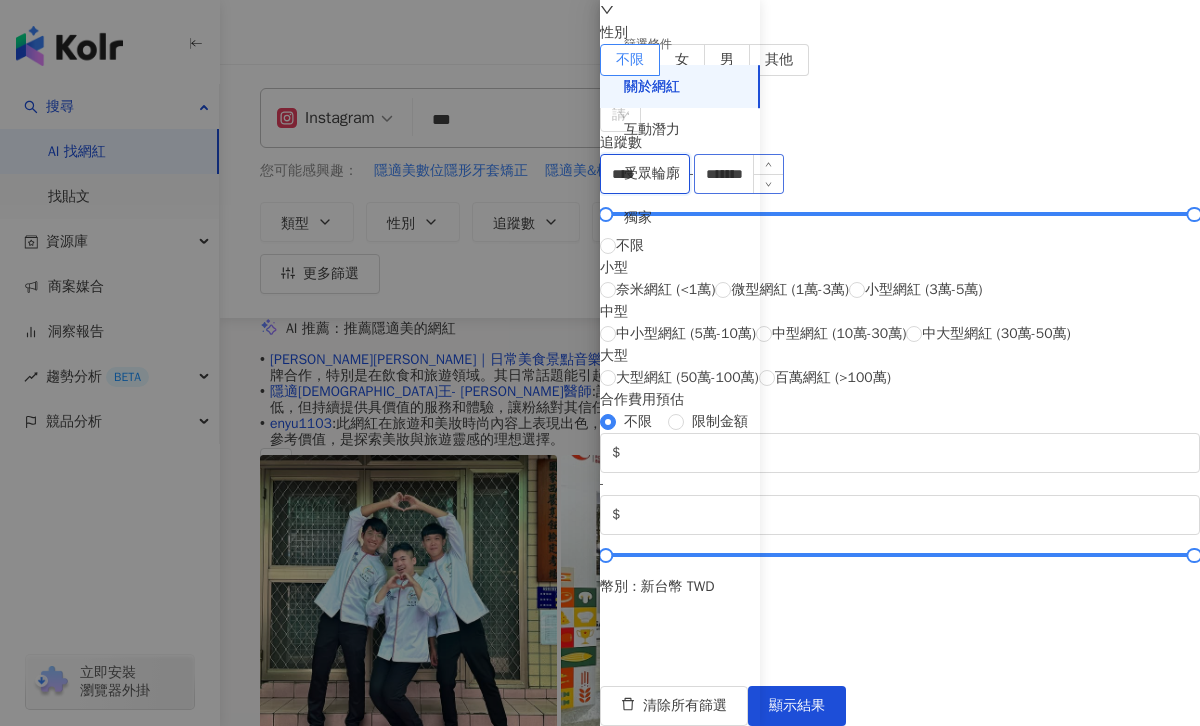 type on "****" 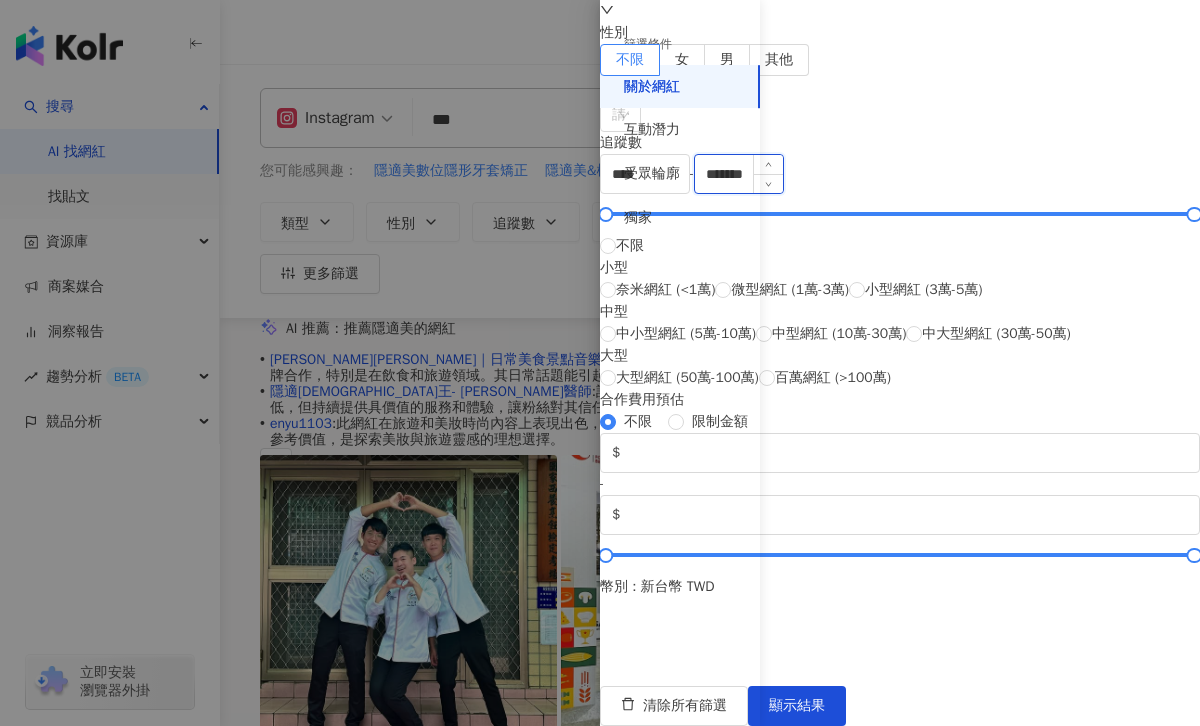 click on "*******" at bounding box center (739, 174) 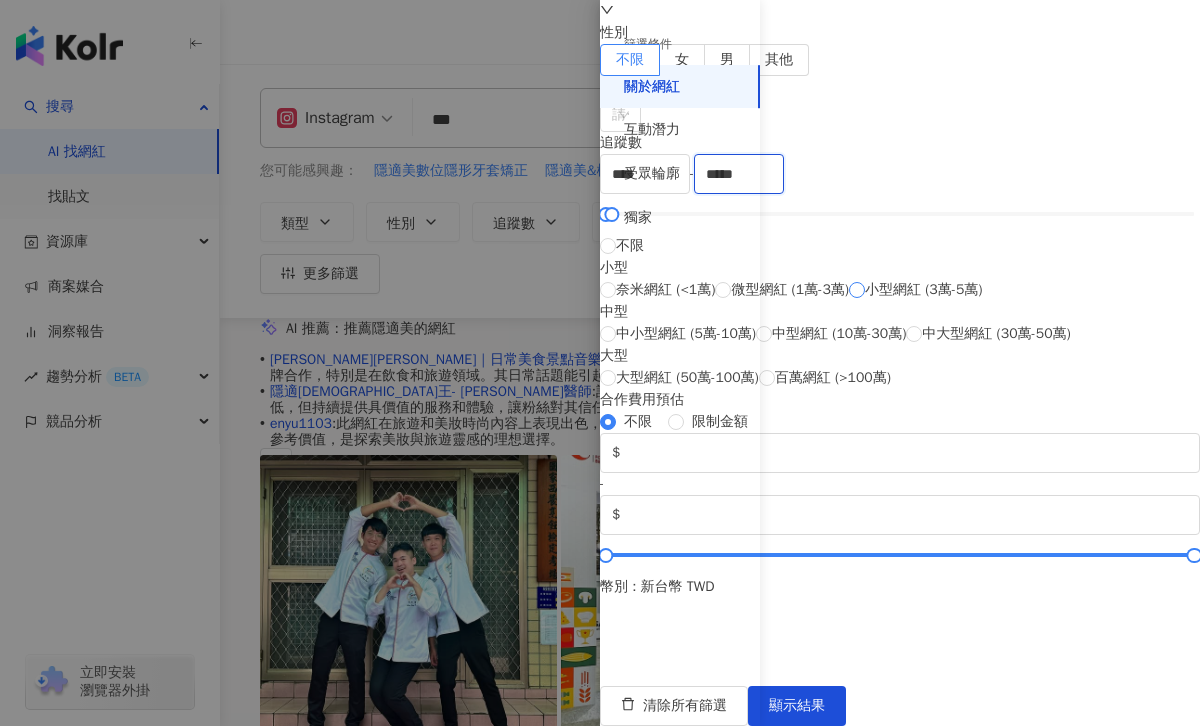 scroll, scrollTop: 784, scrollLeft: 0, axis: vertical 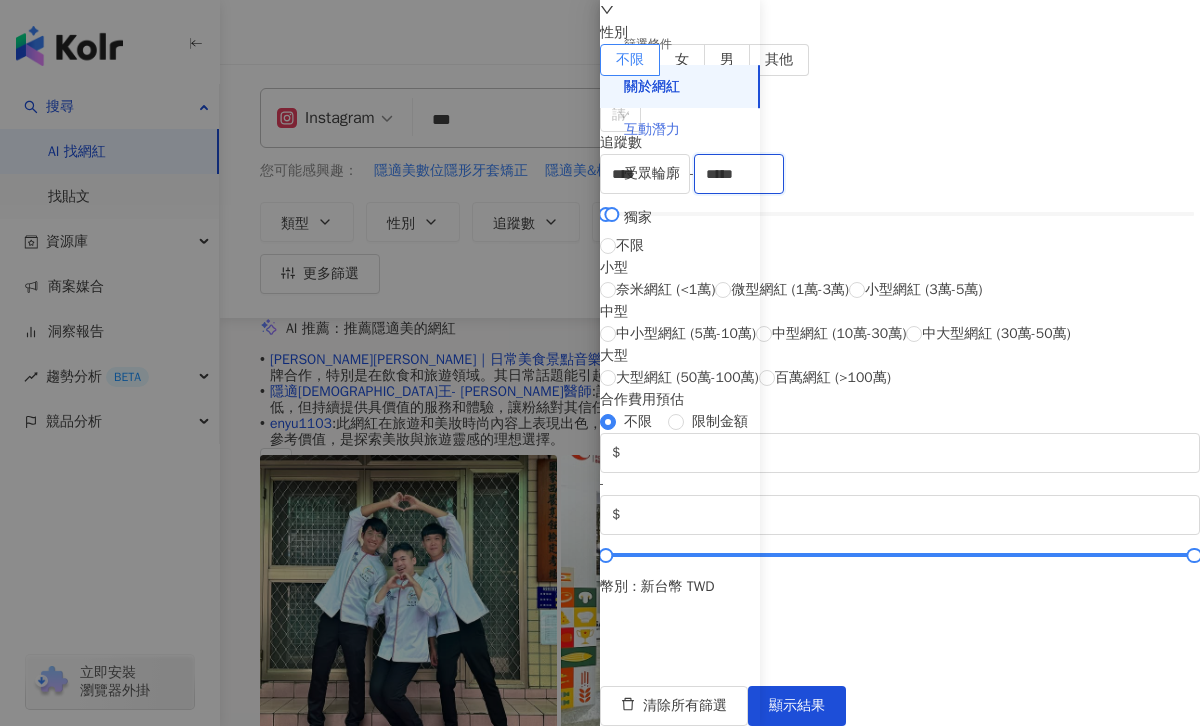 type on "*****" 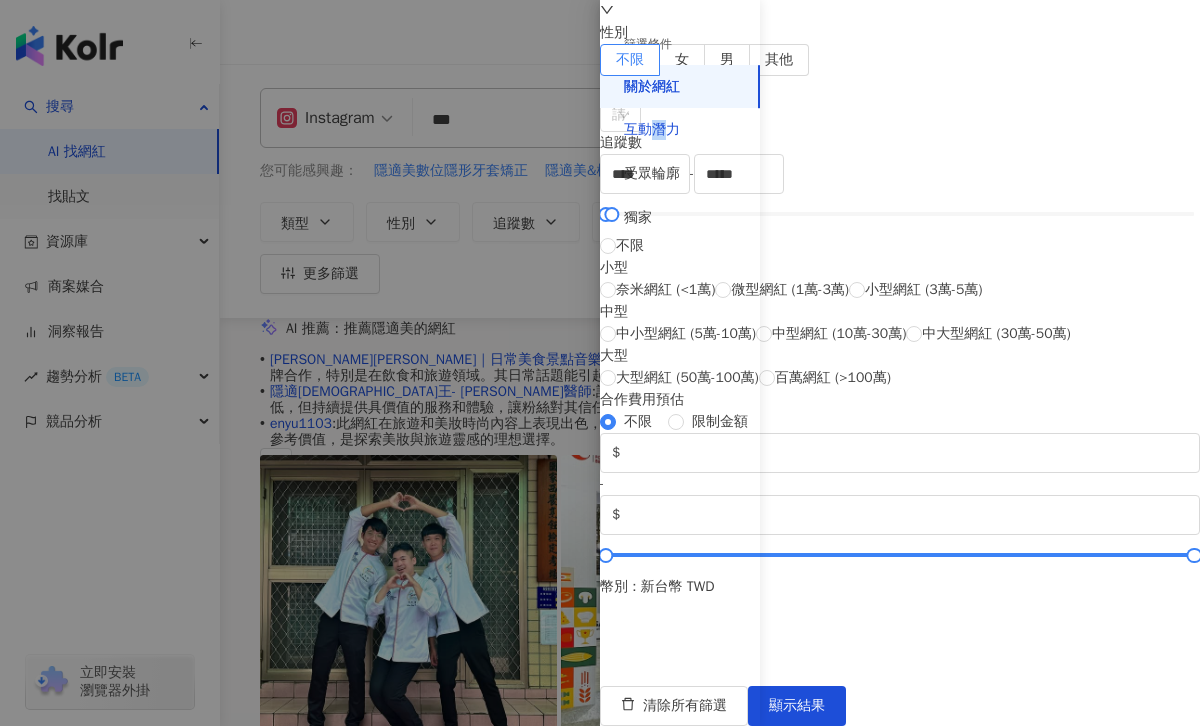 click on "互動潛力" at bounding box center (652, 130) 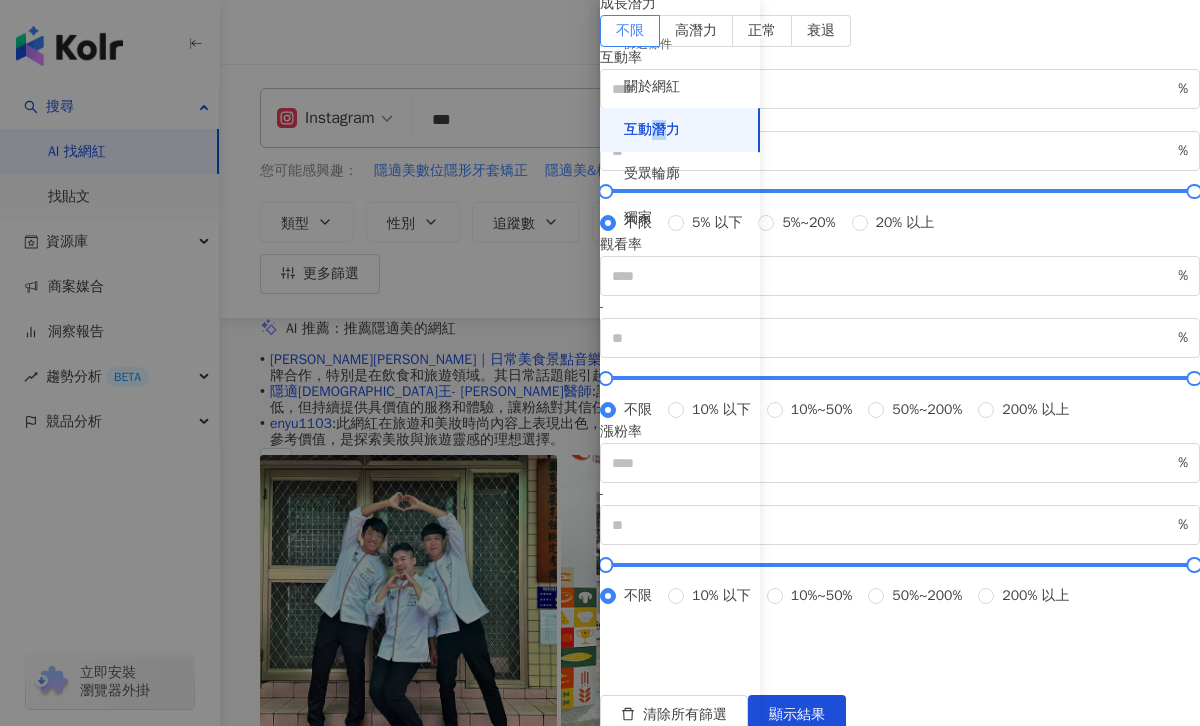 scroll, scrollTop: 0, scrollLeft: 0, axis: both 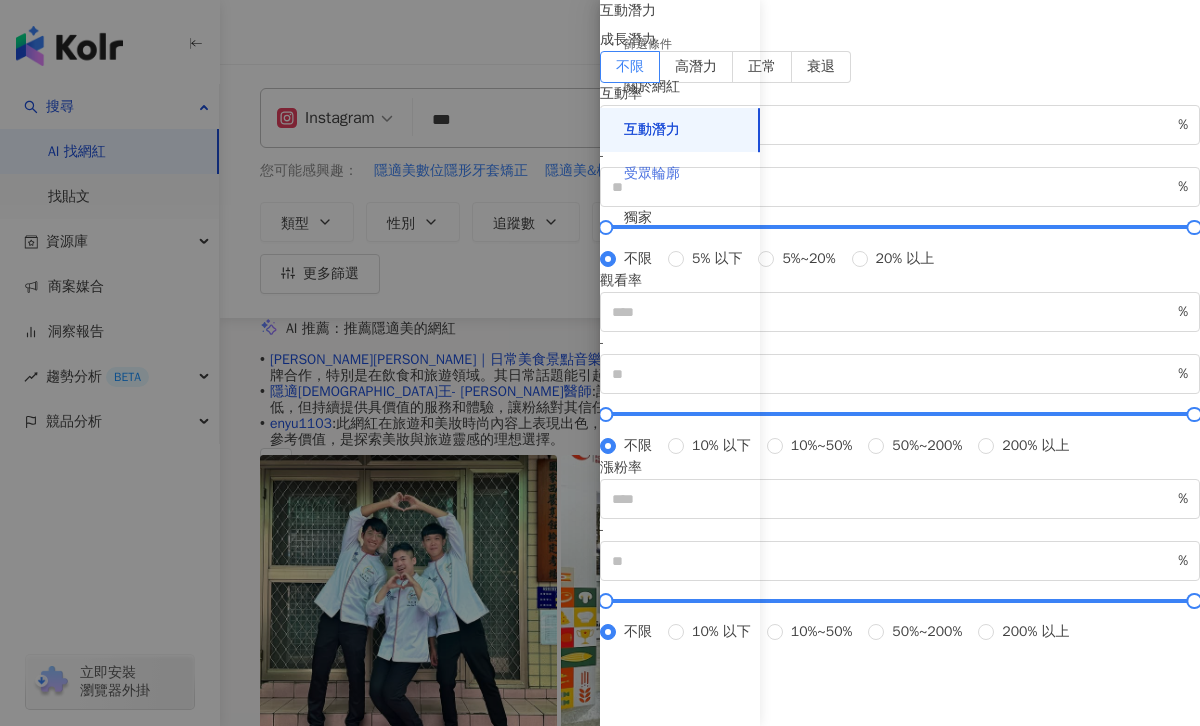 click on "受眾輪廓" at bounding box center (680, 174) 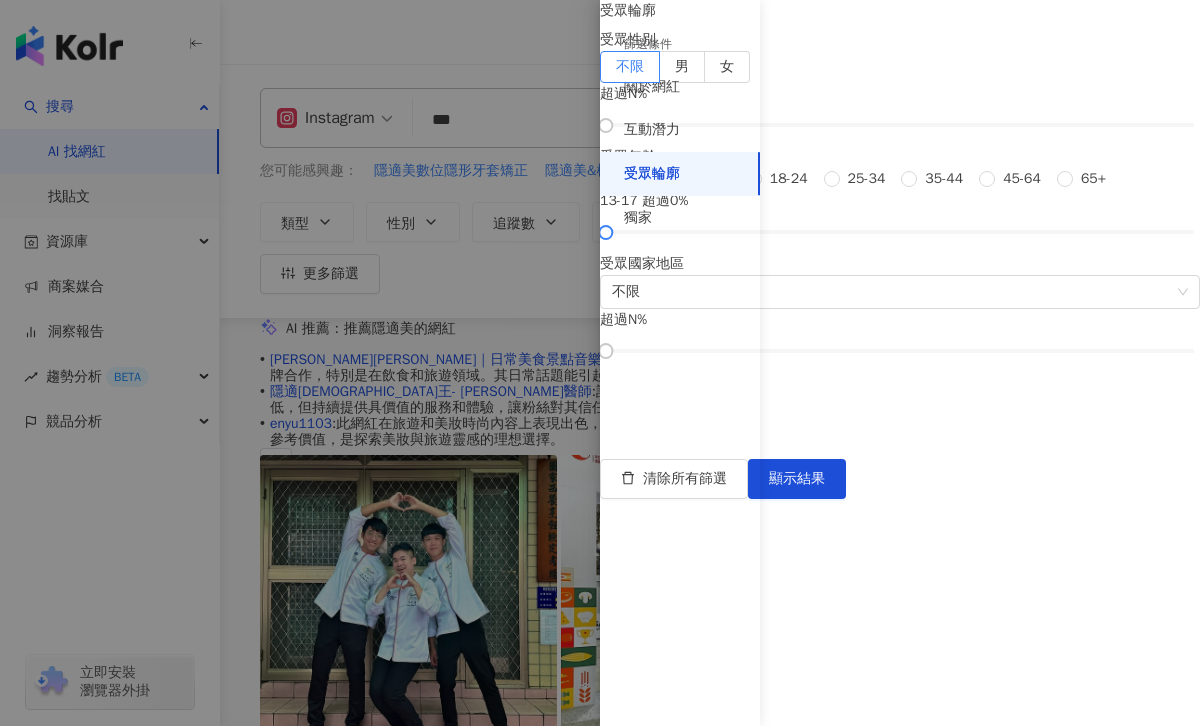 scroll, scrollTop: 130, scrollLeft: 0, axis: vertical 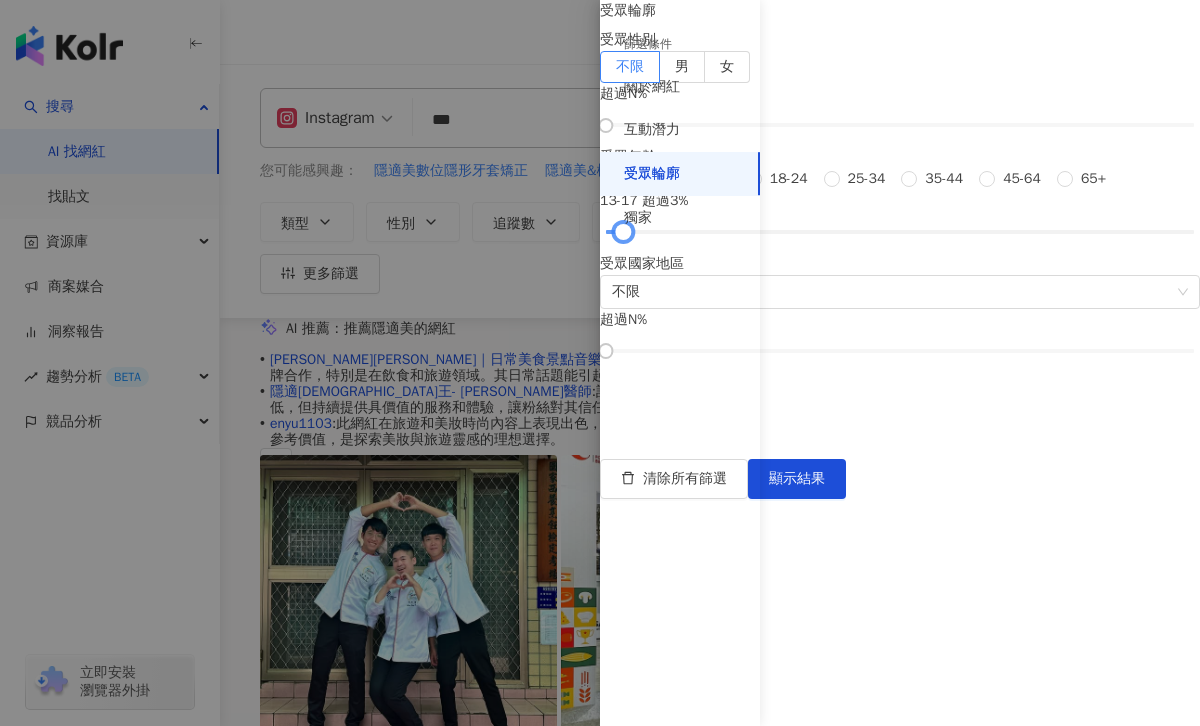 drag, startPoint x: 798, startPoint y: 533, endPoint x: 809, endPoint y: 533, distance: 11 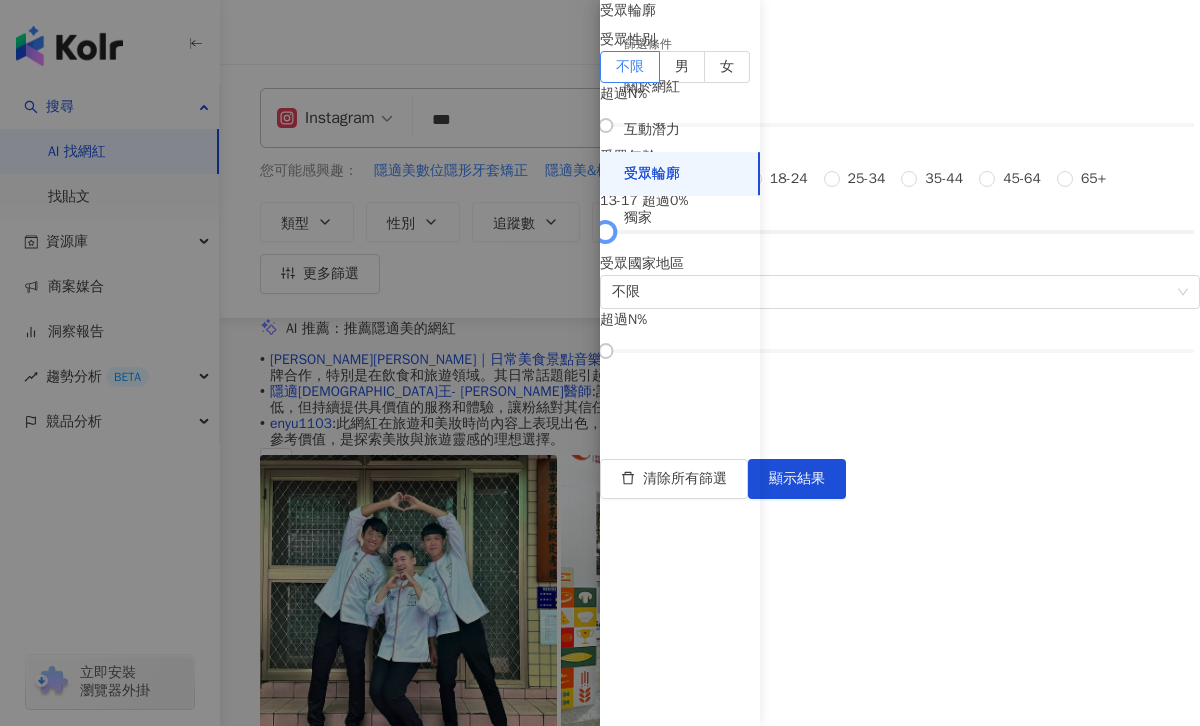 drag, startPoint x: 809, startPoint y: 533, endPoint x: 780, endPoint y: 533, distance: 29 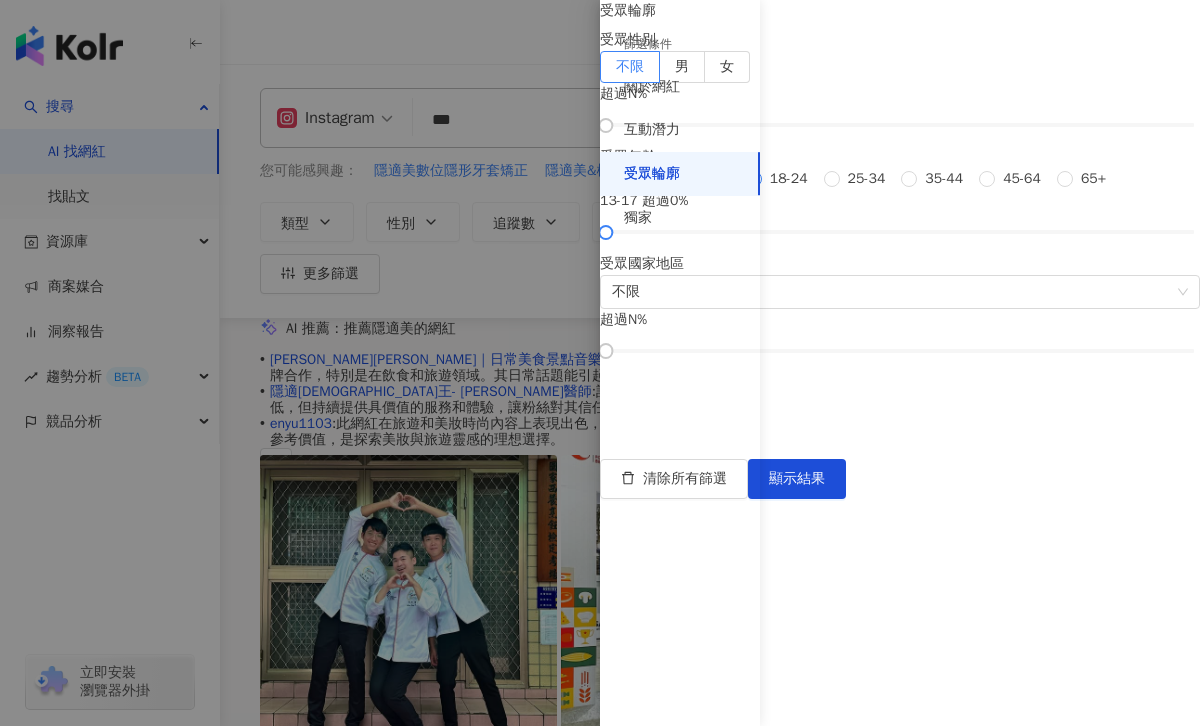 click on "18-24" at bounding box center (789, 179) 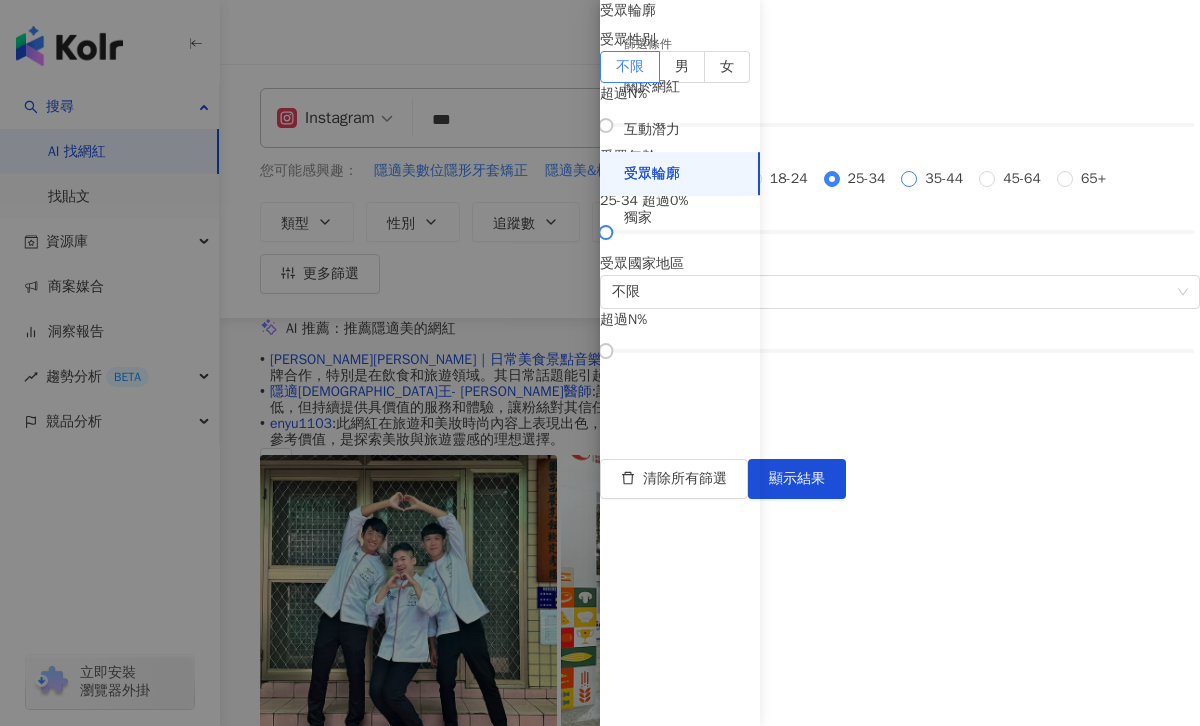 click on "35-44" at bounding box center (944, 179) 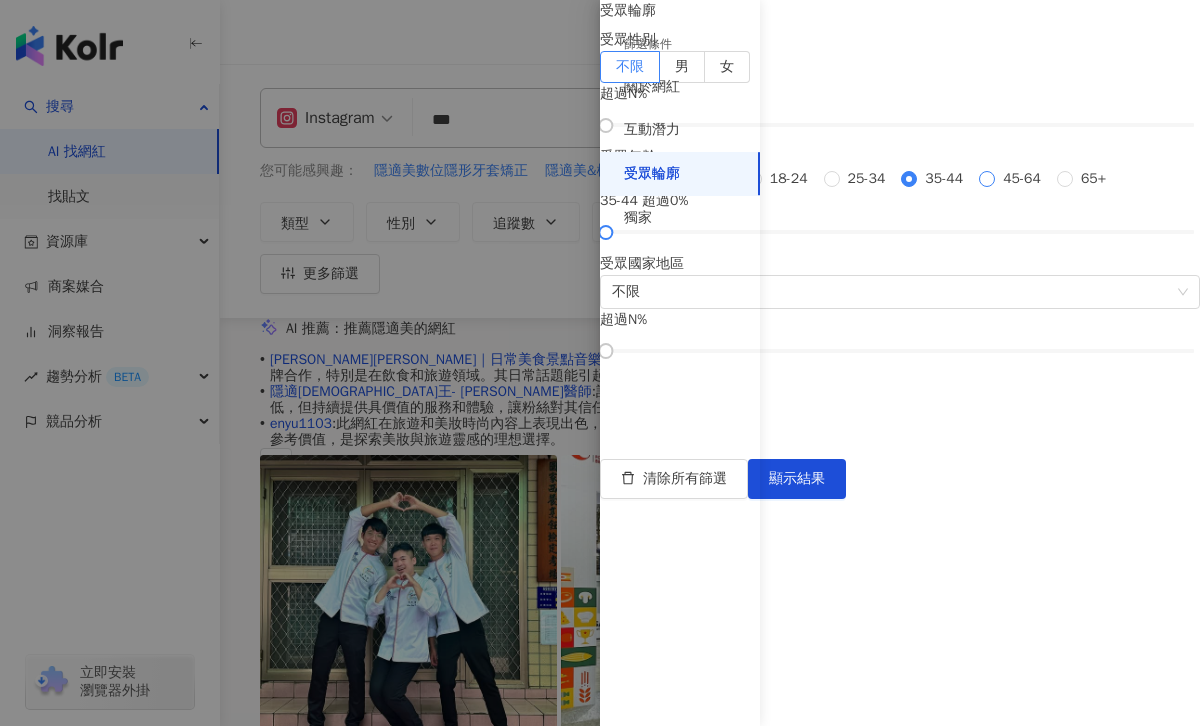 click on "45-64" at bounding box center (1022, 179) 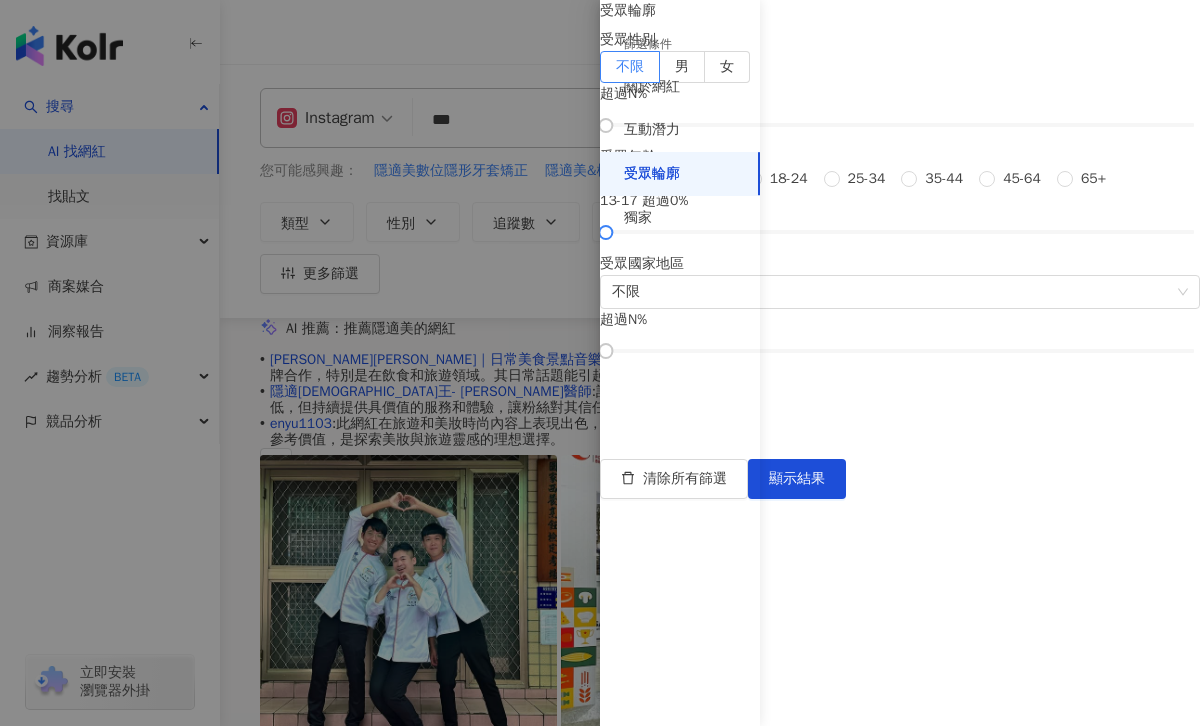 scroll, scrollTop: 252, scrollLeft: 0, axis: vertical 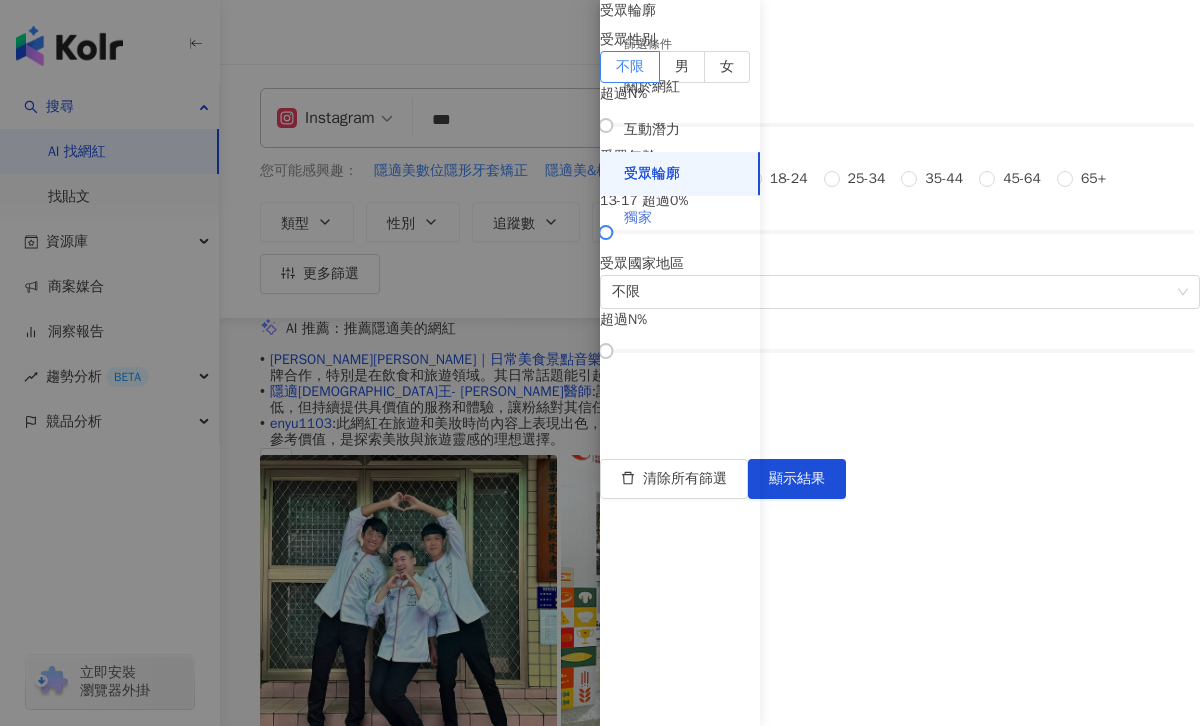 click on "獨家" at bounding box center [680, 218] 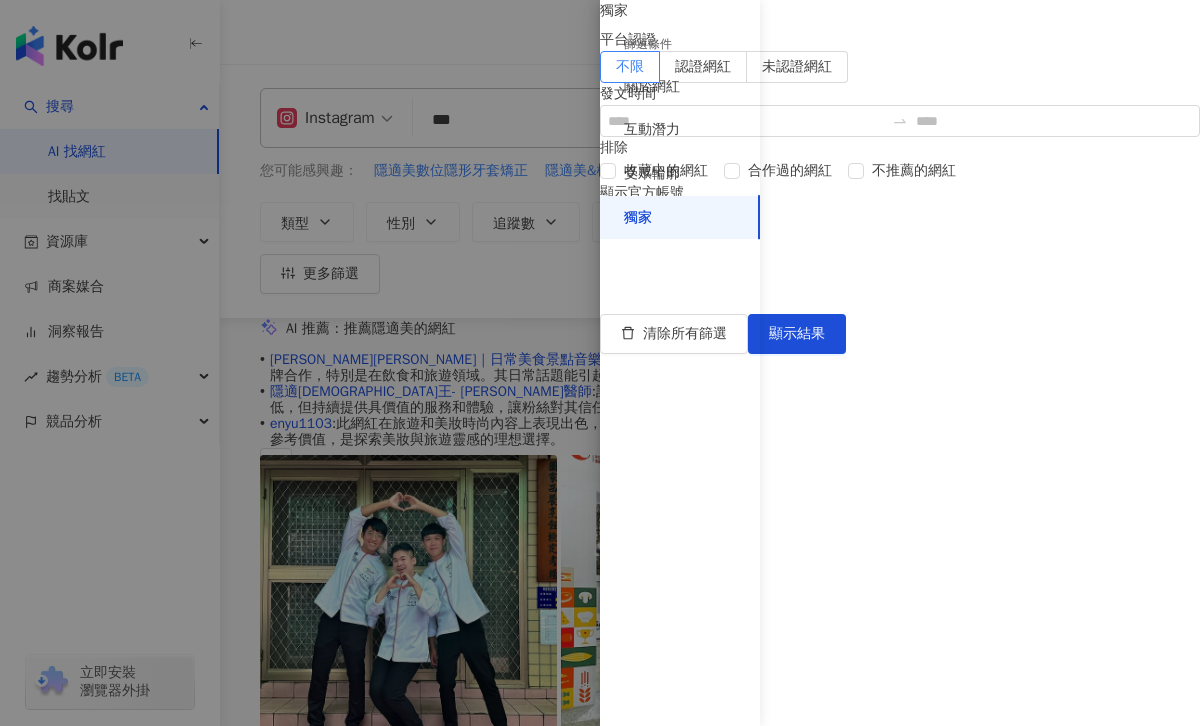 scroll, scrollTop: 11, scrollLeft: 0, axis: vertical 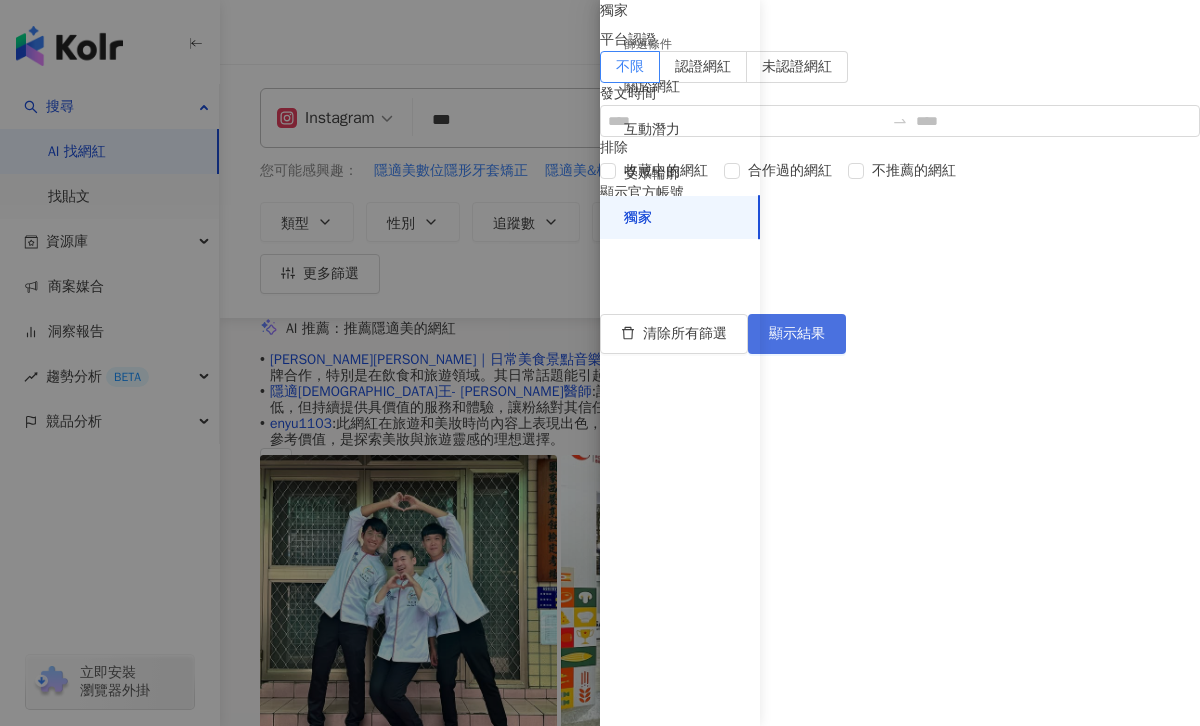 click on "顯示結果" at bounding box center [797, 334] 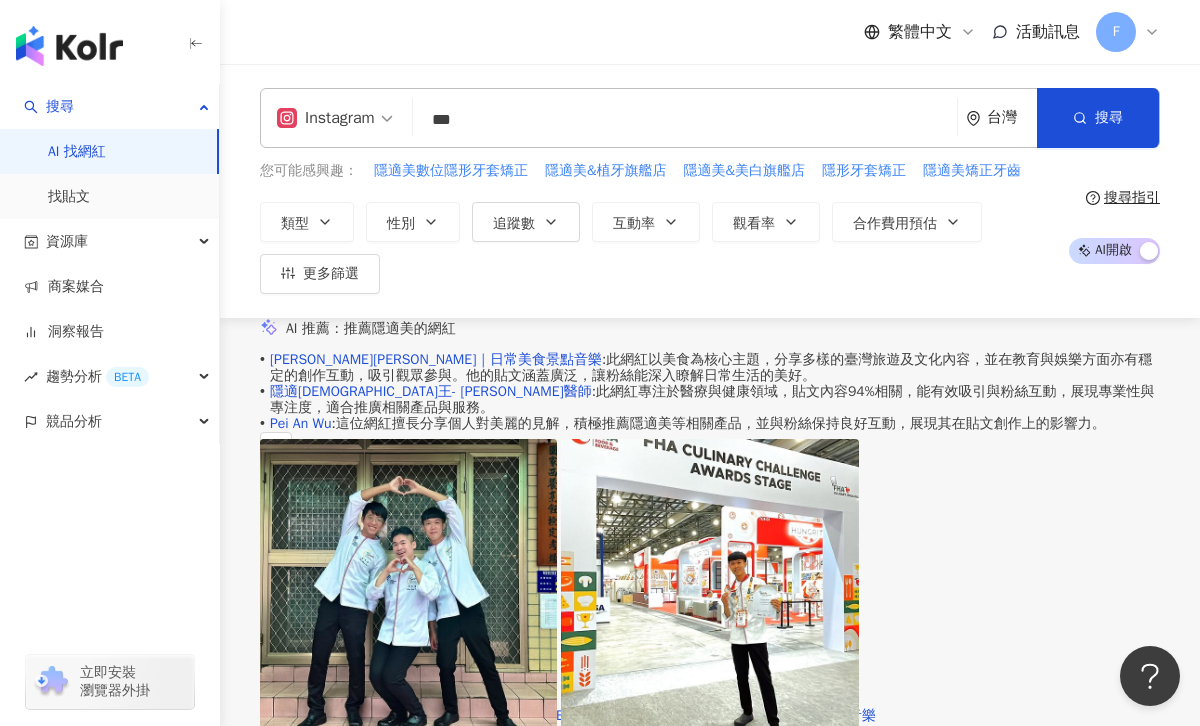 scroll, scrollTop: 25, scrollLeft: 0, axis: vertical 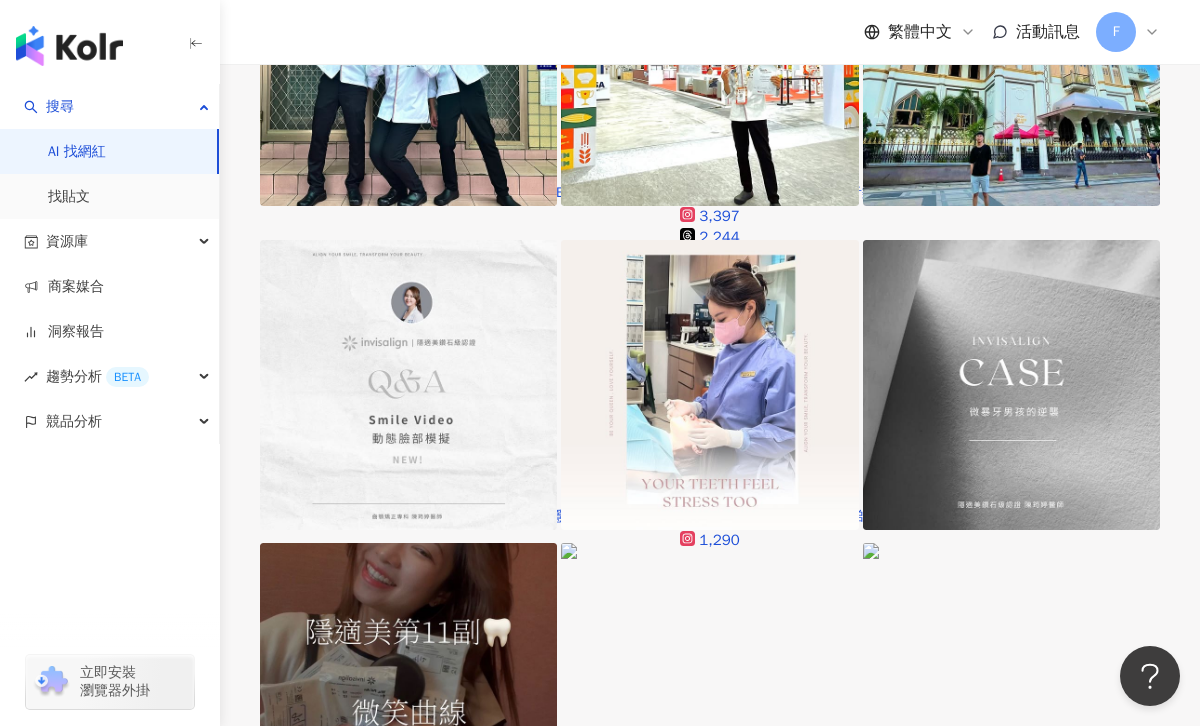 type 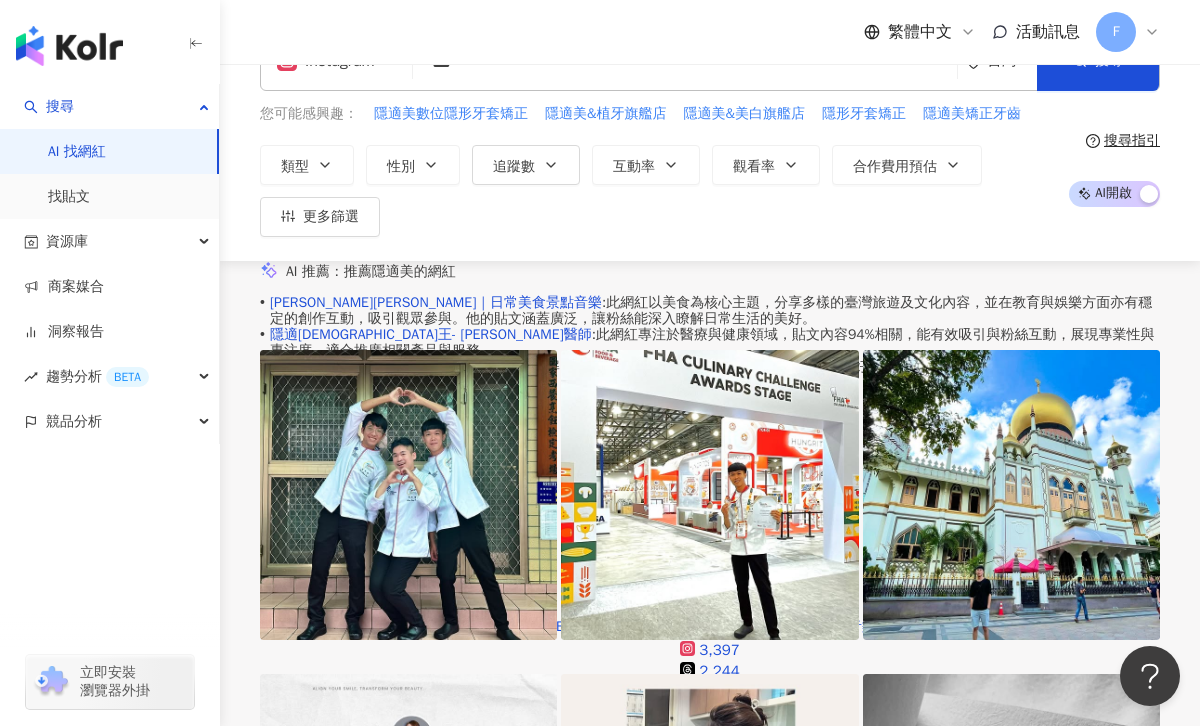 scroll, scrollTop: 0, scrollLeft: 0, axis: both 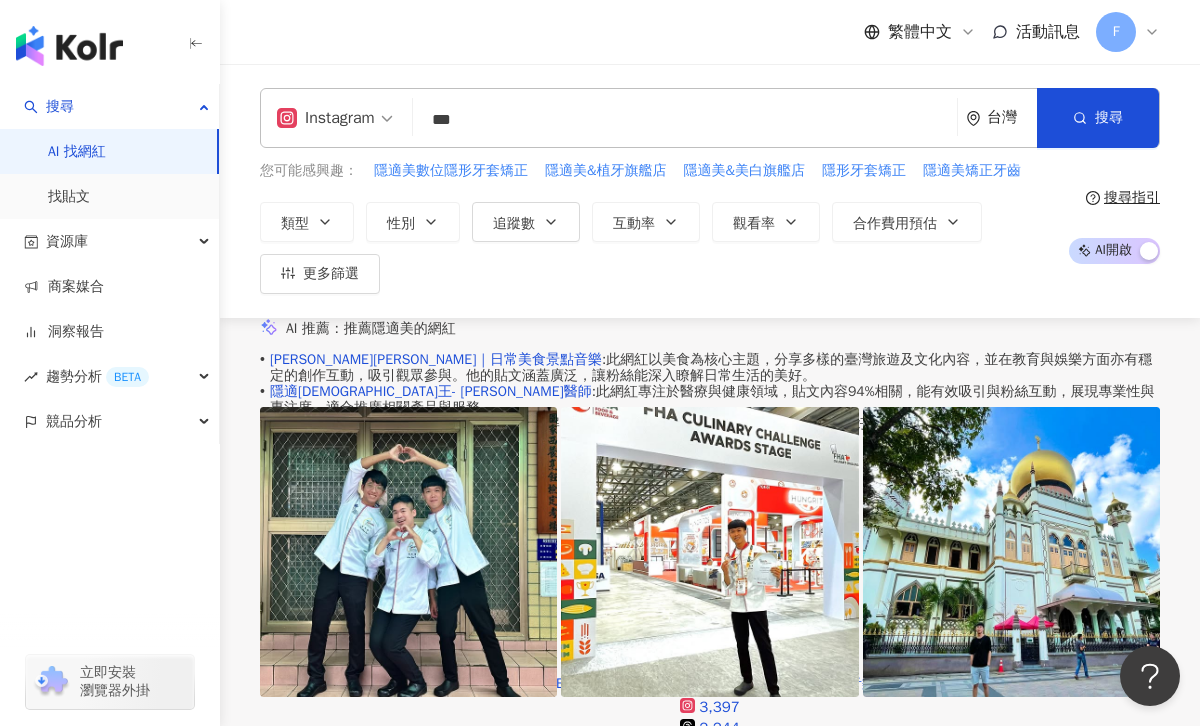 click on "Instagram" at bounding box center (335, 118) 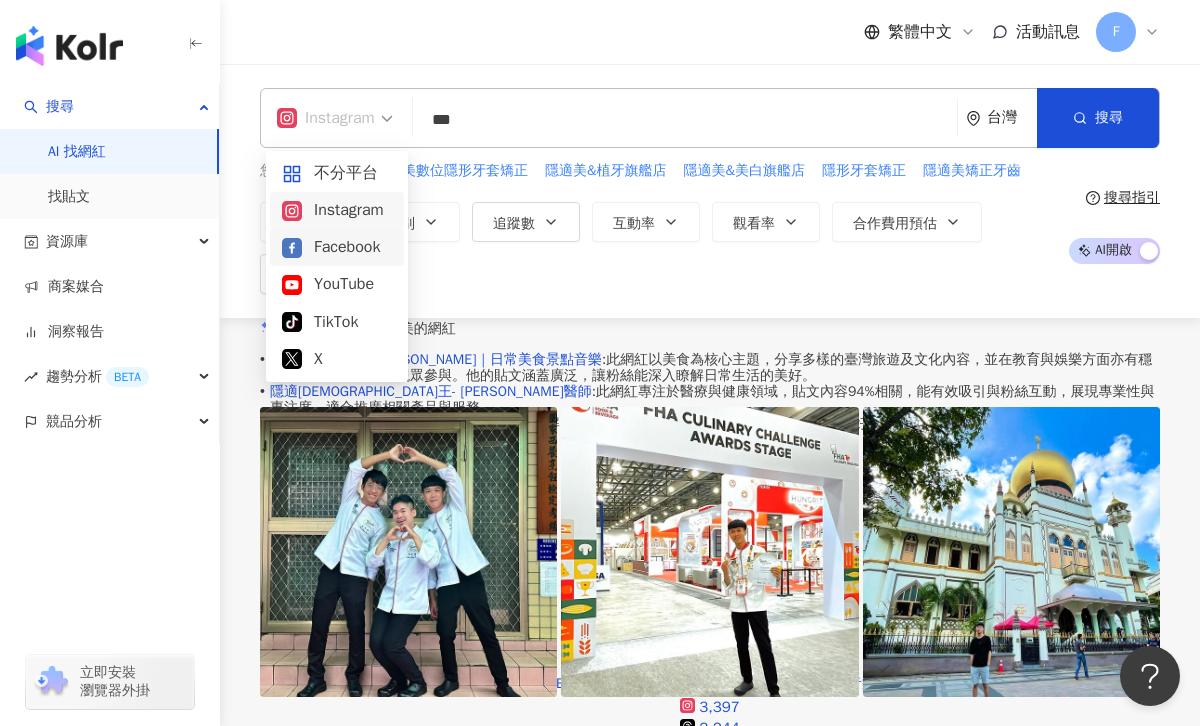 click on "Facebook" at bounding box center (337, 247) 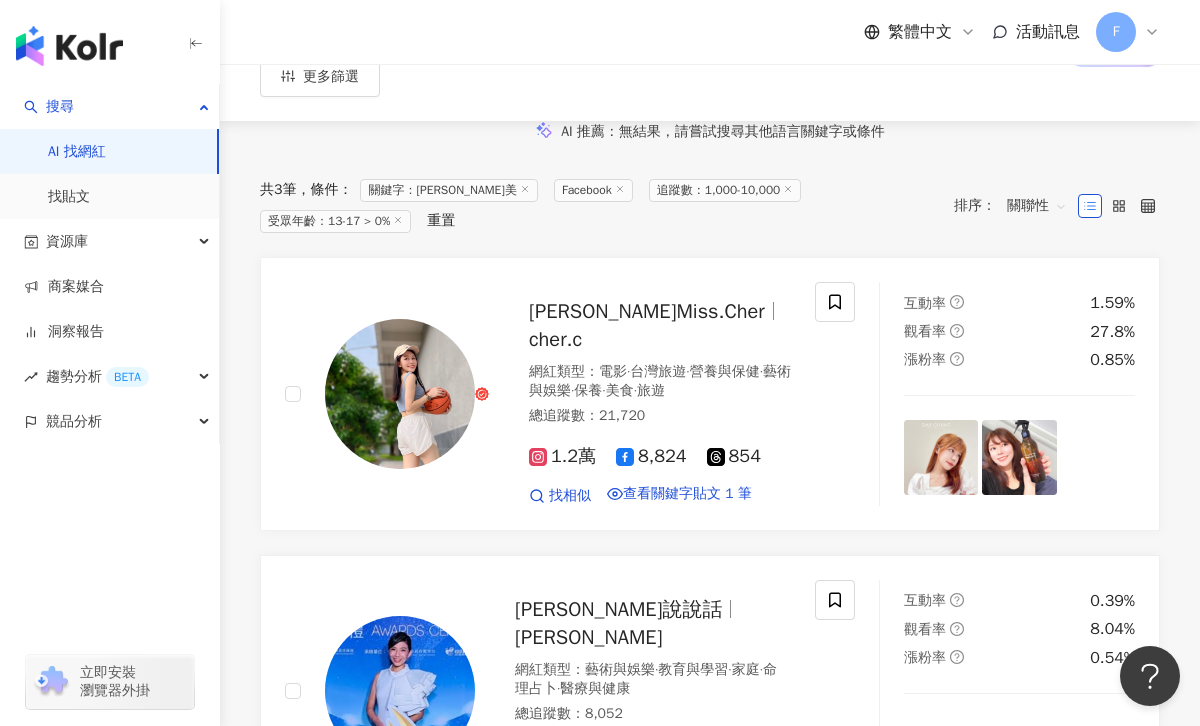 scroll, scrollTop: 0, scrollLeft: 0, axis: both 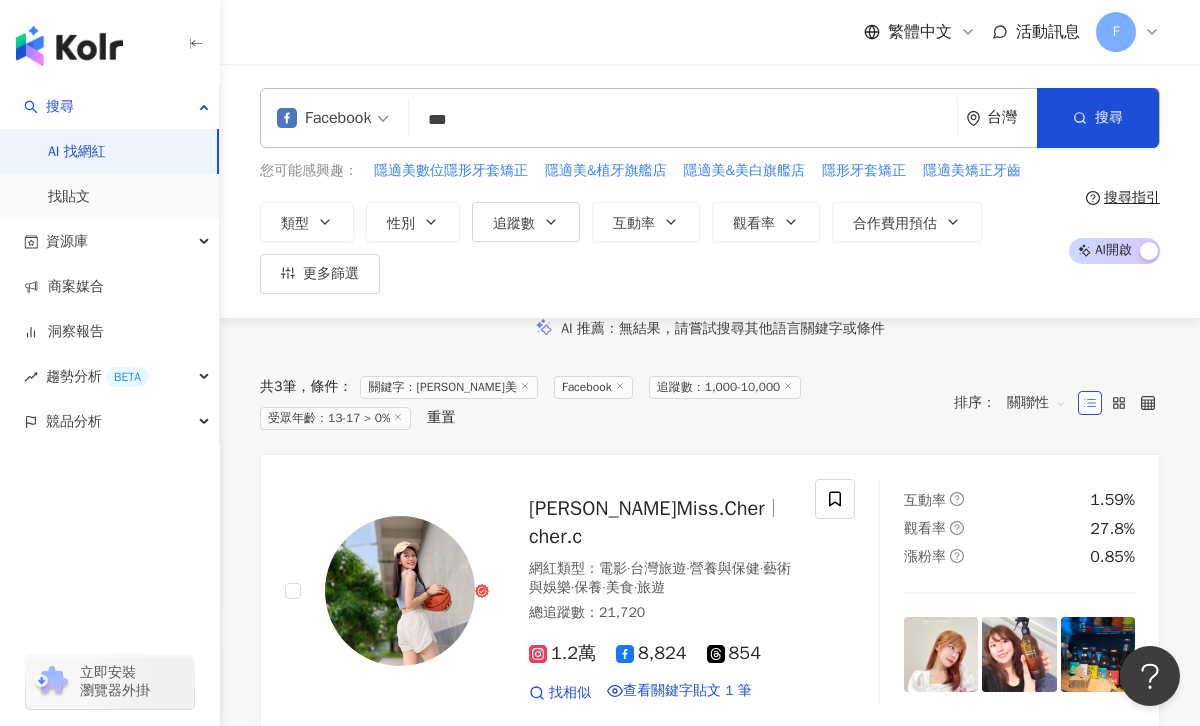 click 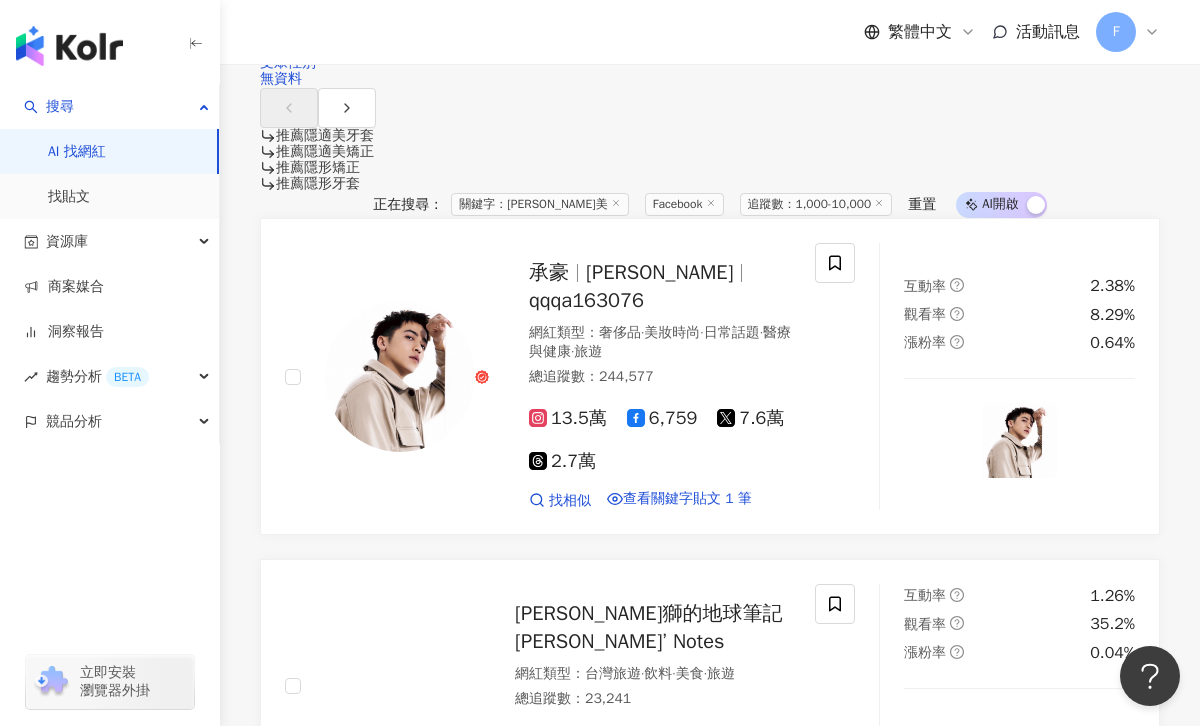 scroll, scrollTop: 1541, scrollLeft: 0, axis: vertical 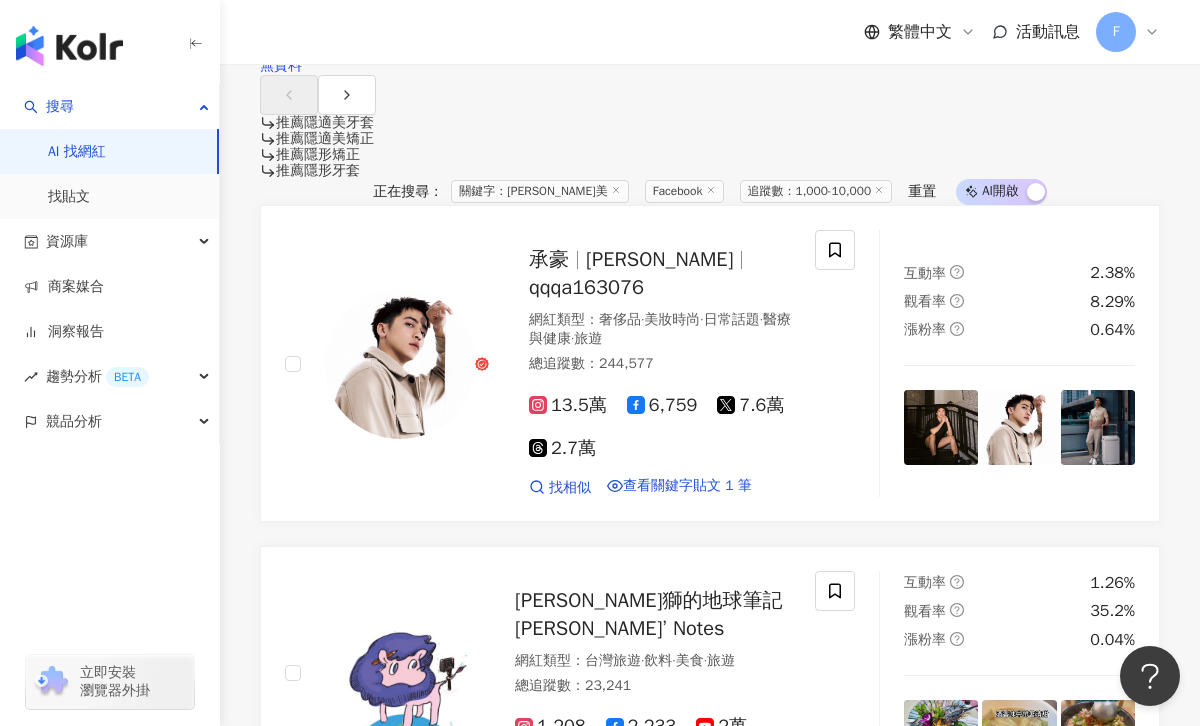 click on "當生米煮成熟飯" at bounding box center (585, 1233) 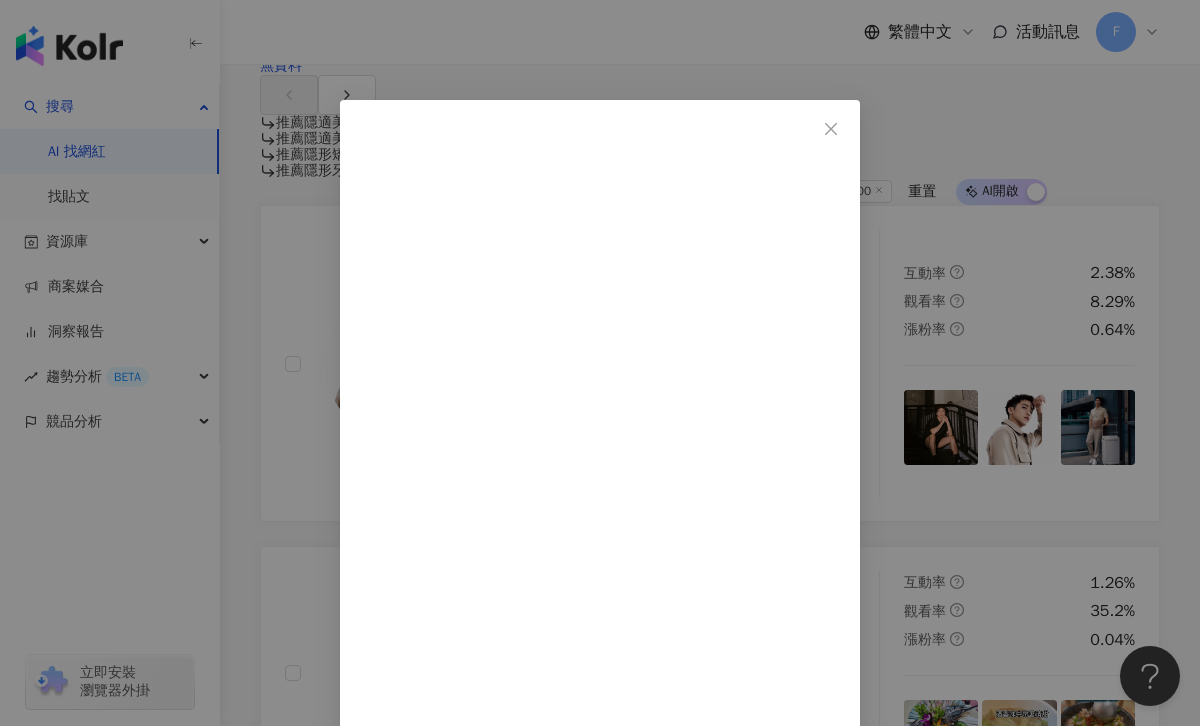 click on "當生米煮成熟飯 2025/6/23  #手足
週末的時候阿粥把哥哥老師
送給他的其中一顆彈珠弄丟了
怎麼找就是找不到
應該就是掉進了黑洞
結果阿飯說
「要不是妳是我妹妹！不然！」
我跟老公異口同聲的說
「不然怎樣？」
飯接著說
「不然我就報警！」
一方面覺得有夠可愛
一方面又覺得很欣慰
平常吵架歸吵架
還是把彼此放在心中
那個很重要的位置
但是我有畫面
☎️：「喂 警察局嗎？我妹把我的彈珠弄丟了！」 27 查看原始貼文" at bounding box center [600, 363] 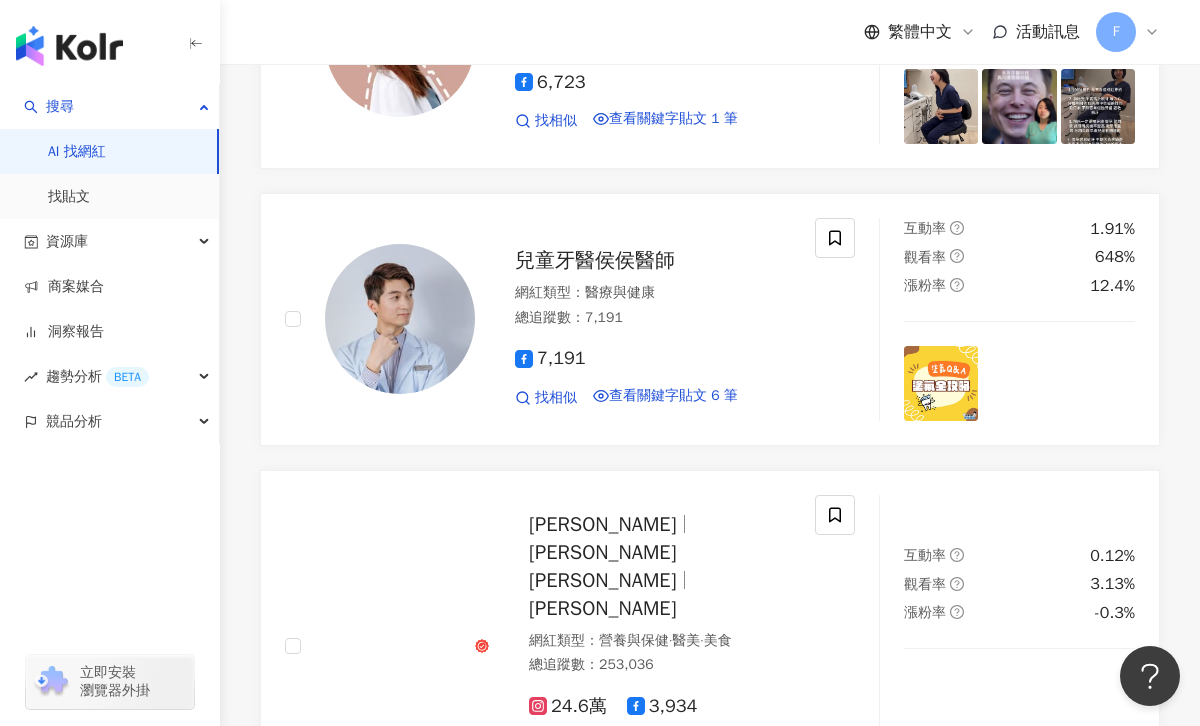 scroll, scrollTop: 3867, scrollLeft: 0, axis: vertical 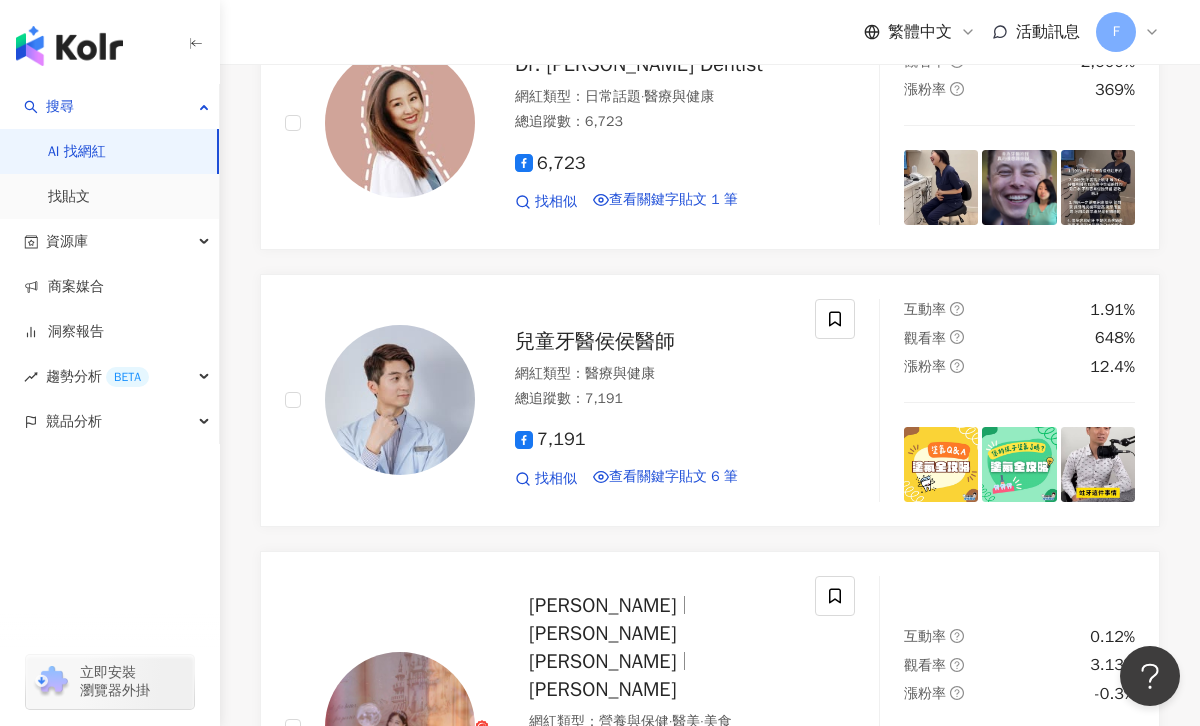 click on "繼續看更多" at bounding box center [710, 1642] 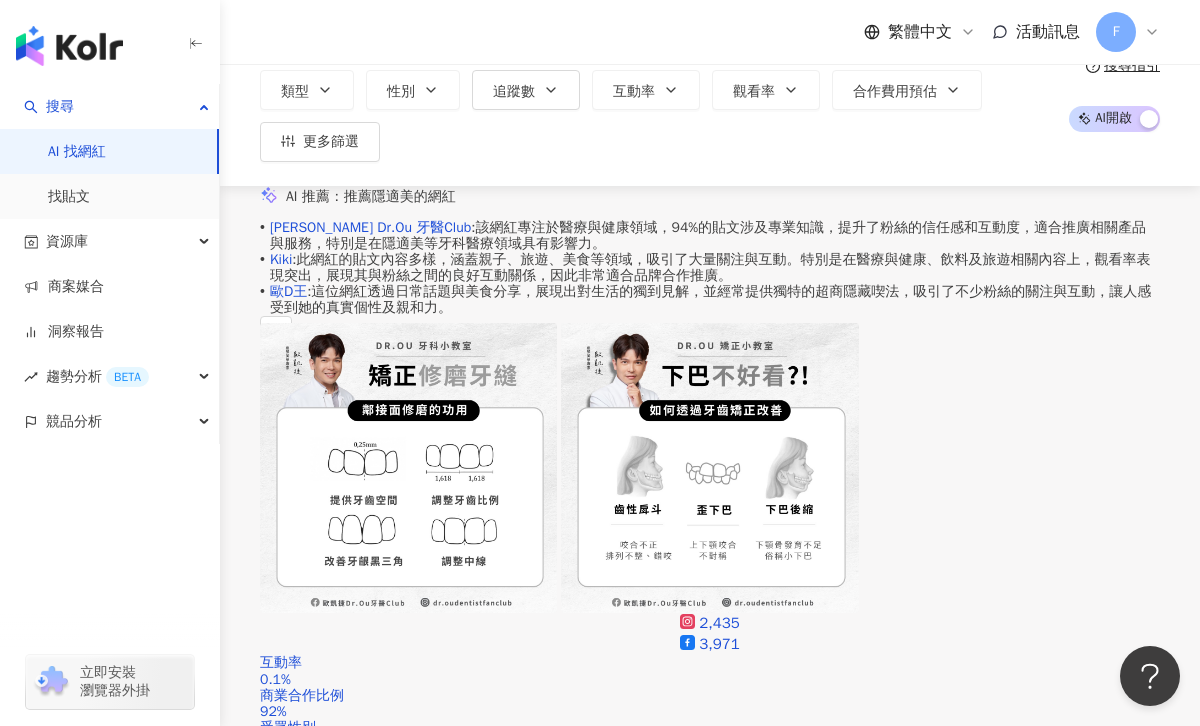 scroll, scrollTop: 0, scrollLeft: 0, axis: both 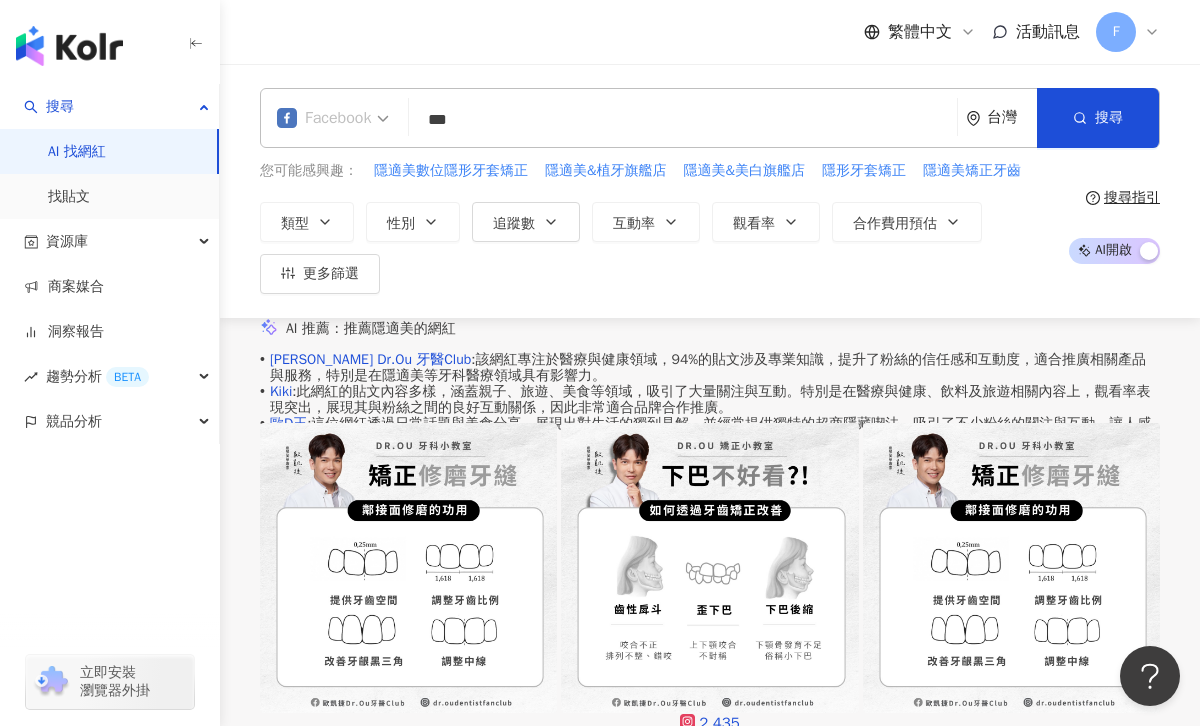 click on "Facebook" at bounding box center [333, 118] 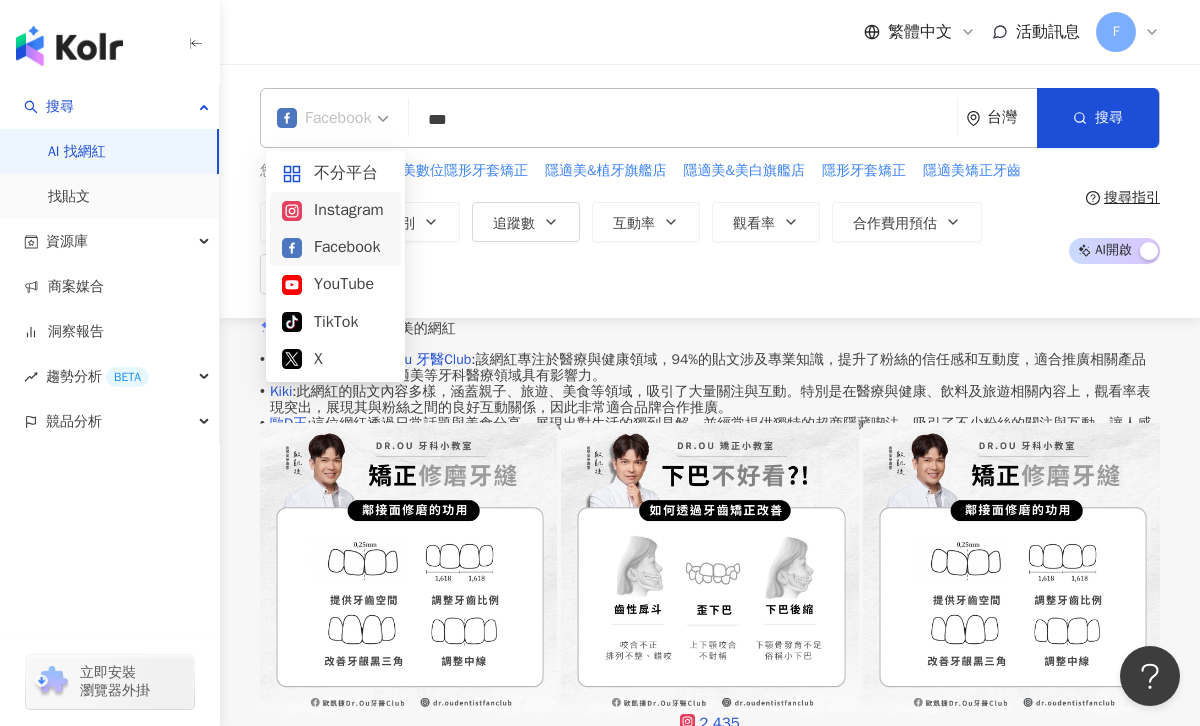 click on "Instagram" at bounding box center (335, 210) 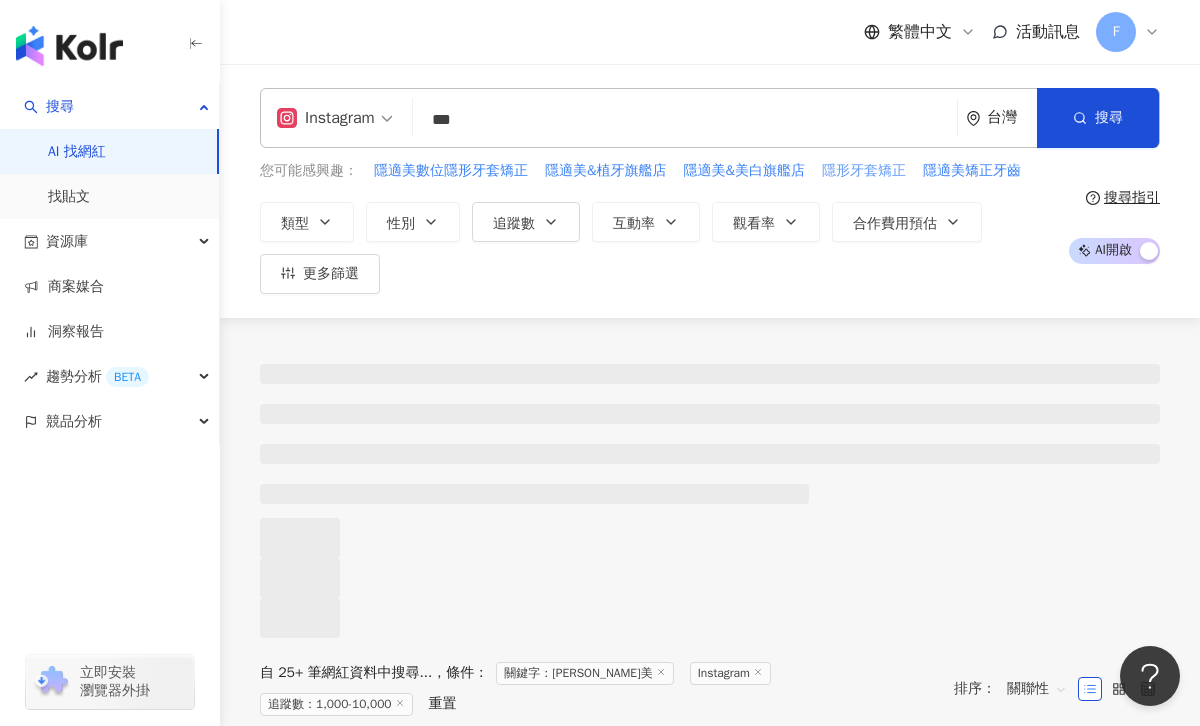 click on "隱形牙套矯正" at bounding box center [864, 171] 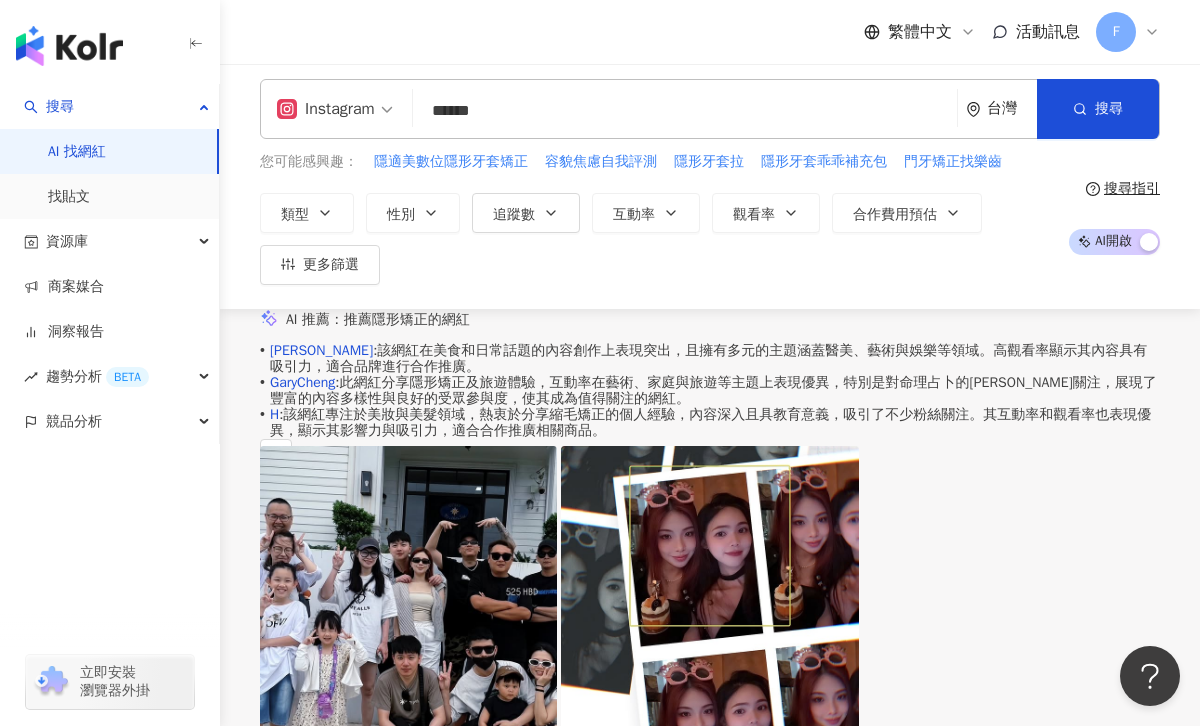scroll, scrollTop: 8, scrollLeft: 0, axis: vertical 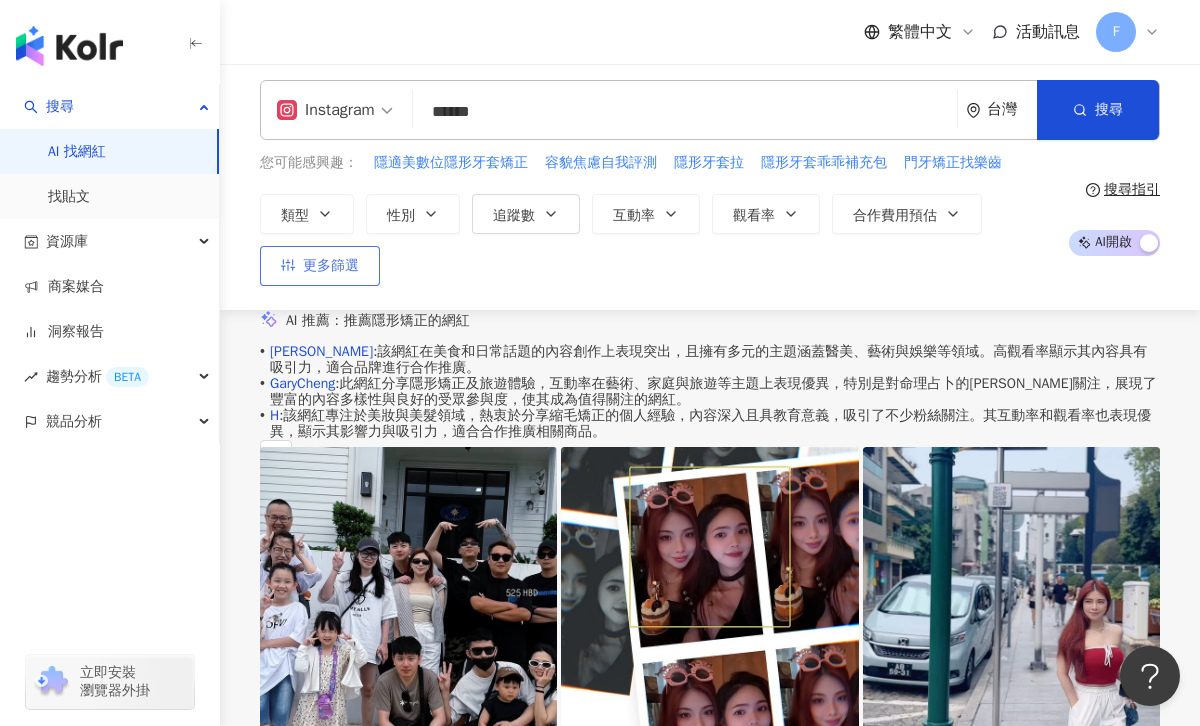 click on "更多篩選" at bounding box center (331, 266) 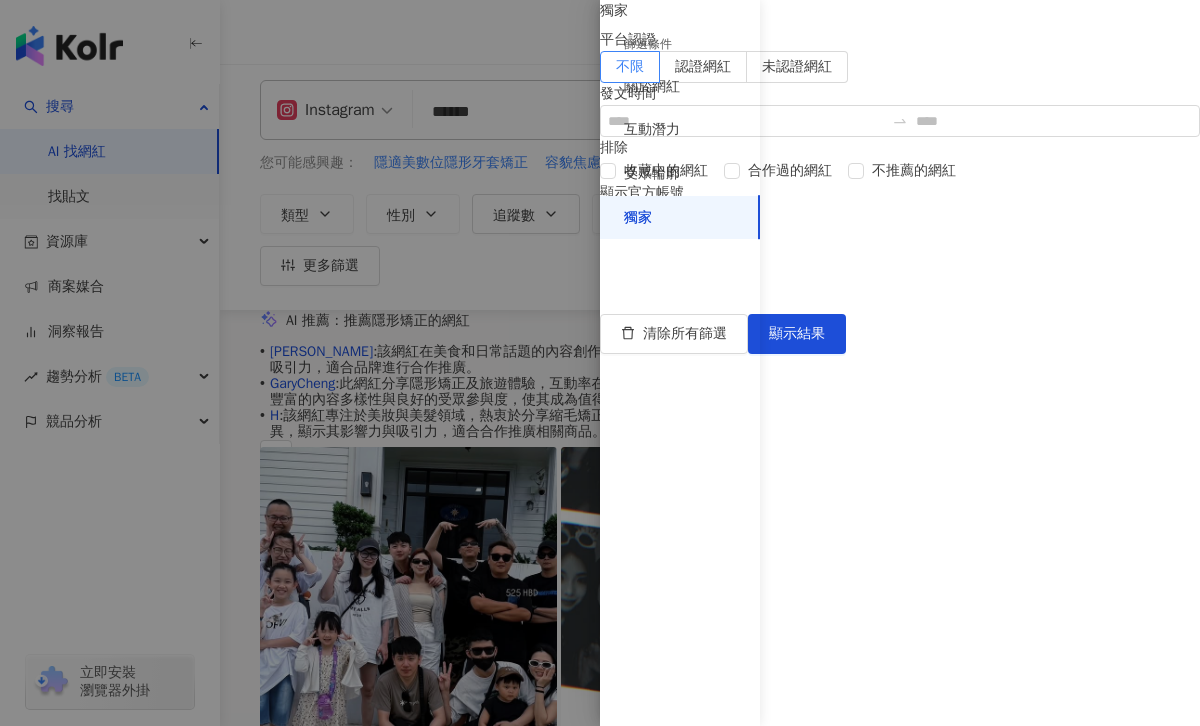 click at bounding box center [600, 363] 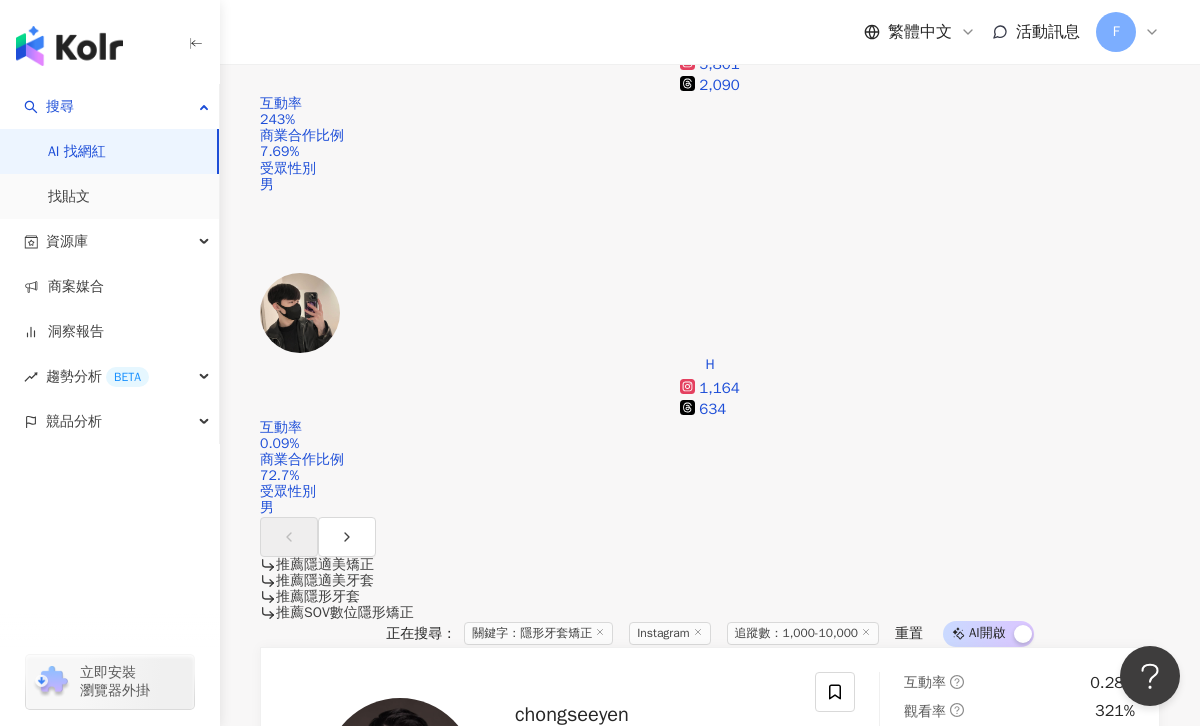 scroll, scrollTop: 876, scrollLeft: 0, axis: vertical 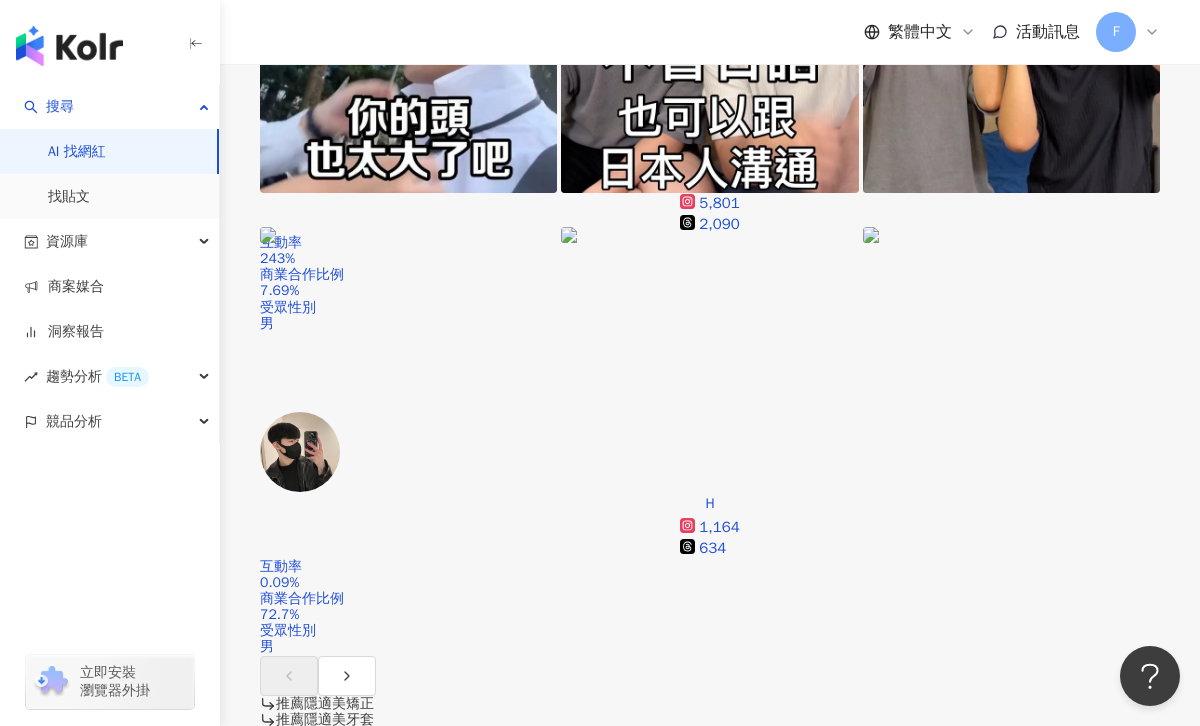 click at bounding box center [941, 1253] 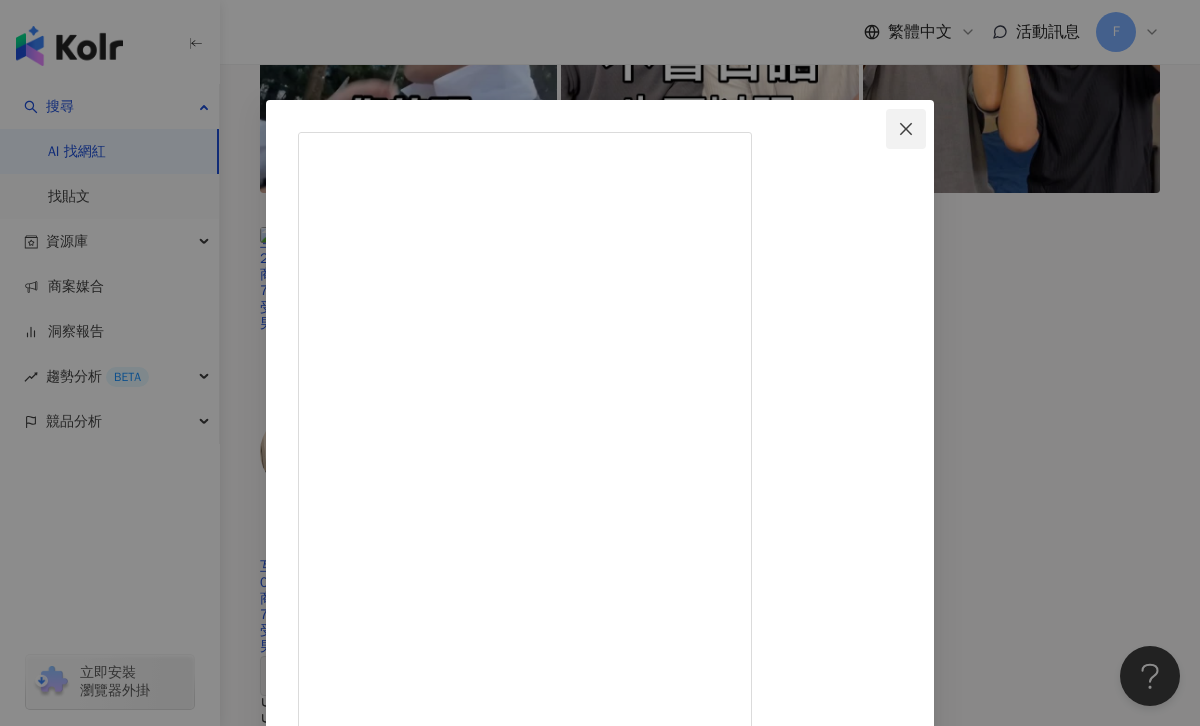 click 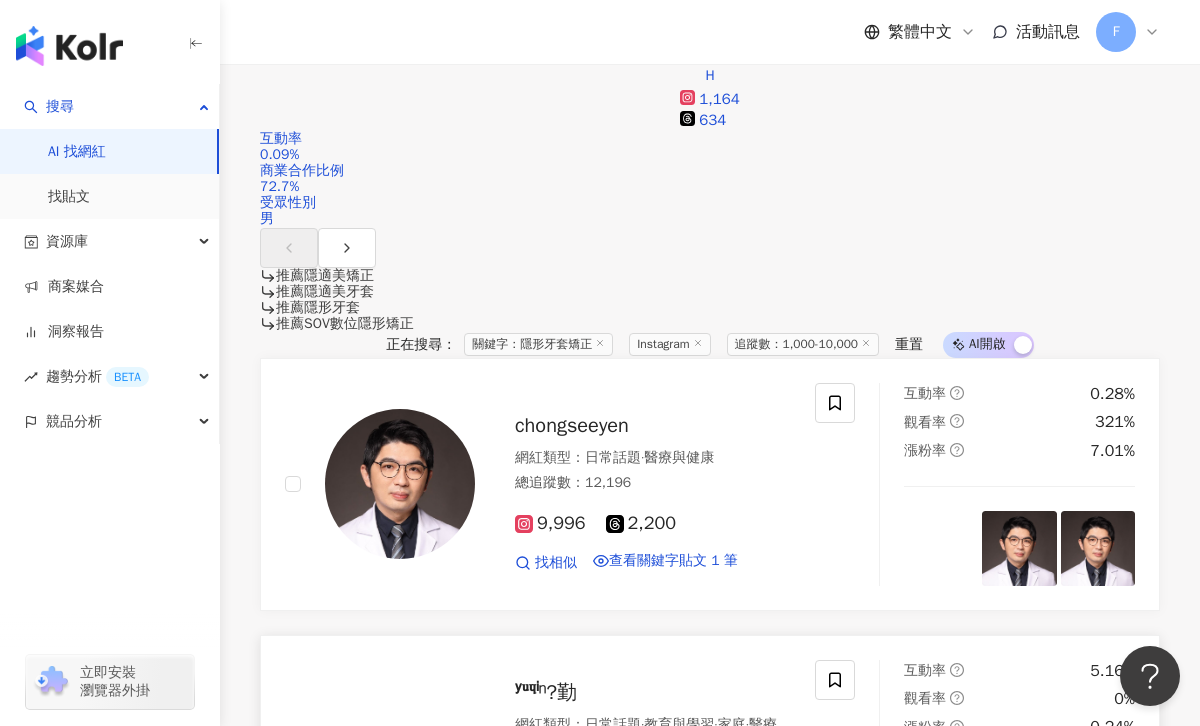 scroll, scrollTop: 1308, scrollLeft: 0, axis: vertical 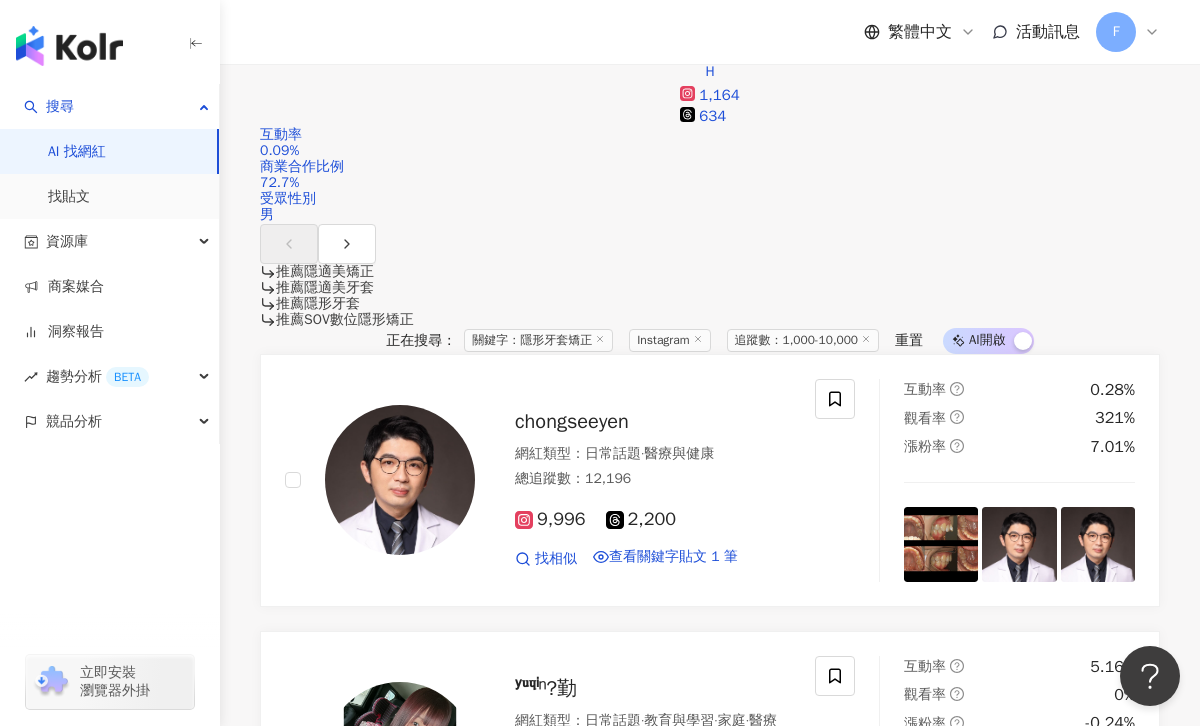 click at bounding box center [941, 1108] 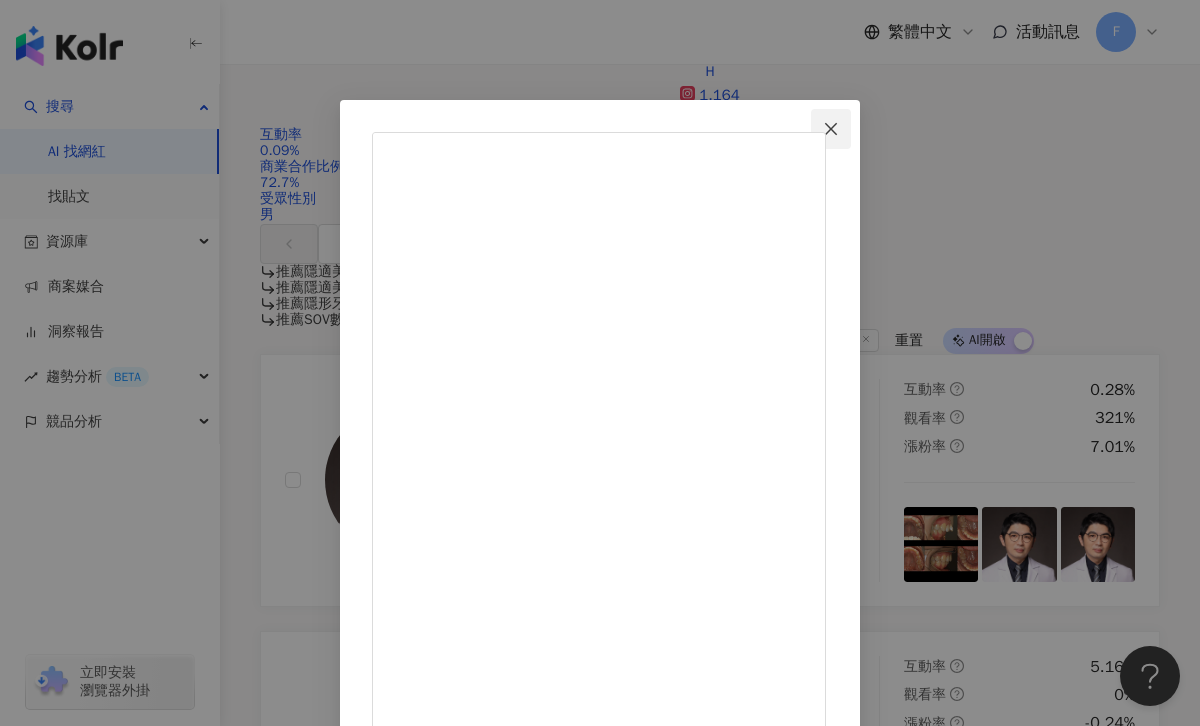 click at bounding box center (831, 129) 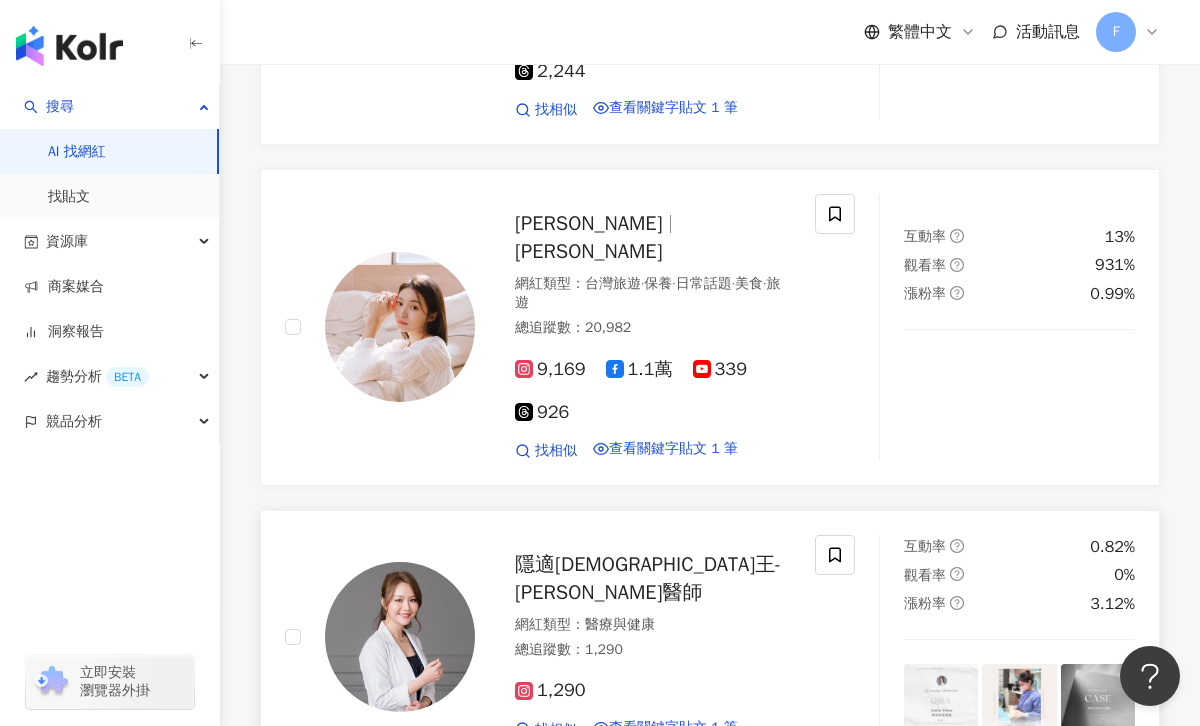scroll, scrollTop: 2591, scrollLeft: 0, axis: vertical 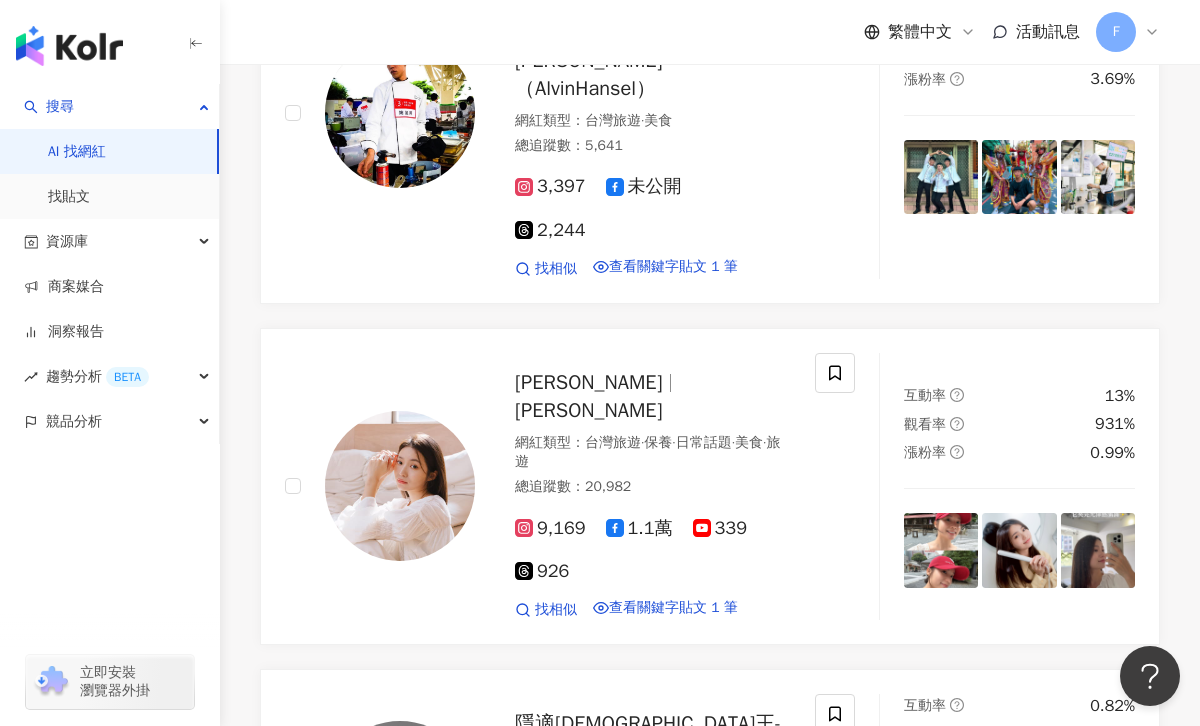 click at bounding box center [941, 1423] 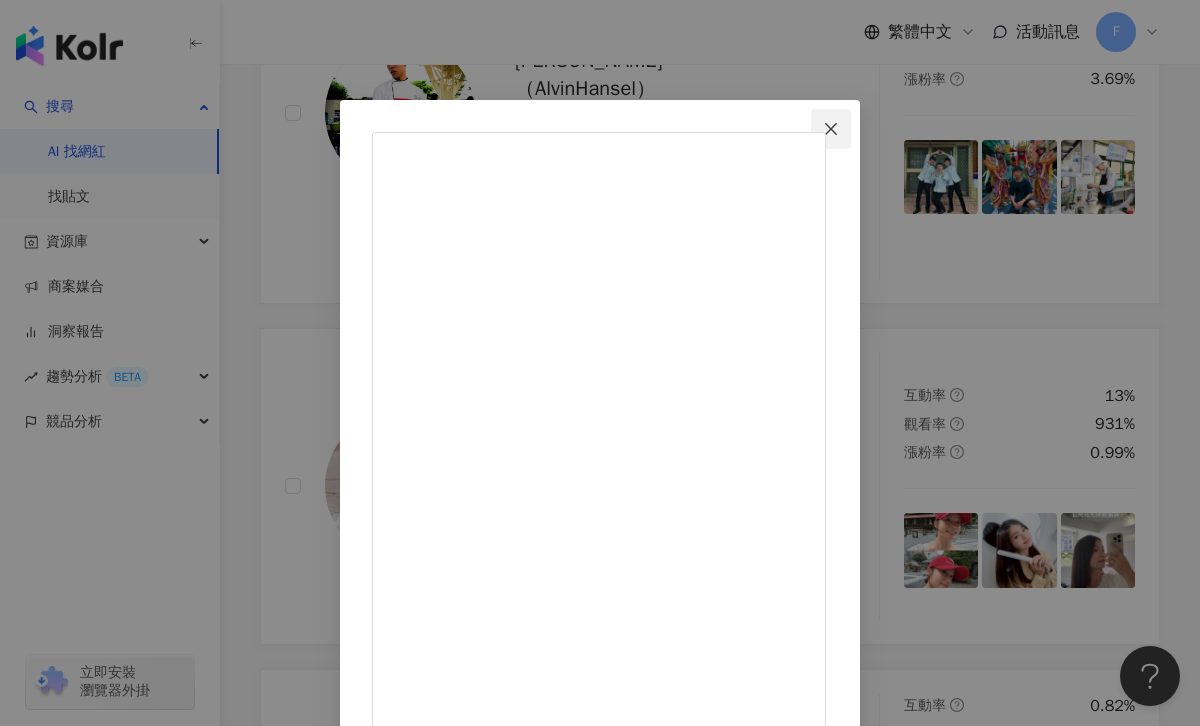 click 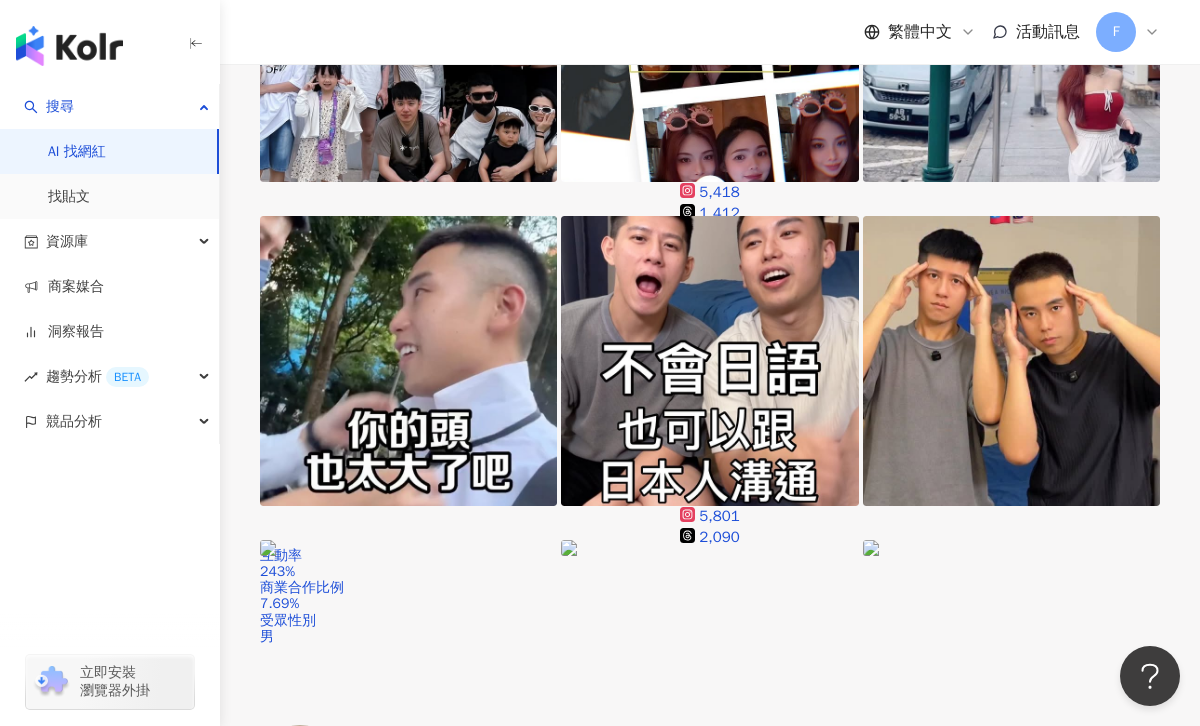 scroll, scrollTop: 0, scrollLeft: 0, axis: both 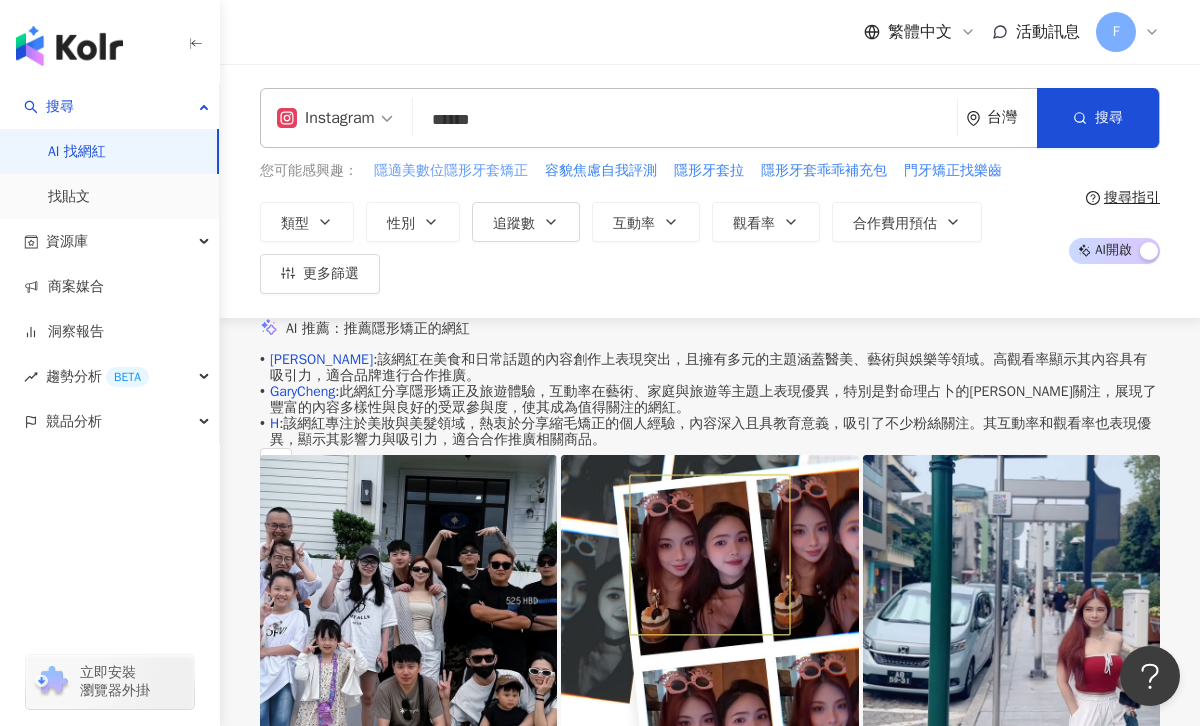 click on "隱適美數位隱形牙套矯正" at bounding box center (451, 171) 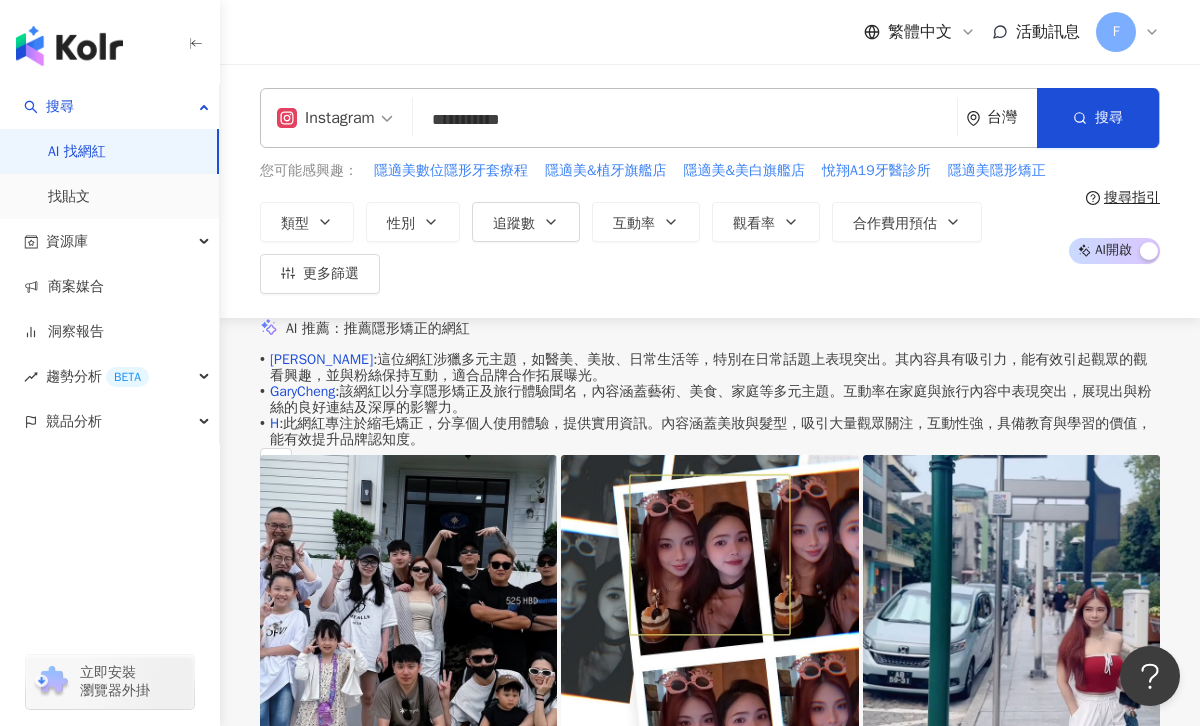 scroll, scrollTop: 49, scrollLeft: 0, axis: vertical 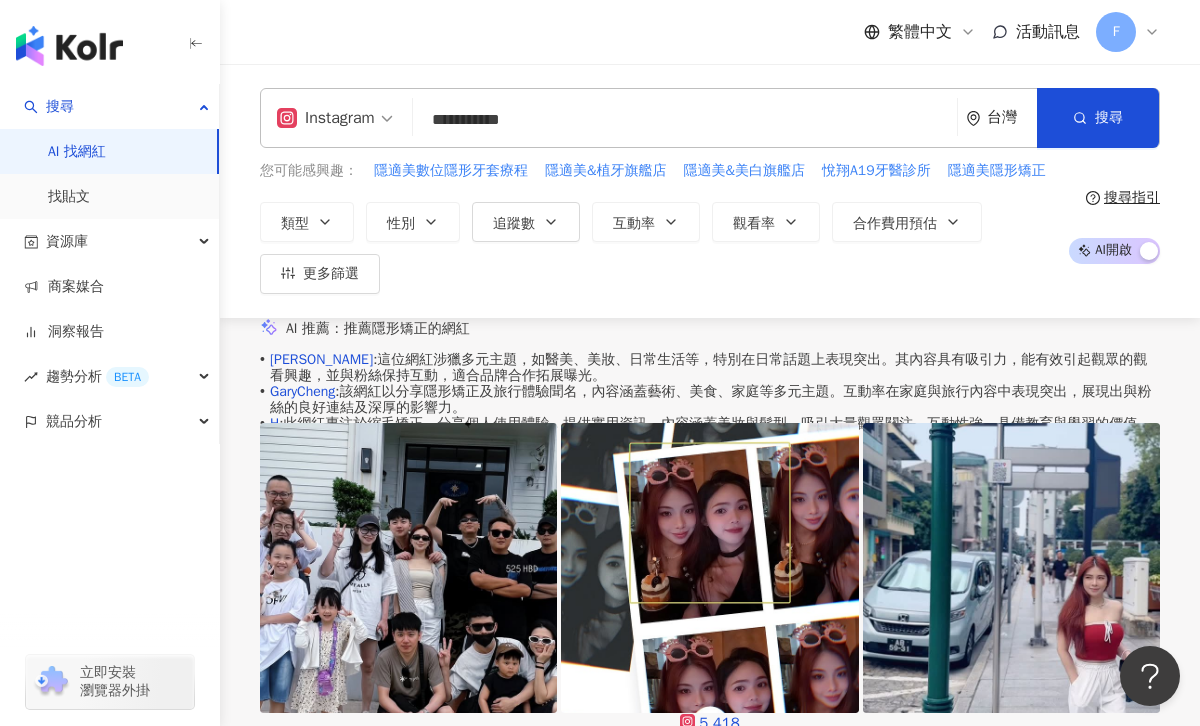 click on "**********" at bounding box center [685, 120] 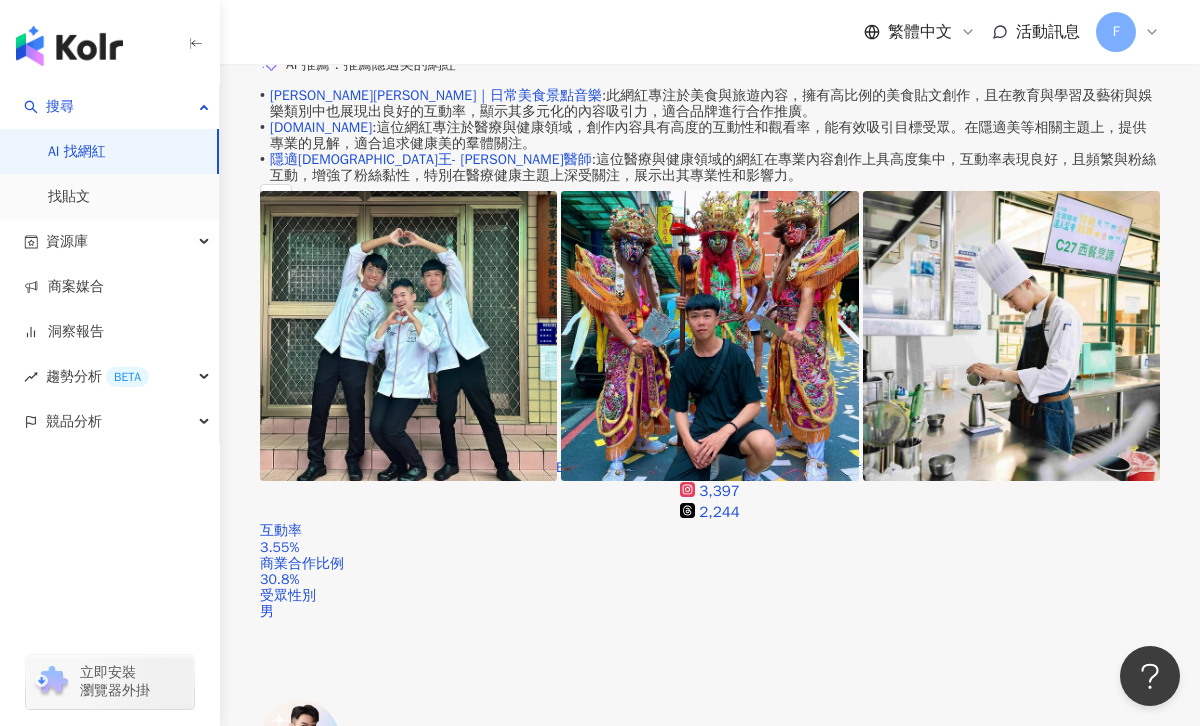 scroll, scrollTop: 0, scrollLeft: 0, axis: both 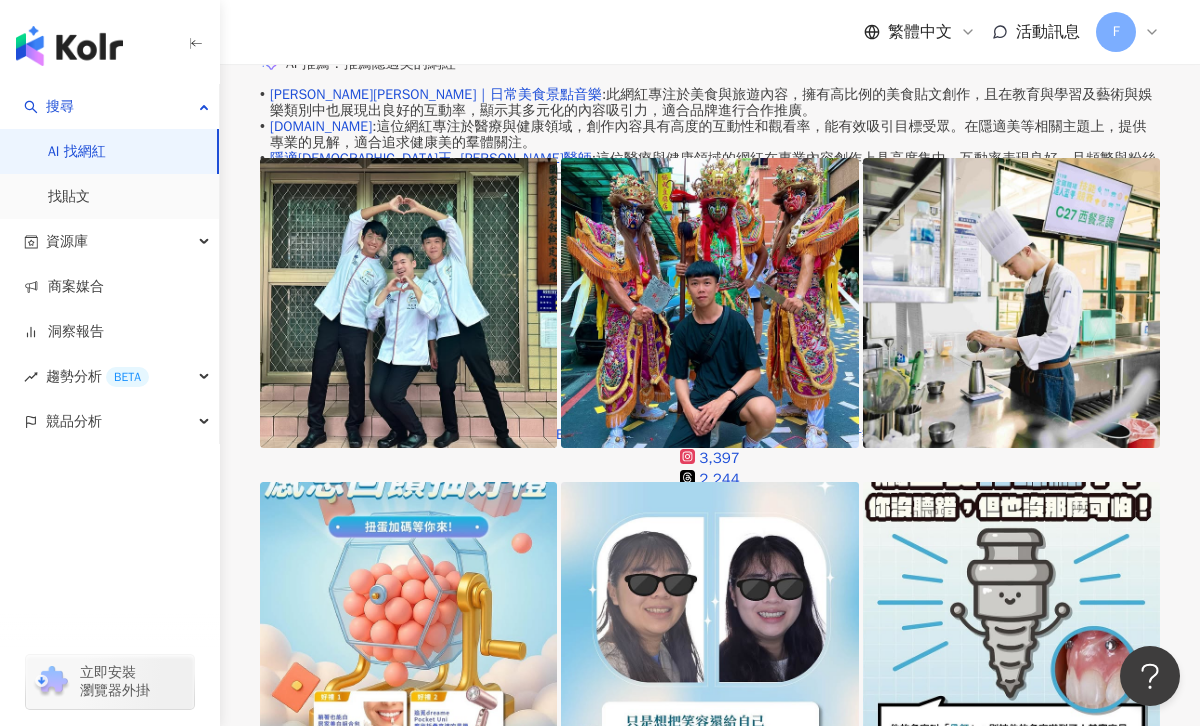 type on "***" 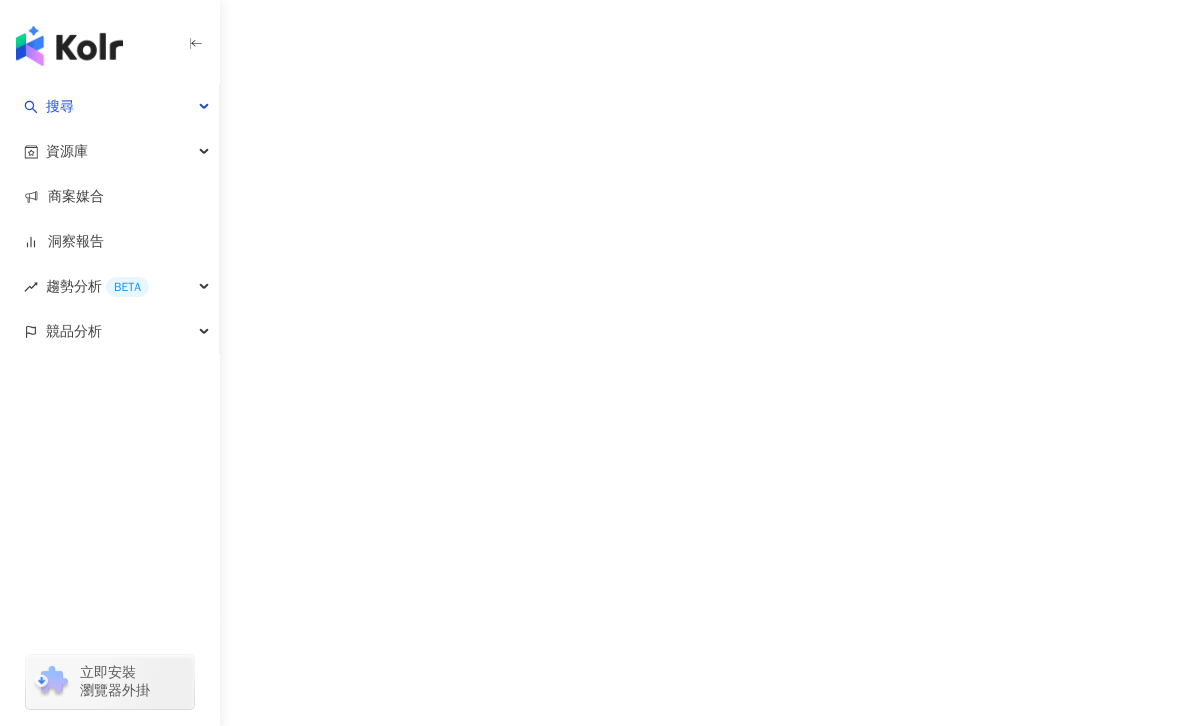 scroll, scrollTop: 0, scrollLeft: 0, axis: both 